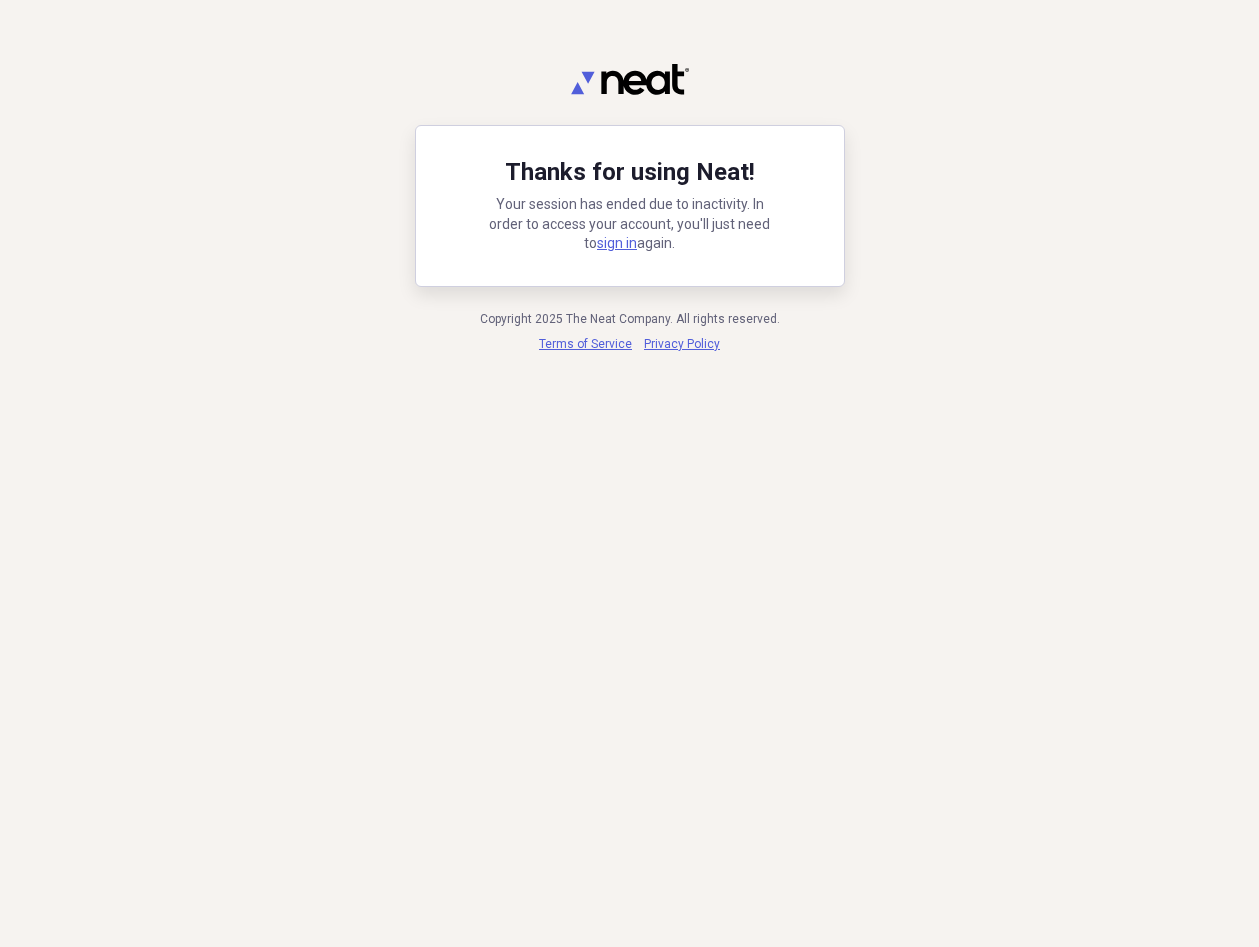 scroll, scrollTop: 0, scrollLeft: 0, axis: both 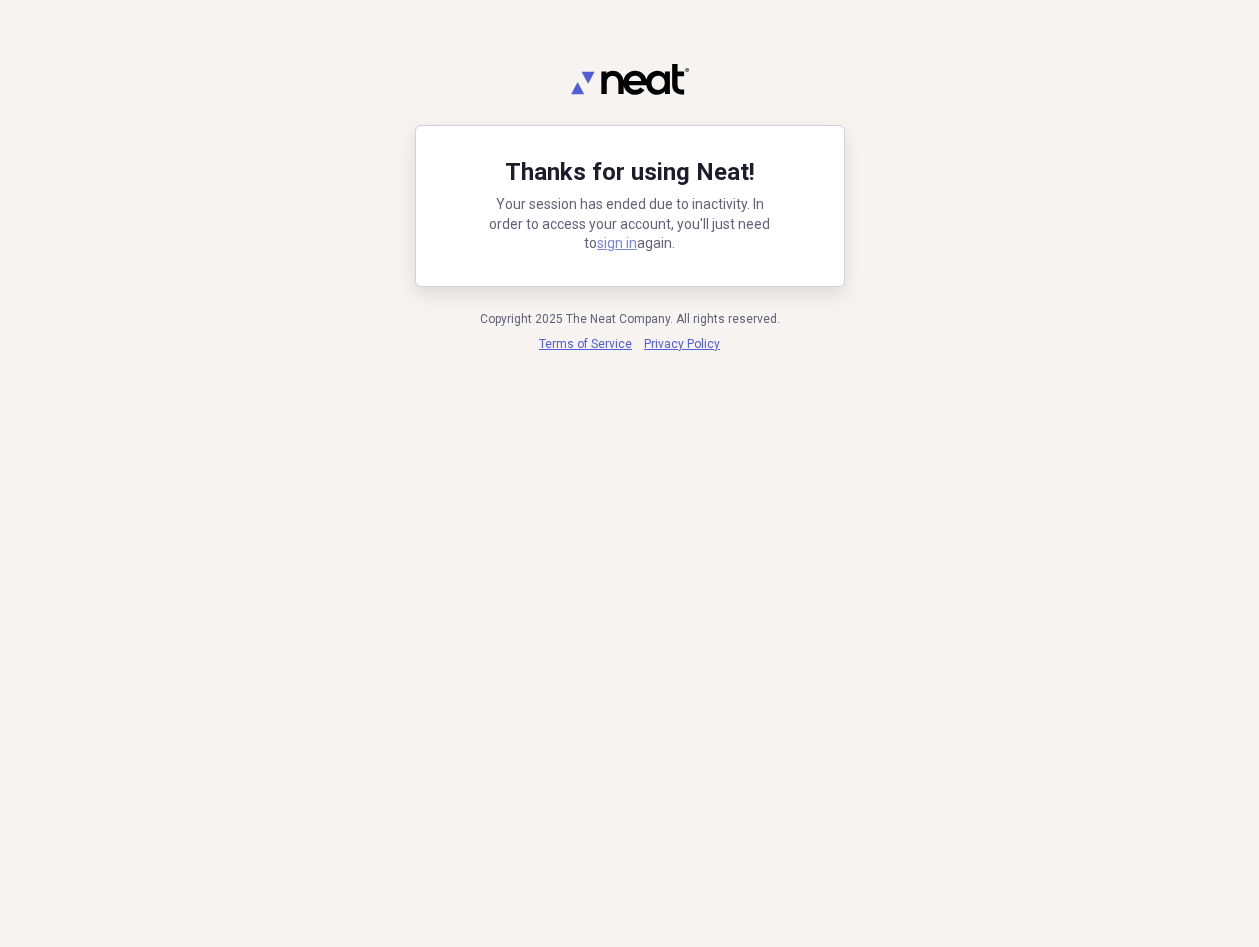 click on "sign in" at bounding box center (617, 243) 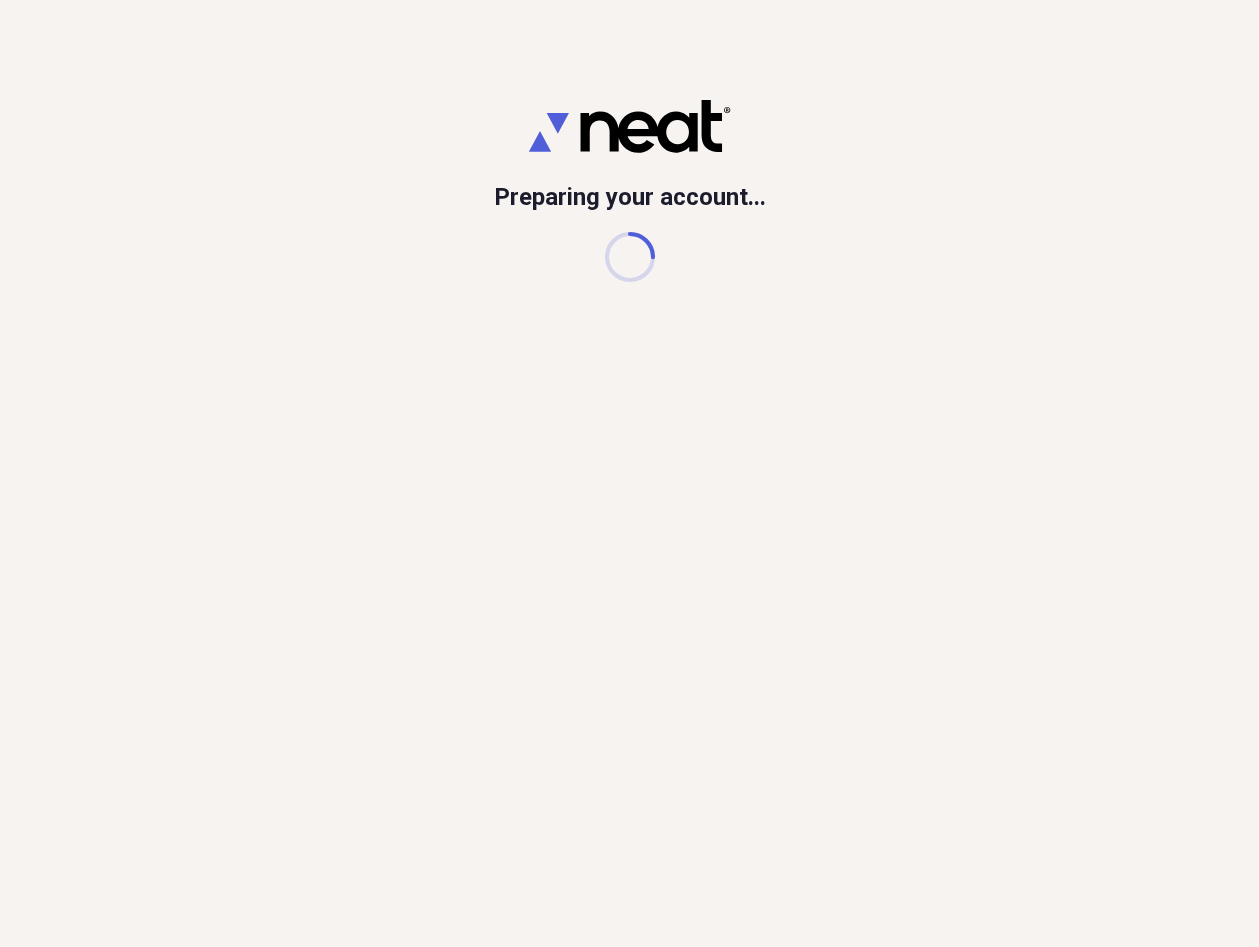 scroll, scrollTop: 0, scrollLeft: 0, axis: both 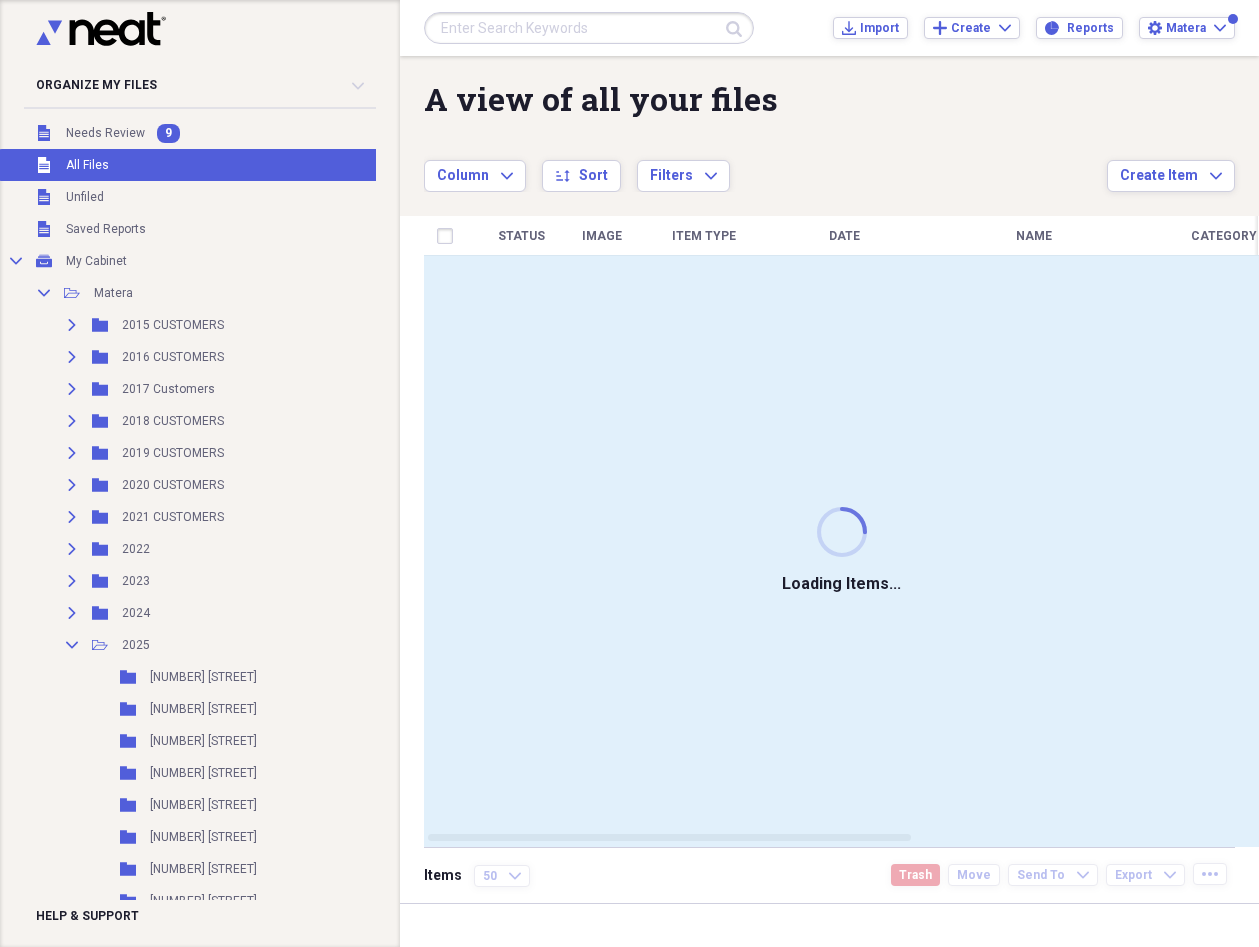 click on "Column Expand sort Sort Filters  Expand" at bounding box center (765, 165) 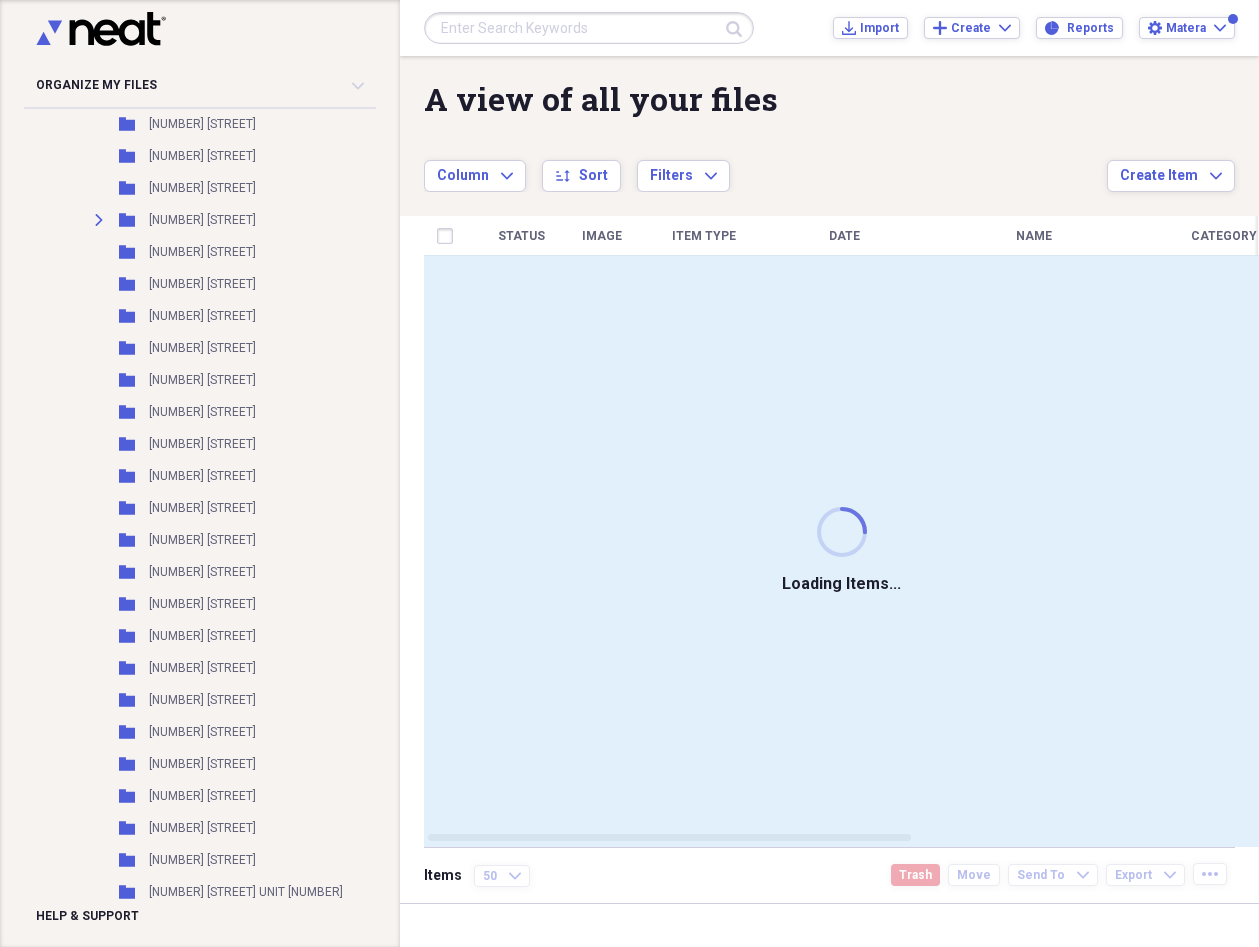 scroll, scrollTop: 4585, scrollLeft: 1, axis: both 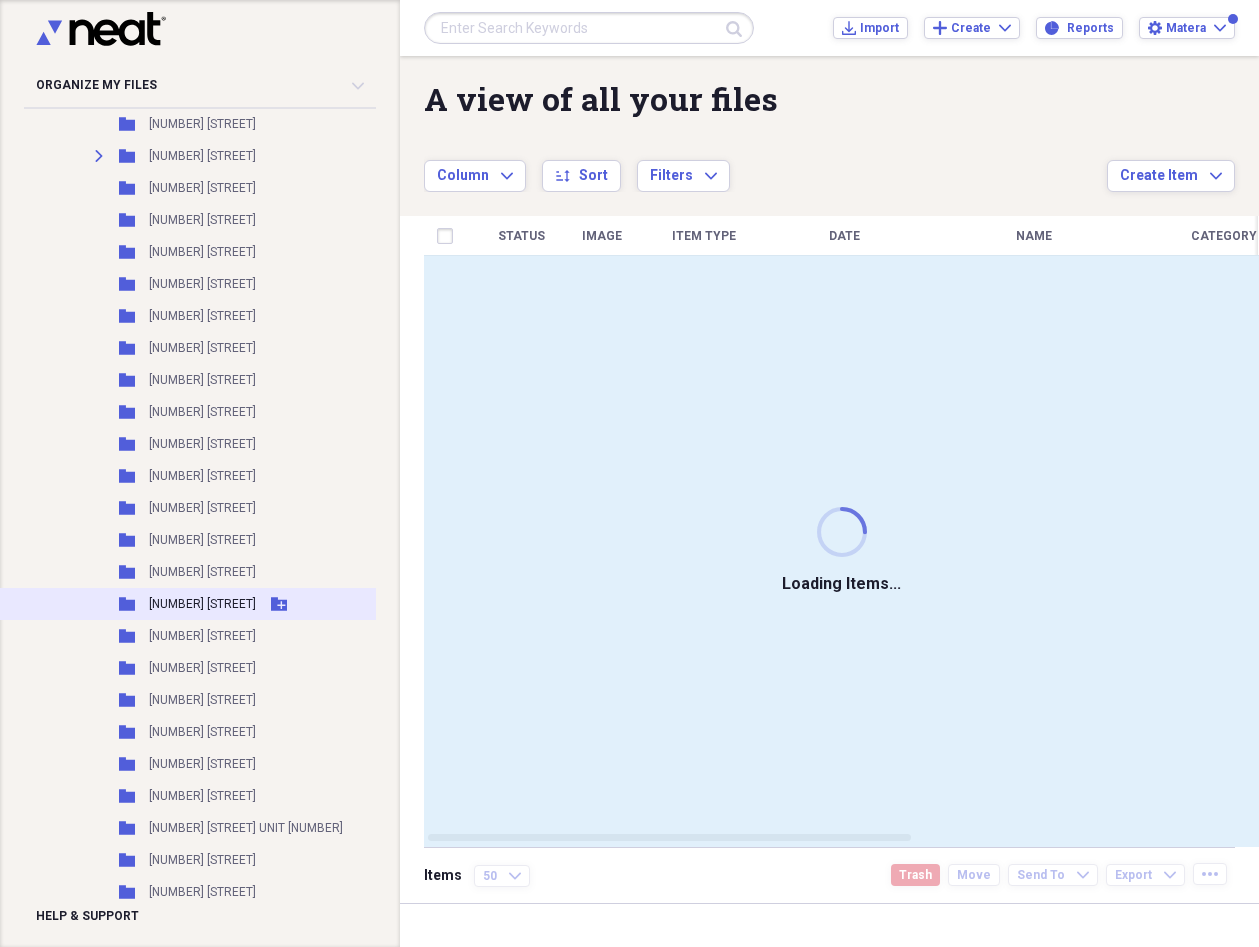 click on "[NUMBER] [STREET]" at bounding box center (202, 604) 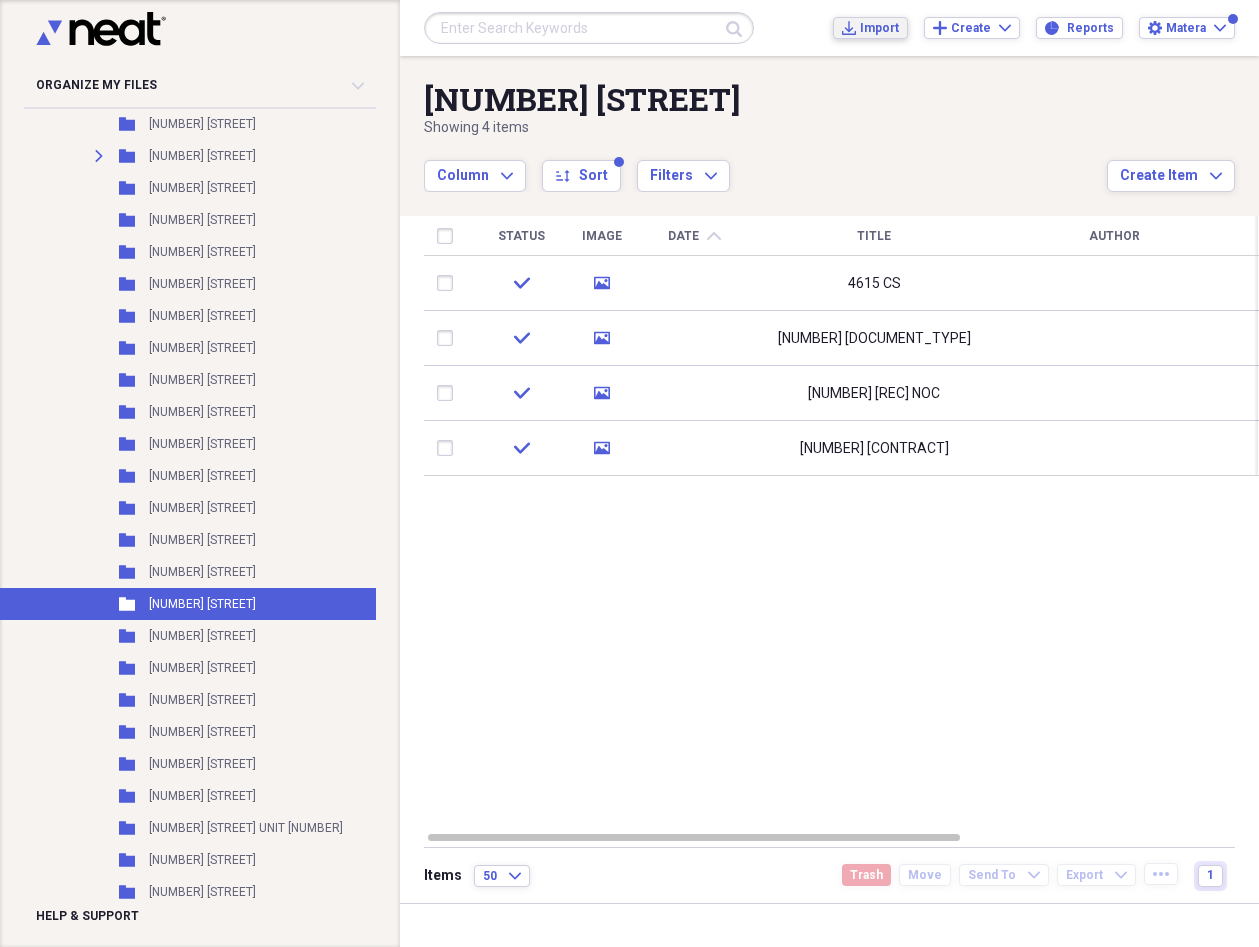 click on "Import" at bounding box center [879, 28] 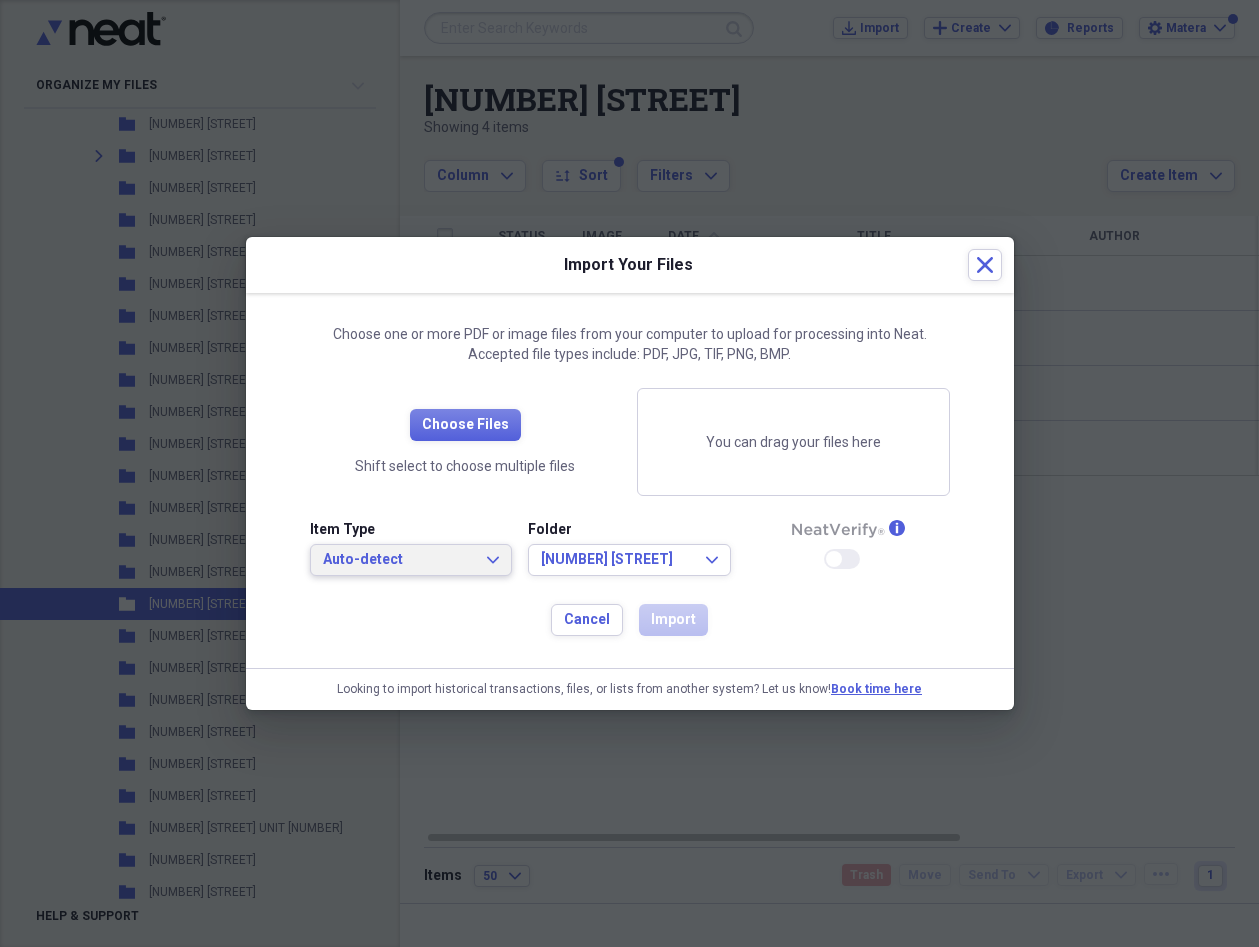 click on "Auto-detect Expand" at bounding box center (411, 560) 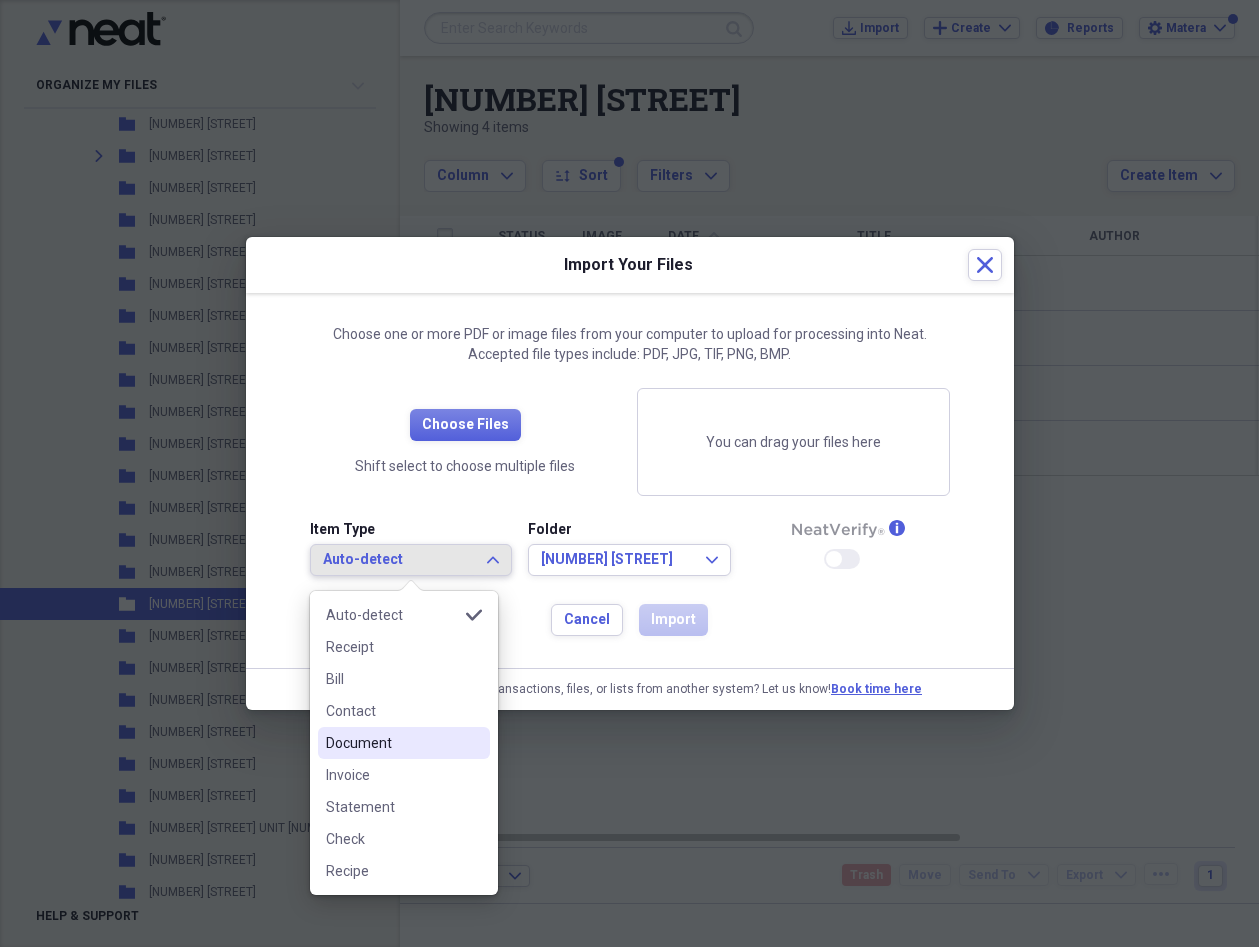 click on "Document" at bounding box center (392, 743) 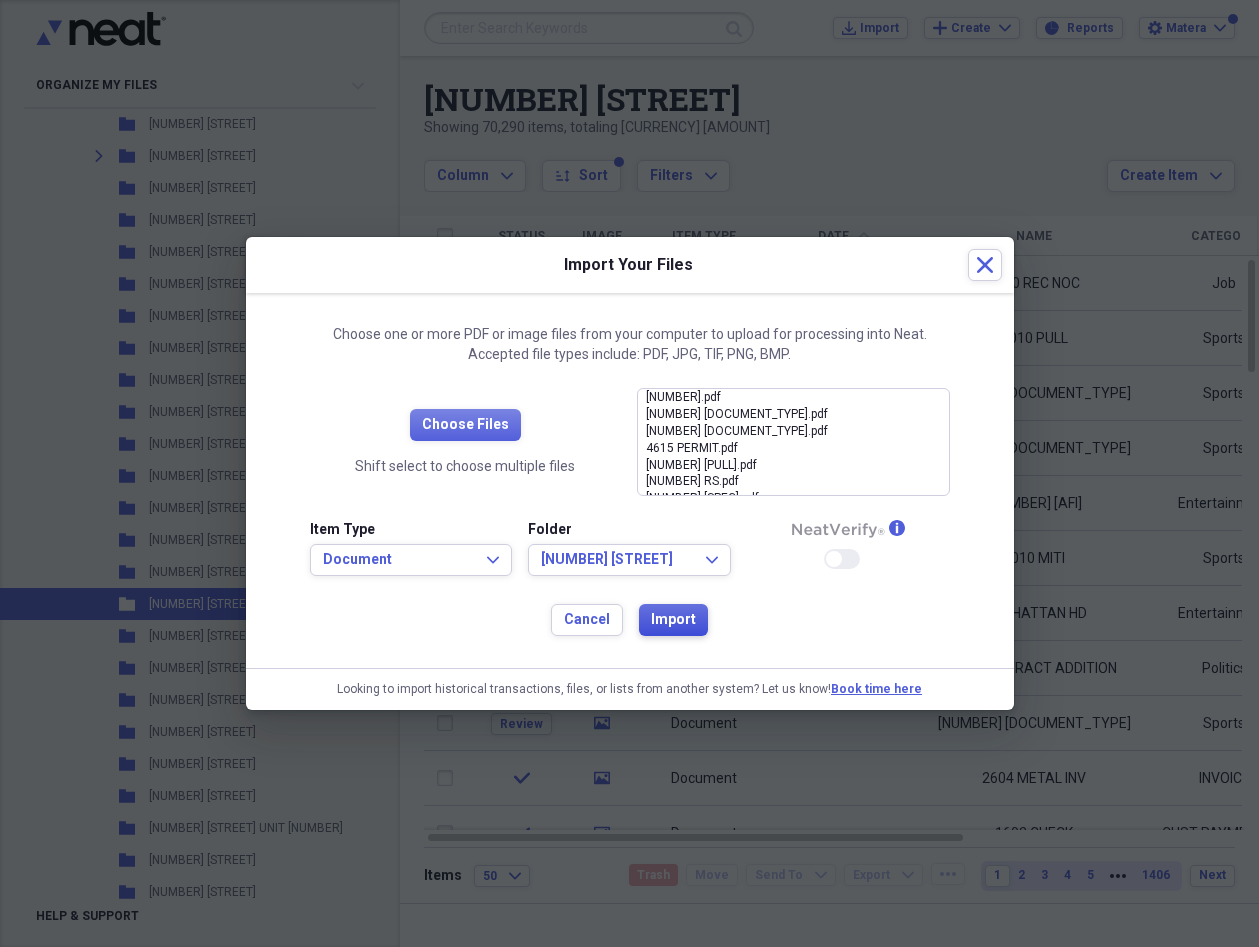 click on "Import" at bounding box center [673, 620] 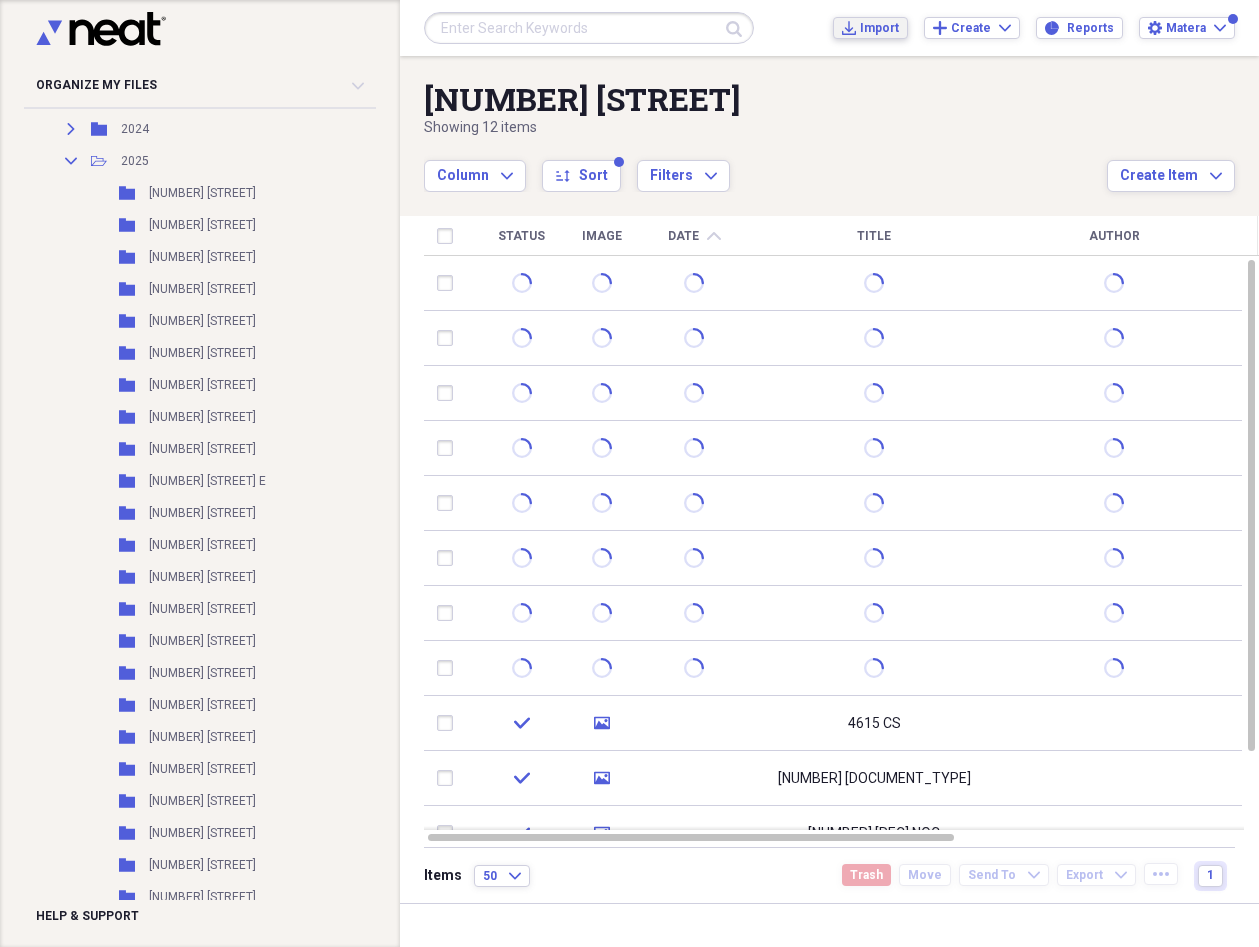 scroll, scrollTop: 1464, scrollLeft: 1, axis: both 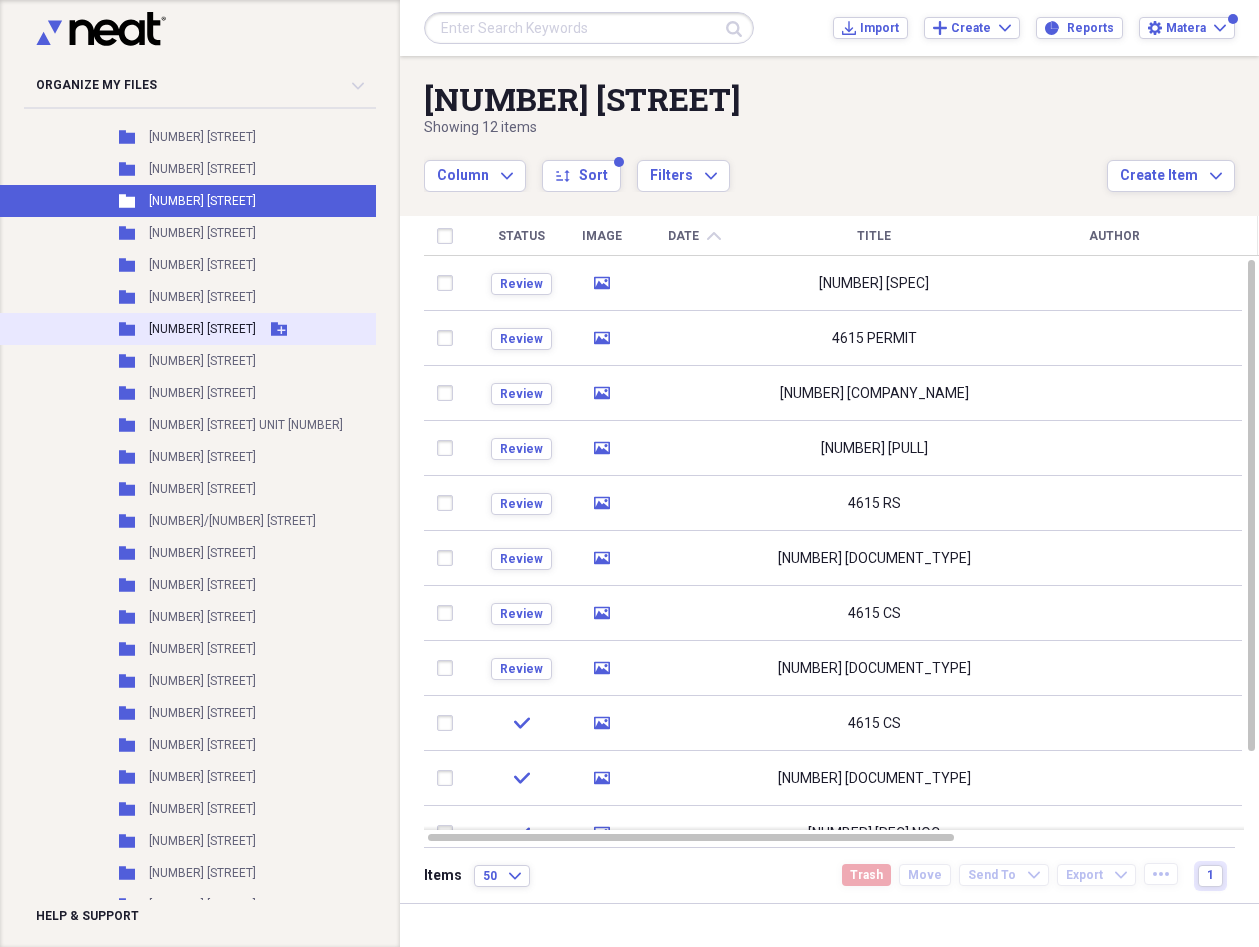 click on "[NUMBER] [STREET]" at bounding box center (202, 329) 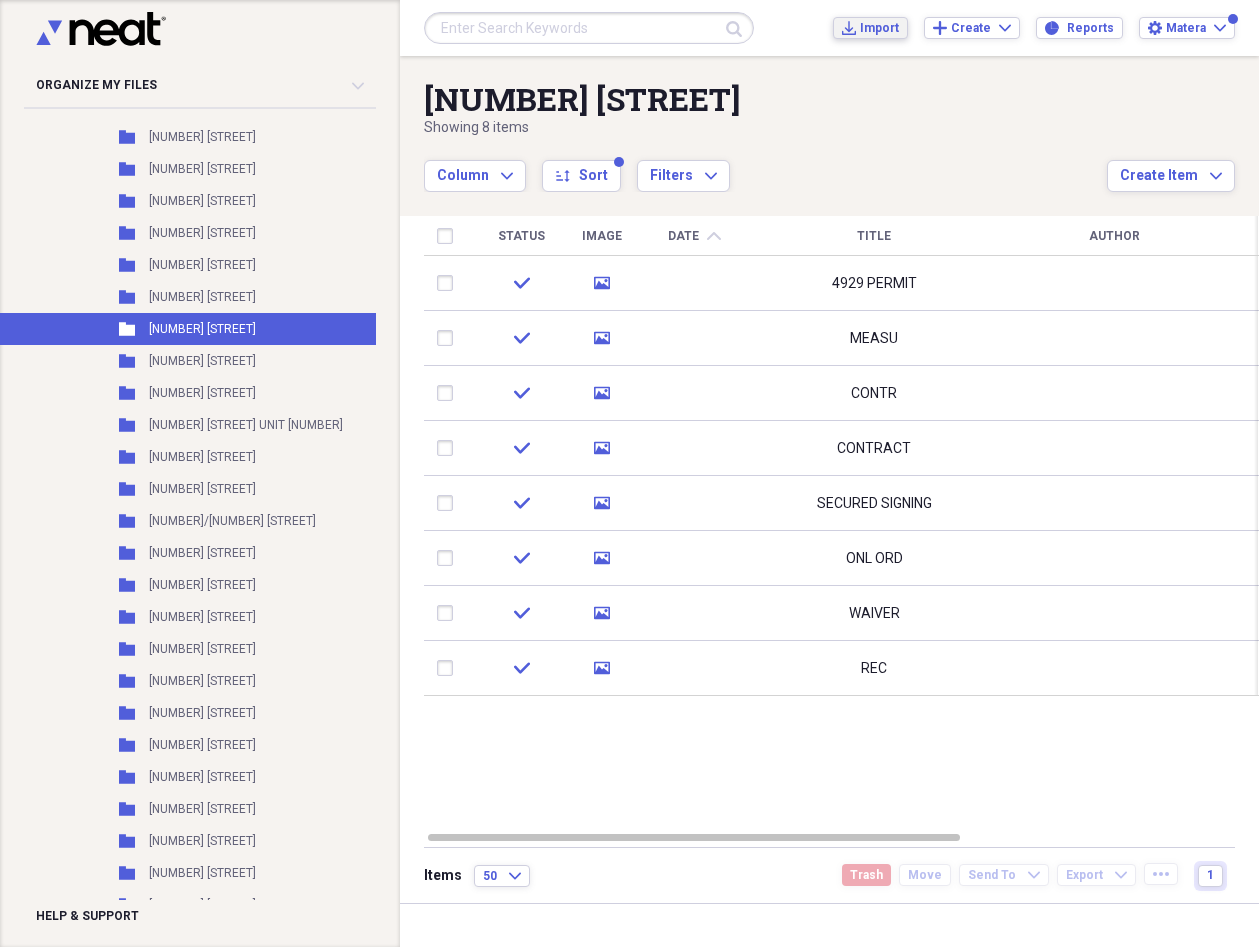 click on "Import" at bounding box center [879, 28] 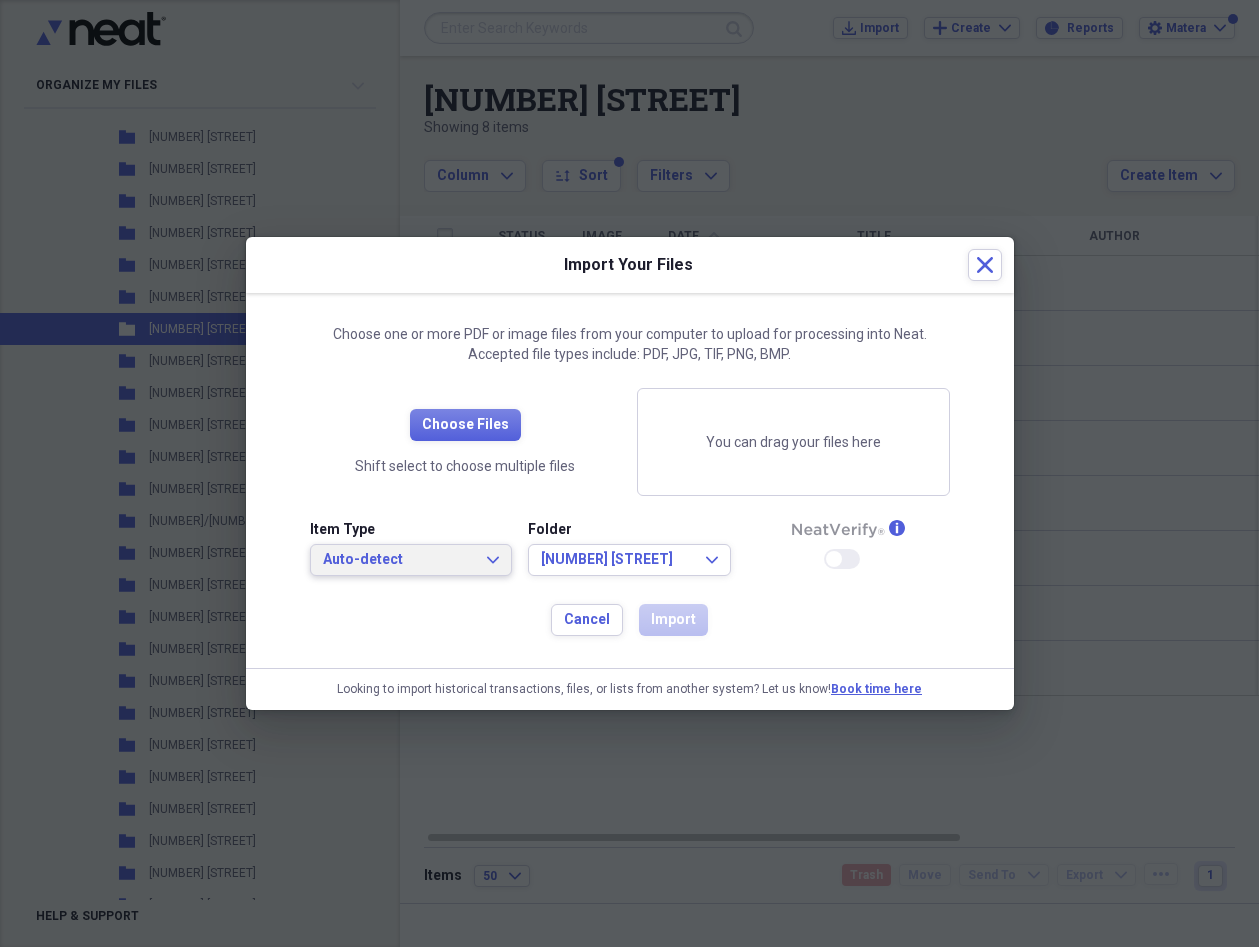 click on "Auto-detect" at bounding box center [399, 560] 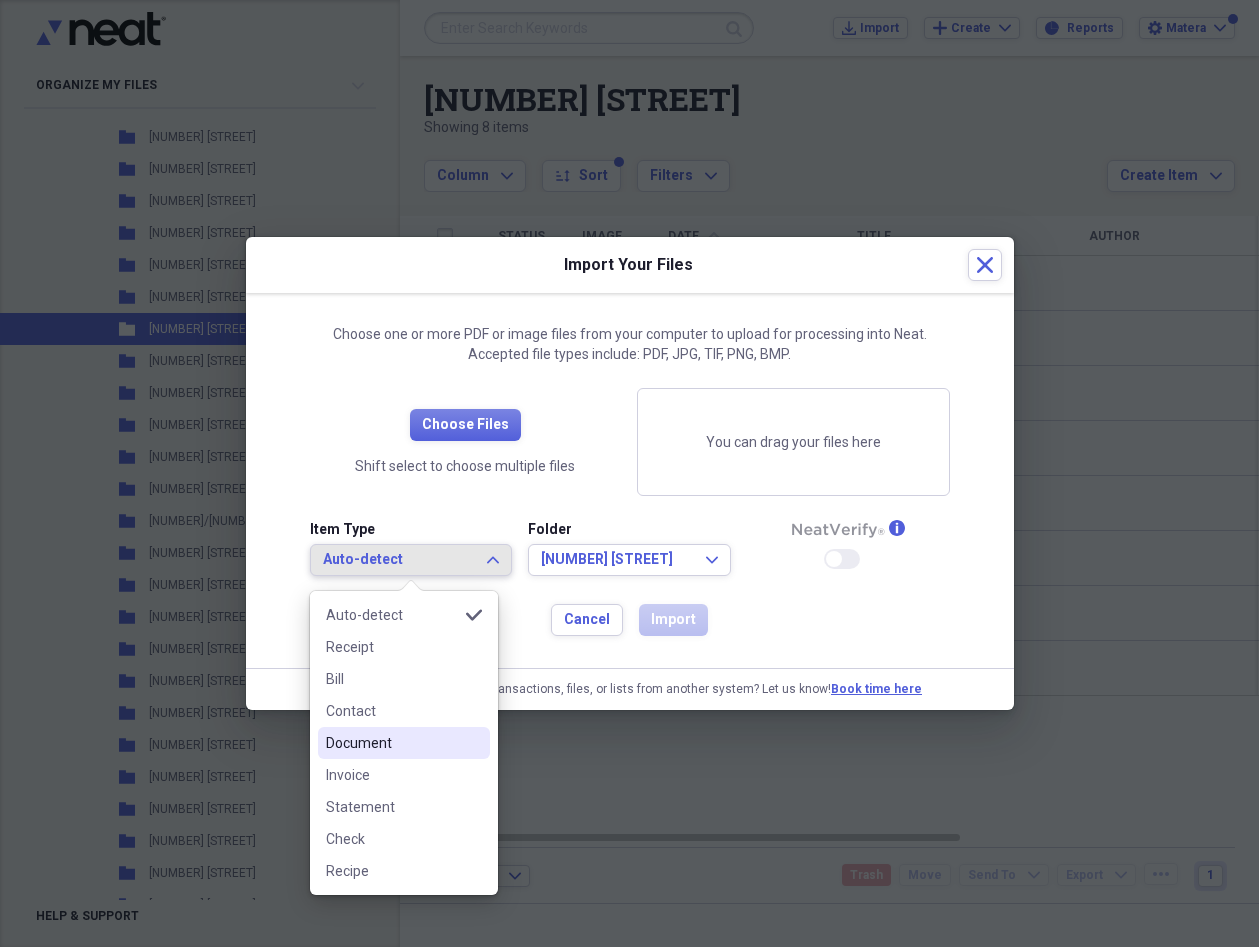 click on "Document" at bounding box center [392, 743] 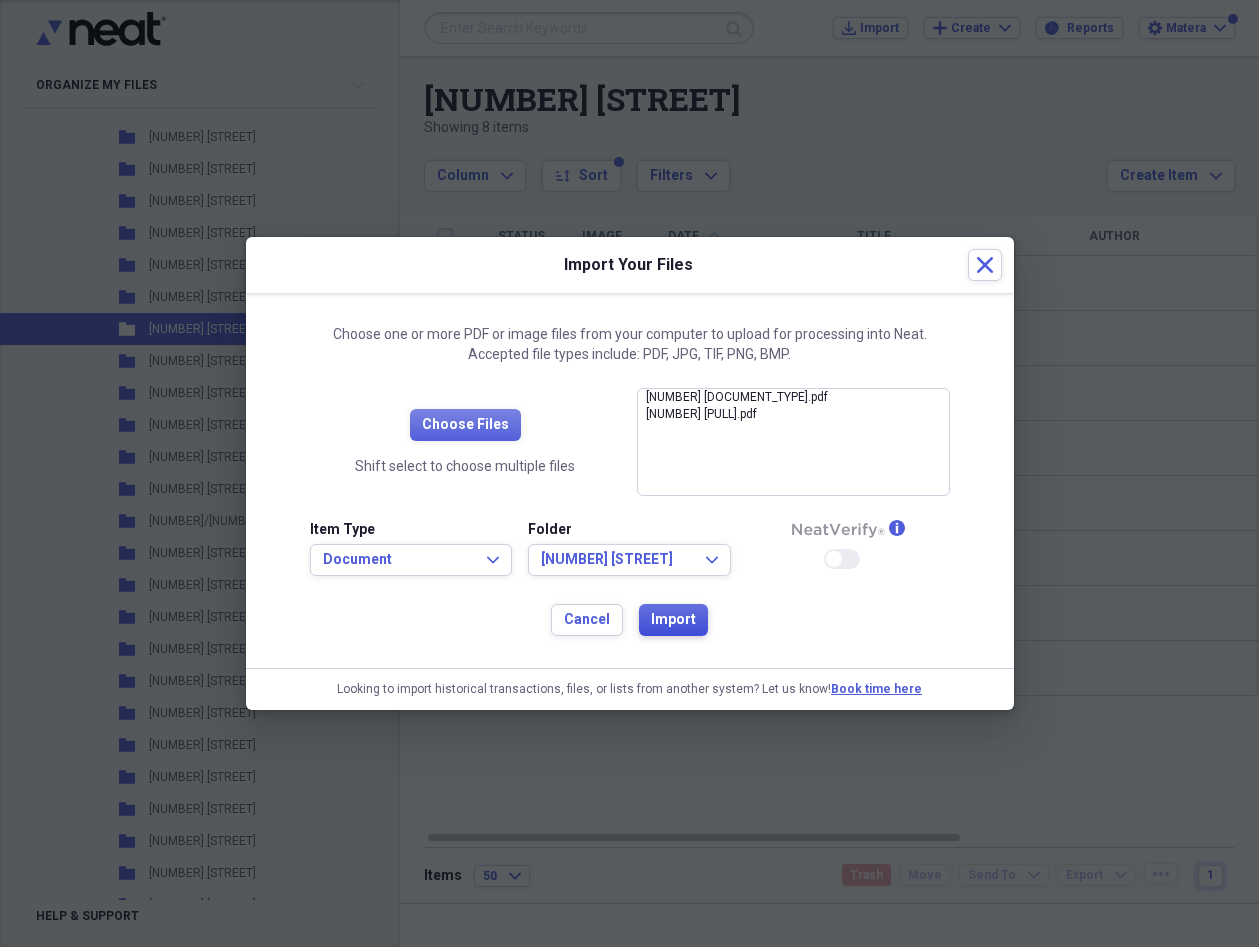 click on "Import" at bounding box center (673, 620) 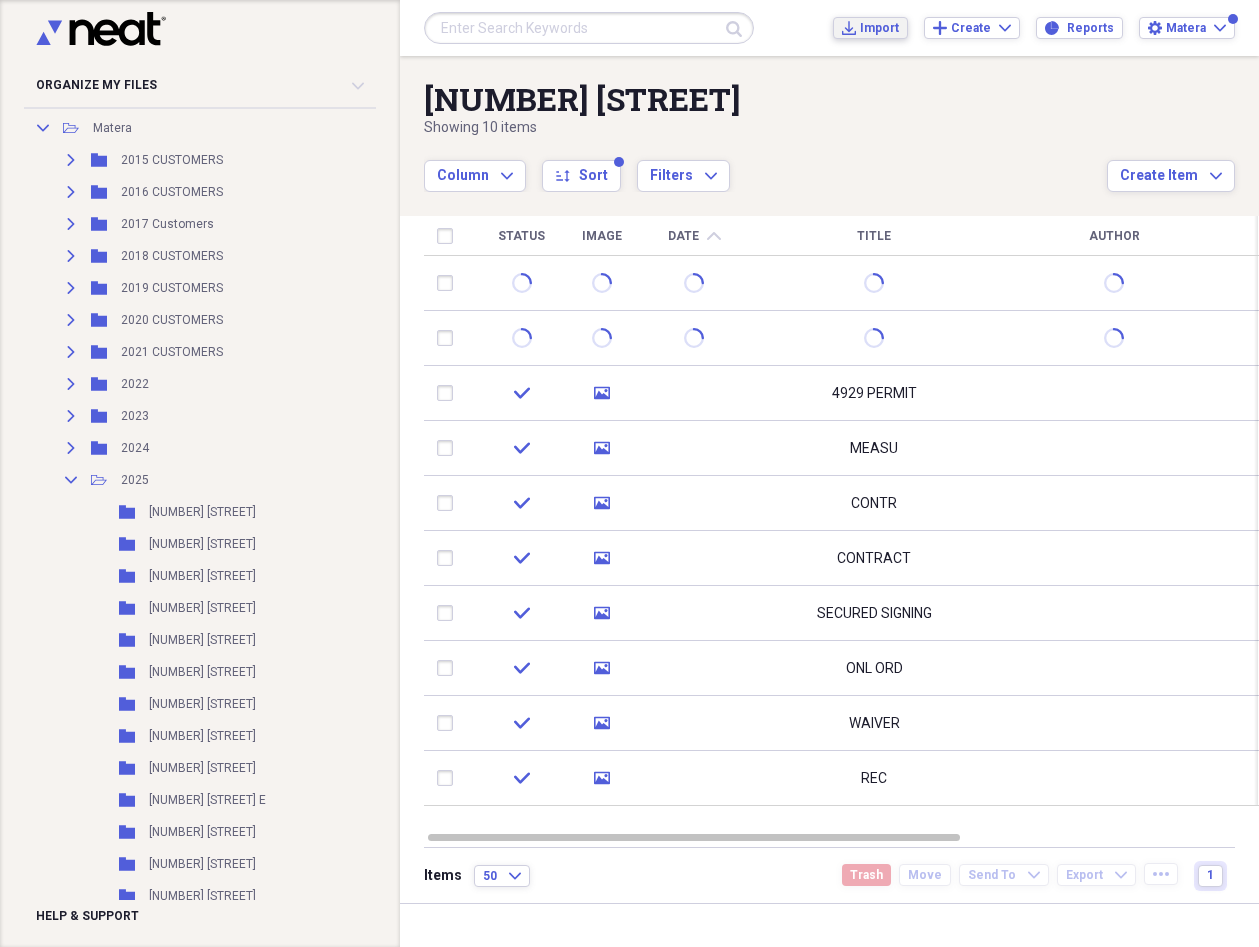 scroll, scrollTop: 178, scrollLeft: 1, axis: both 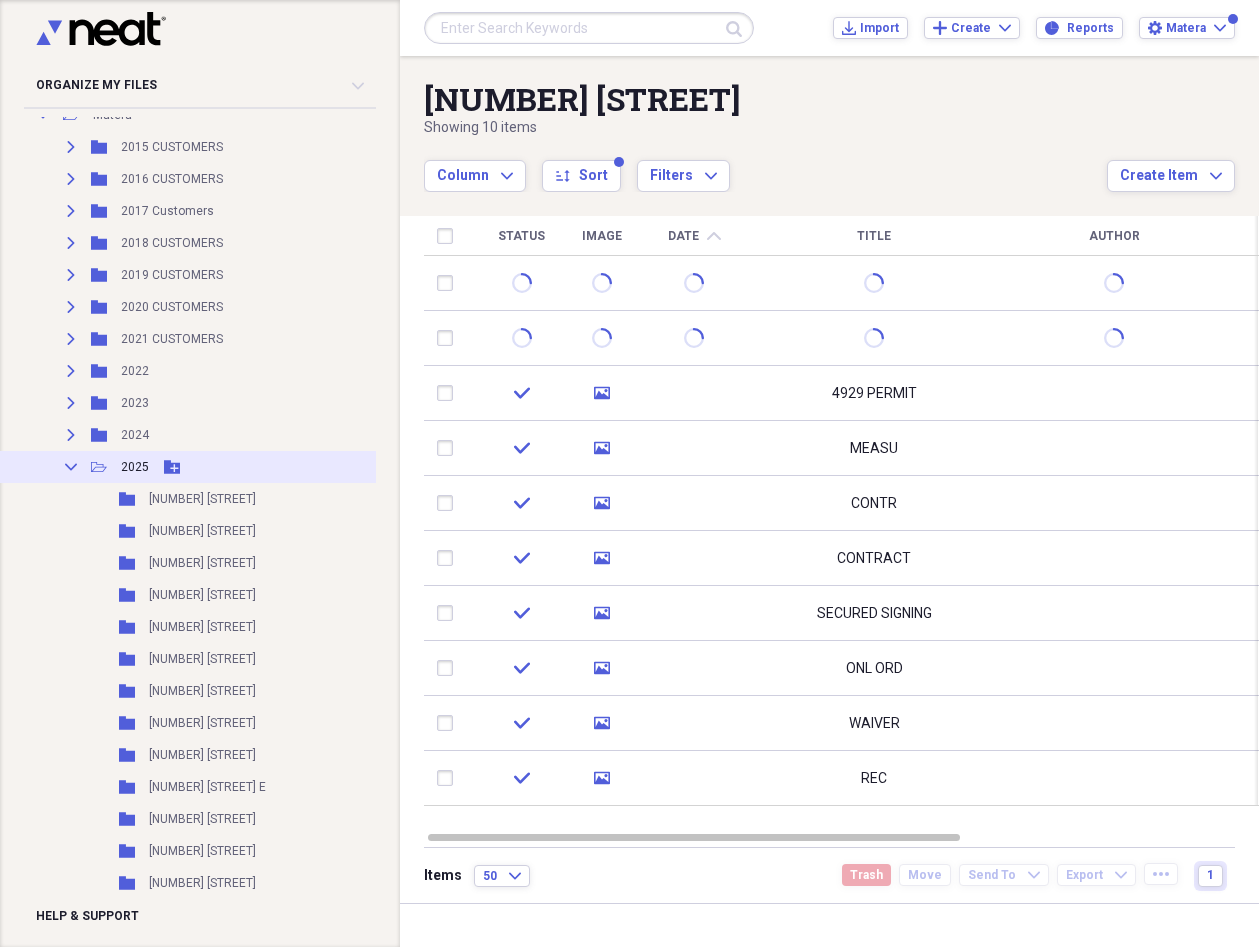 click 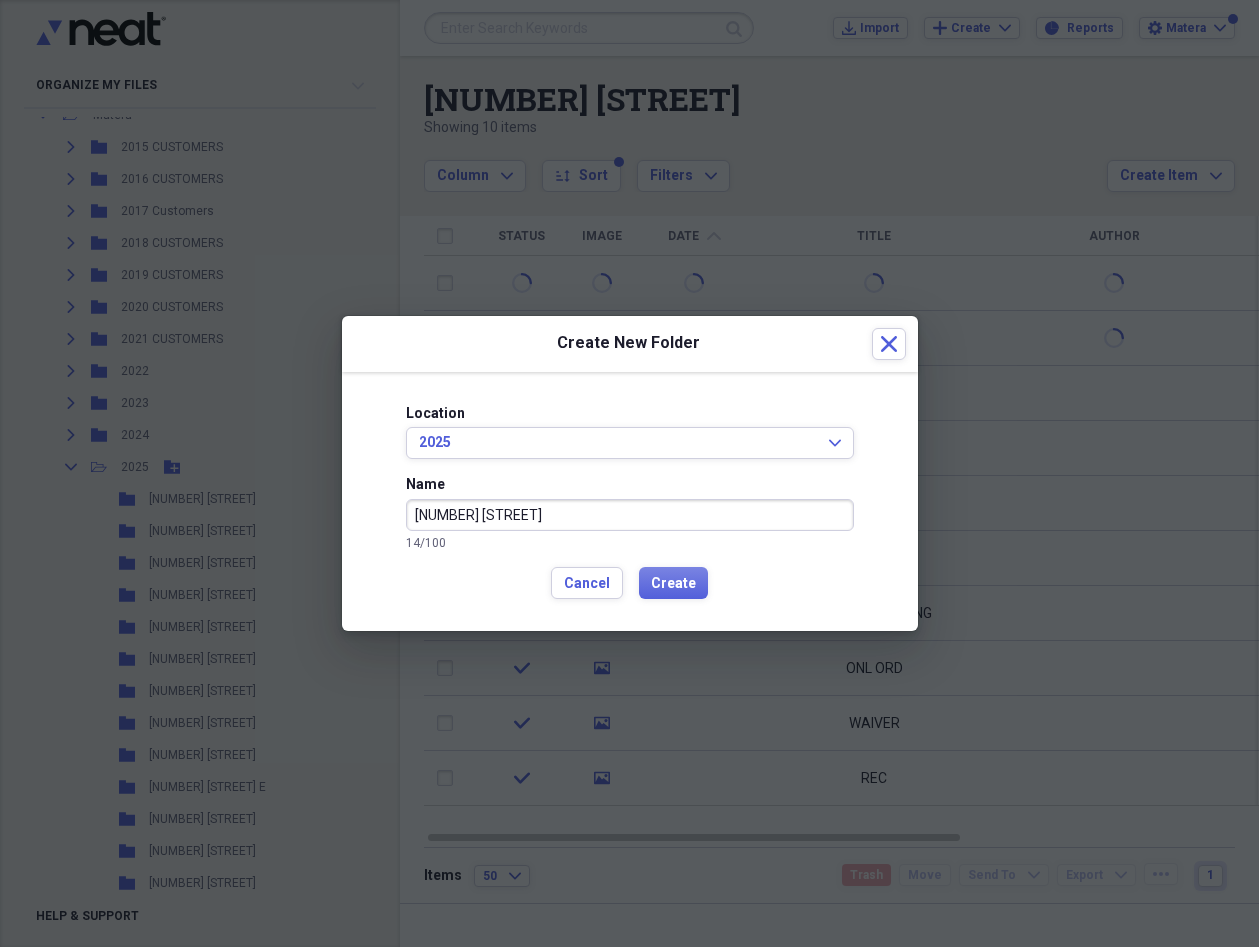 click on "[NUMBER] [STREET]" at bounding box center [630, 515] 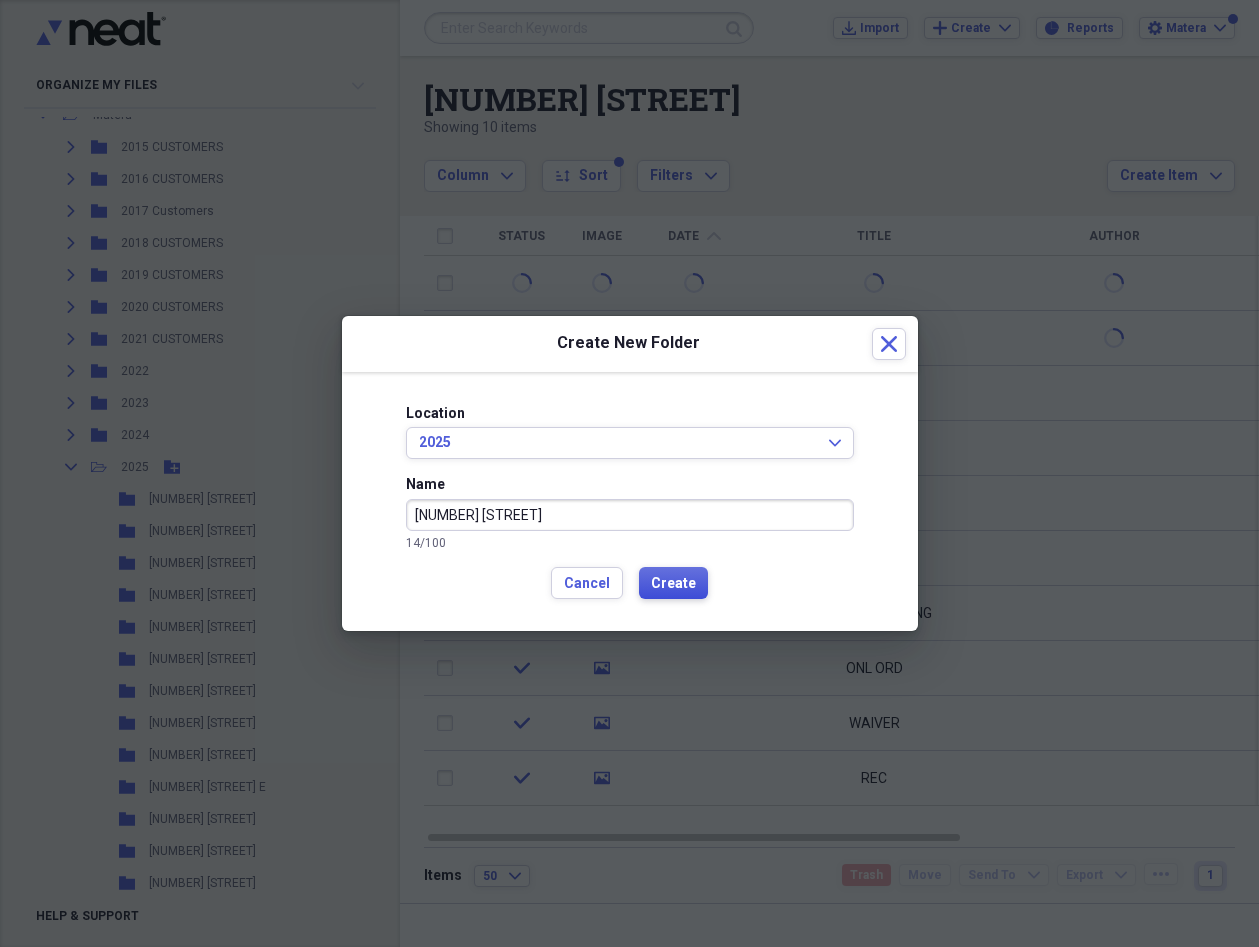 type on "[NUMBER] [STREET]" 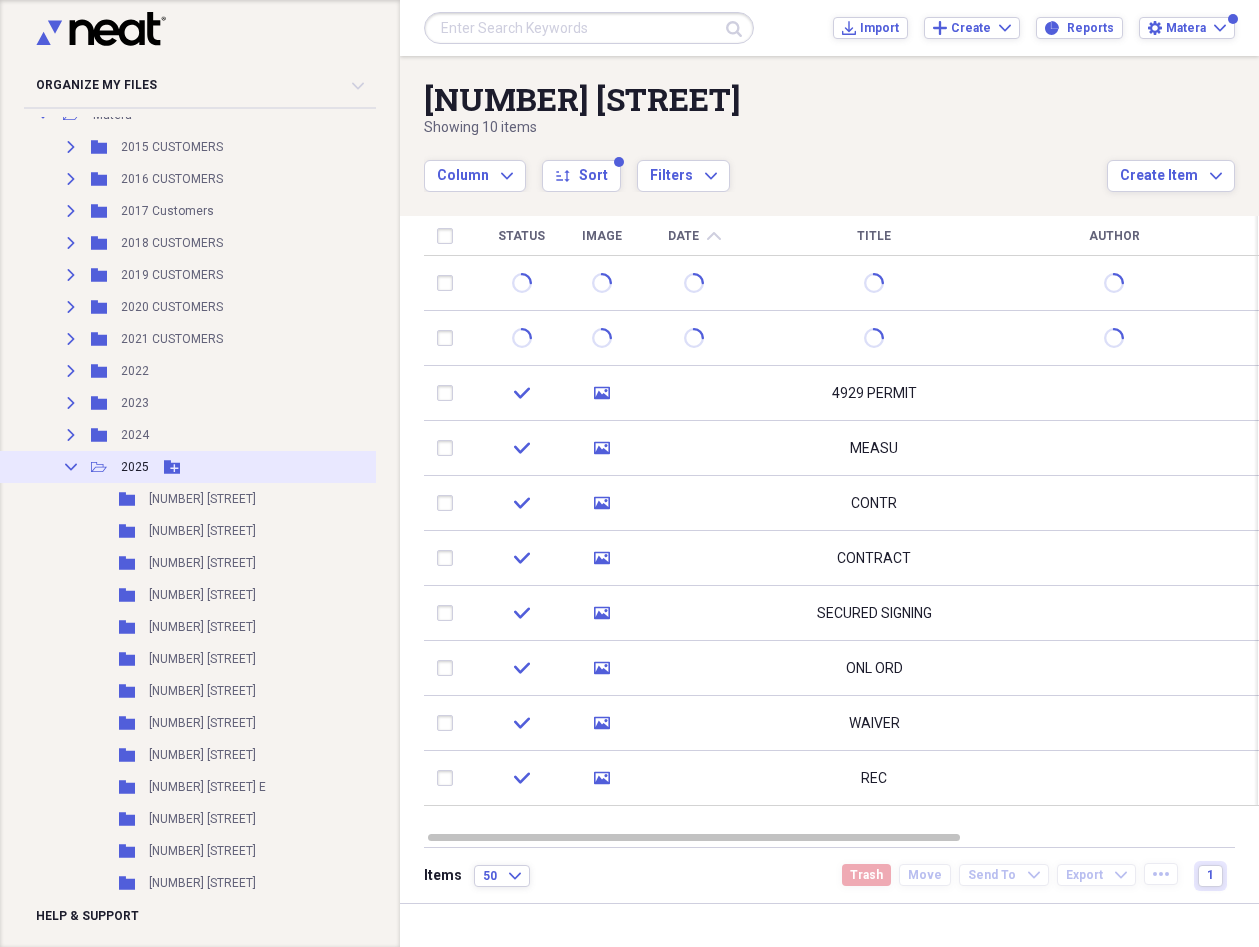 click 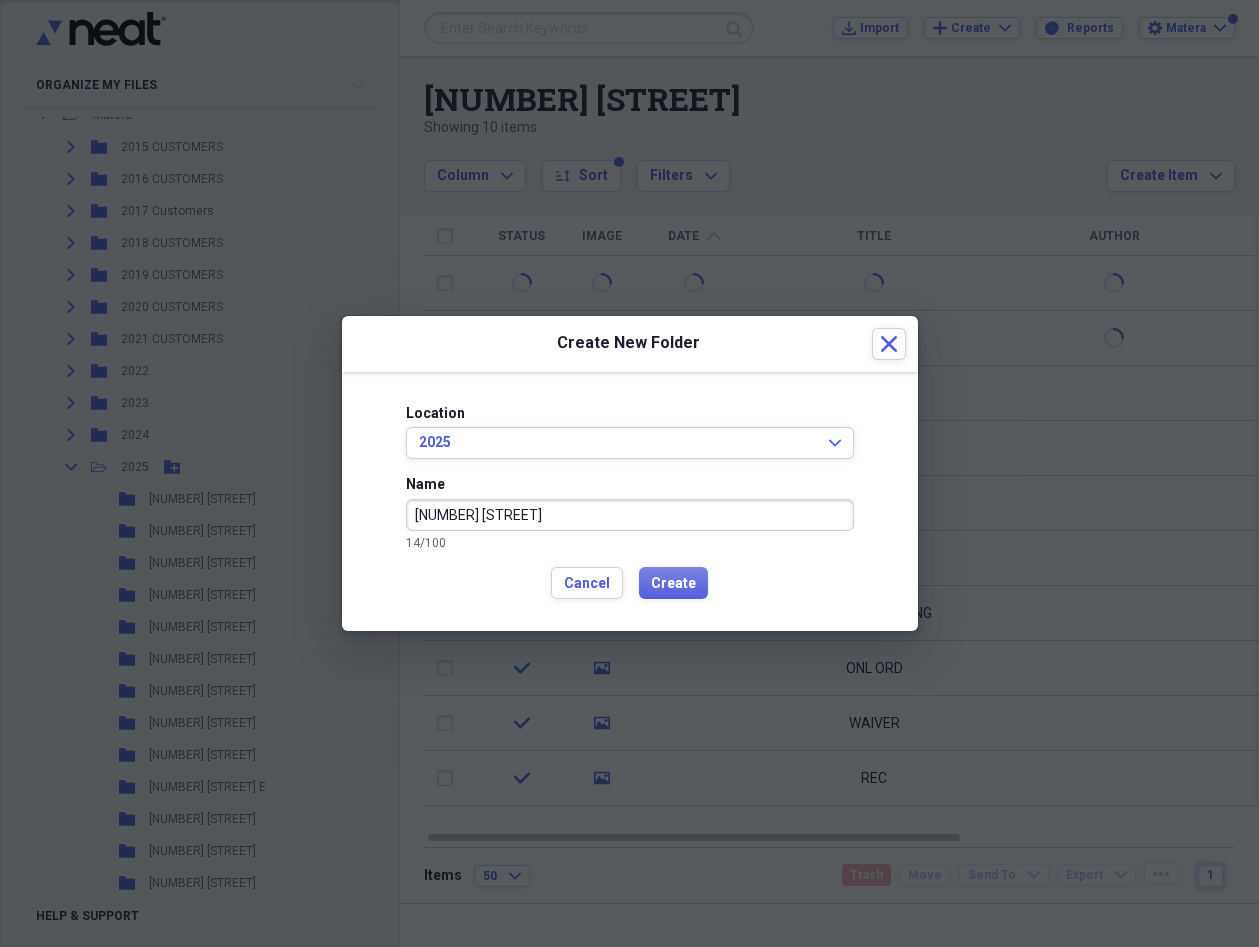 click on "[NUMBER] [STREET]" at bounding box center (630, 515) 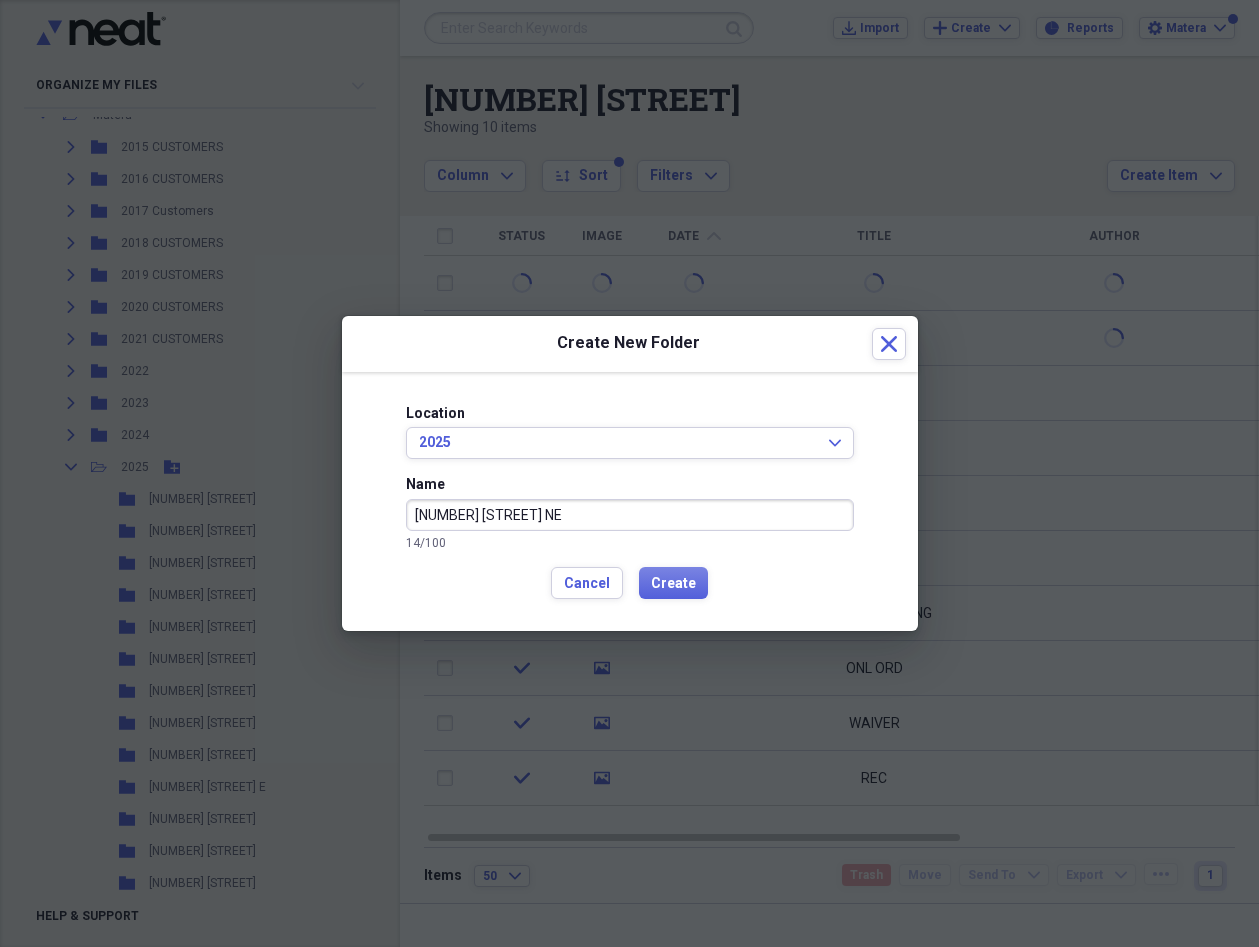 type on "[NUMBER] [STREET] NE" 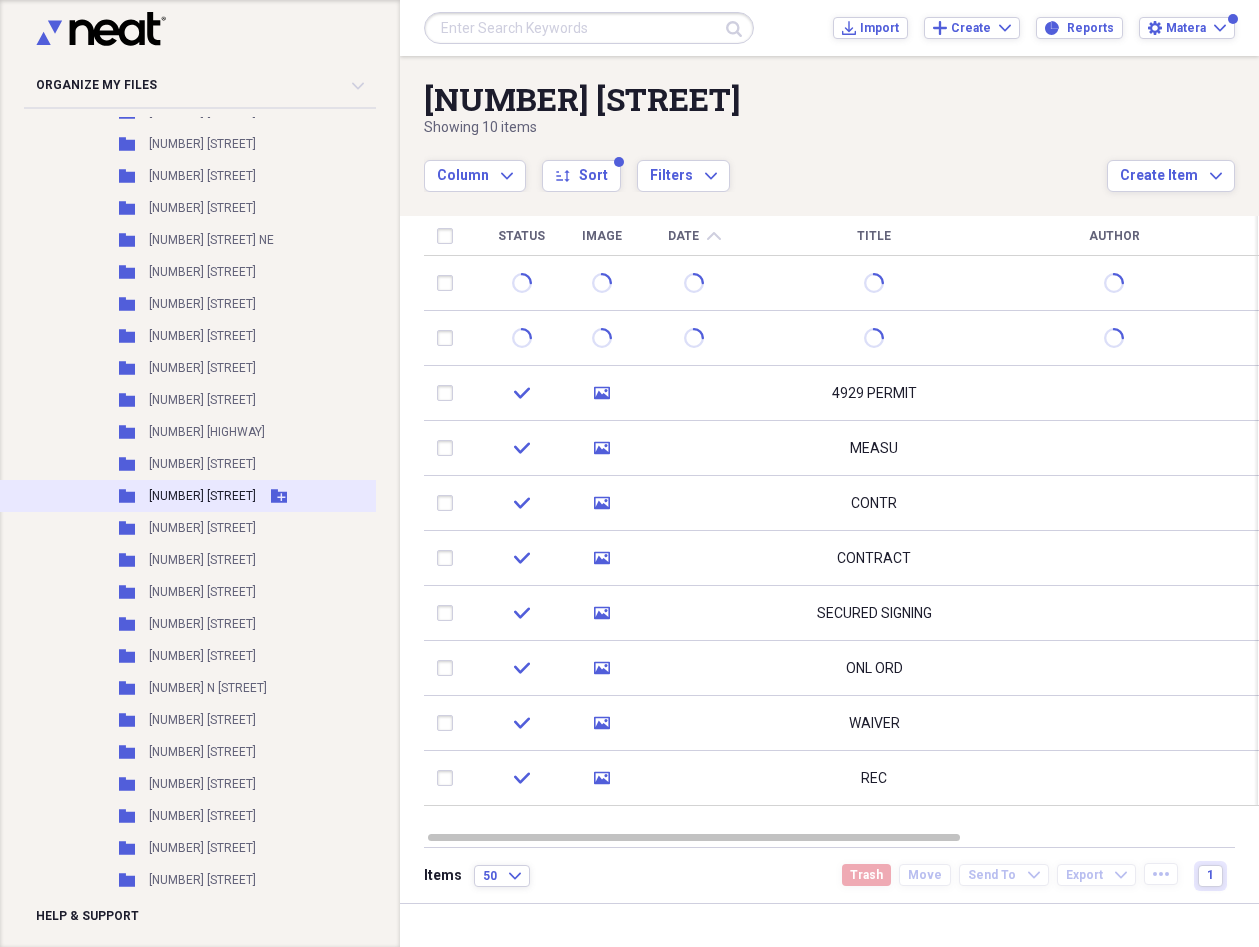 scroll, scrollTop: 2802, scrollLeft: 1, axis: both 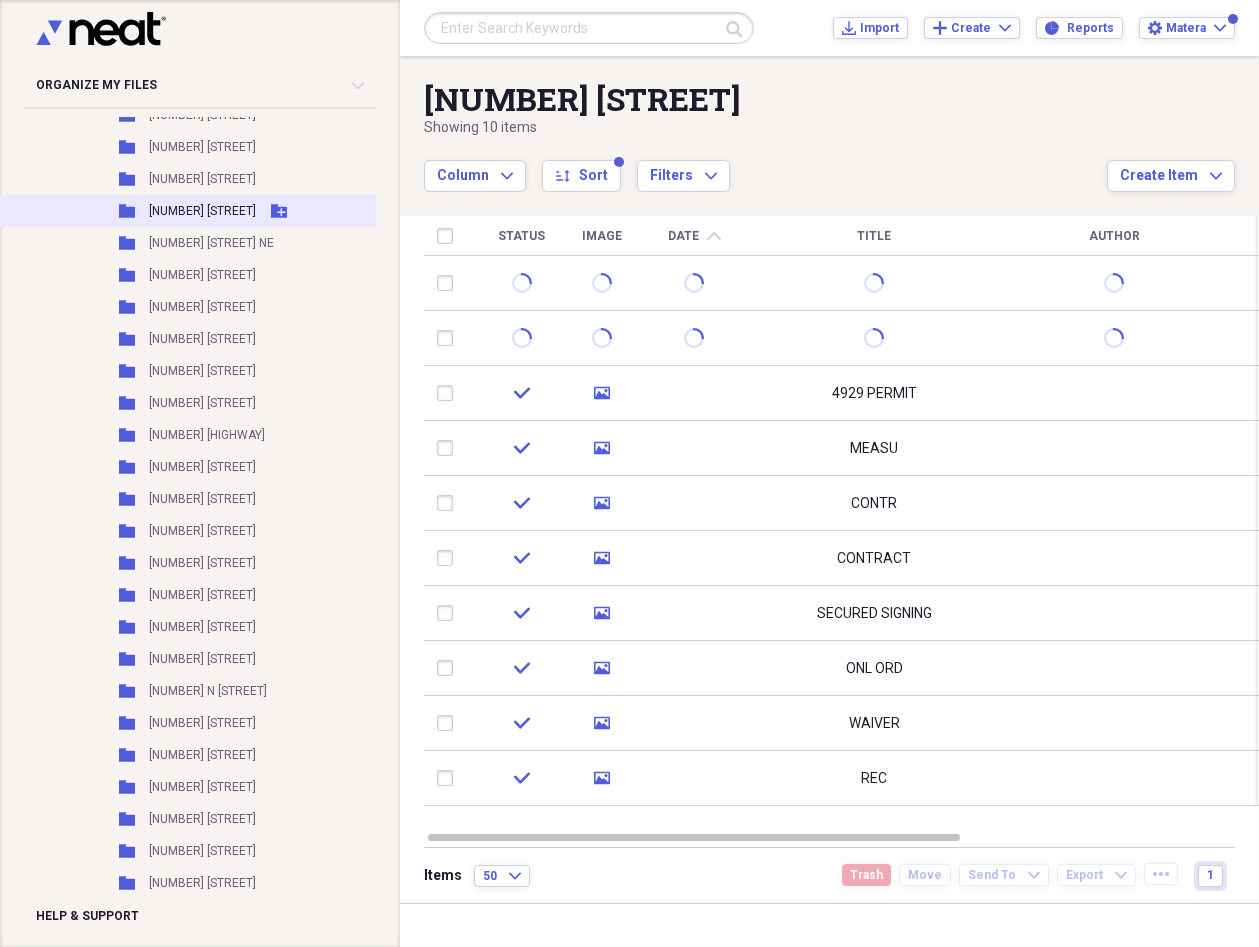 click on "Folder [NUMBER] [STREET] NE Add Folder" at bounding box center [201, 211] 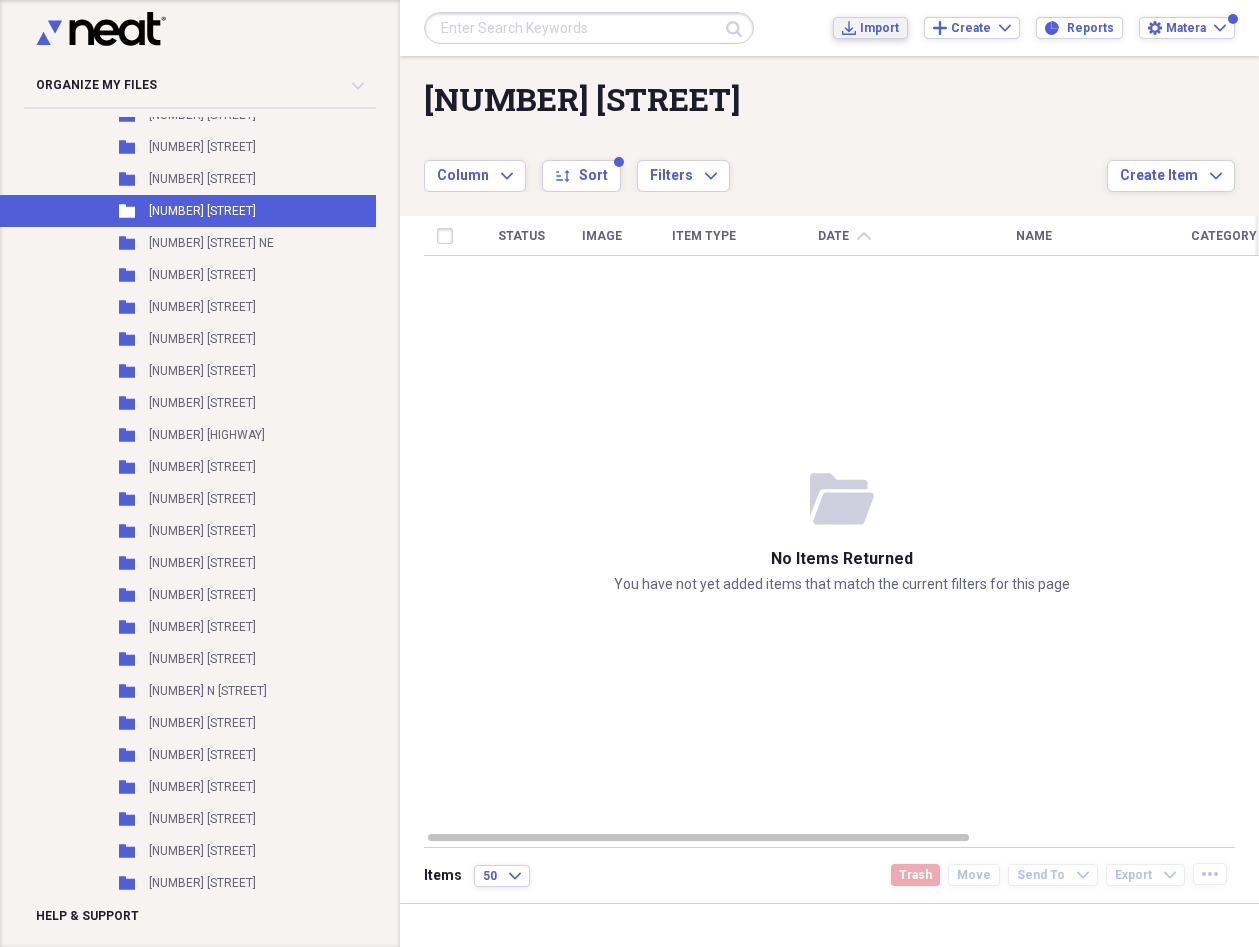 click on "Import Import" at bounding box center (870, 28) 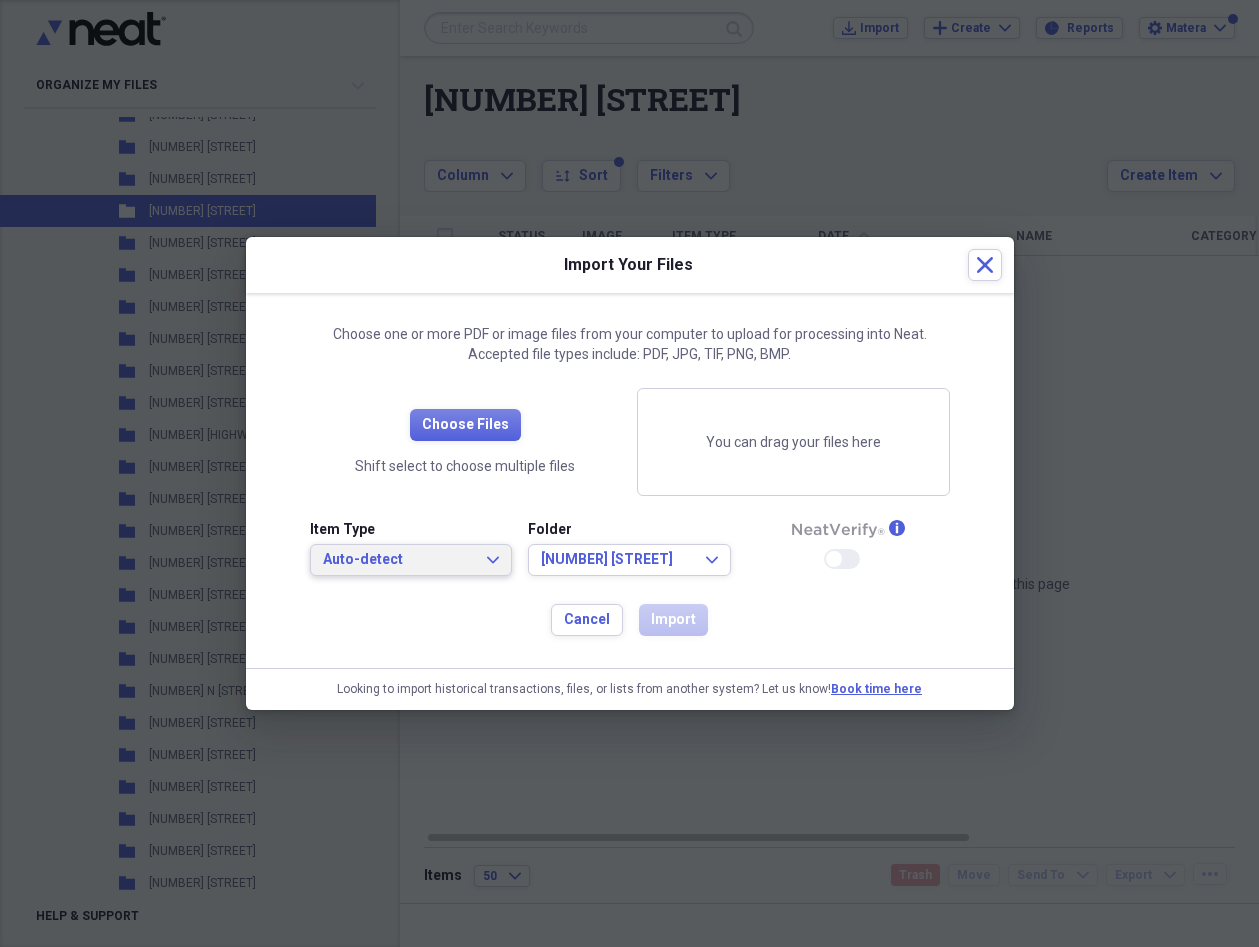 click on "Auto-detect" at bounding box center [399, 560] 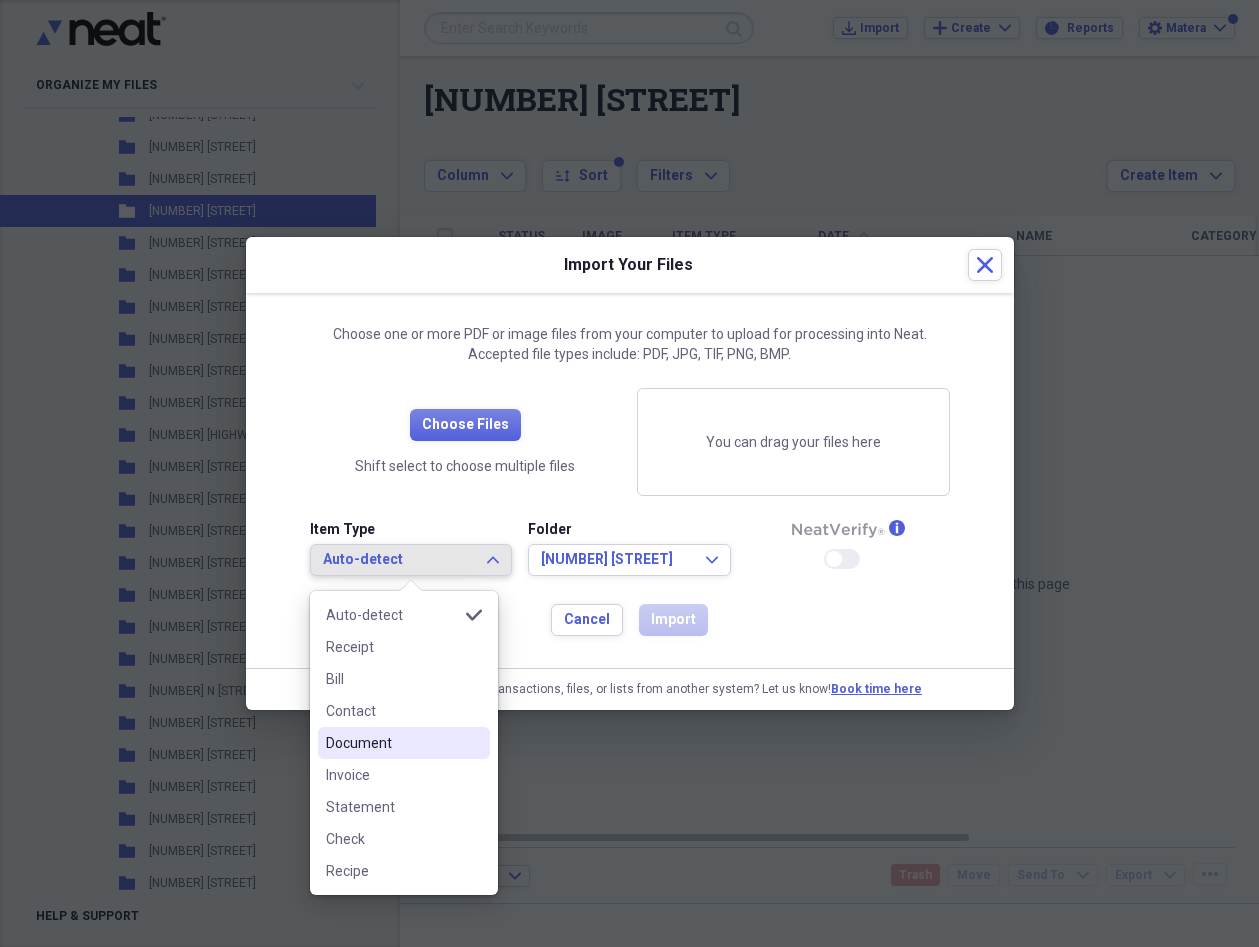 click on "Document" at bounding box center [404, 743] 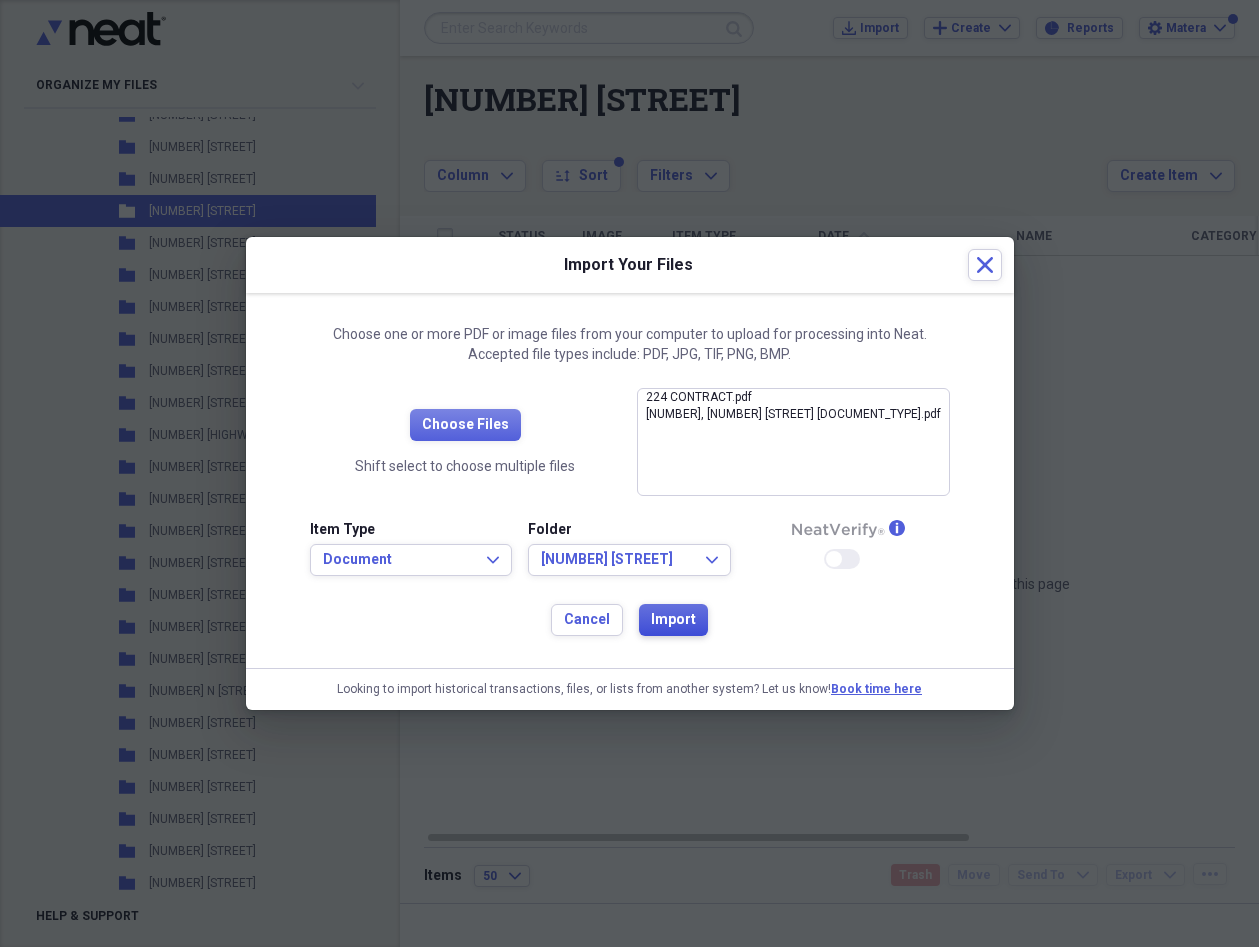 click on "Import" at bounding box center (673, 620) 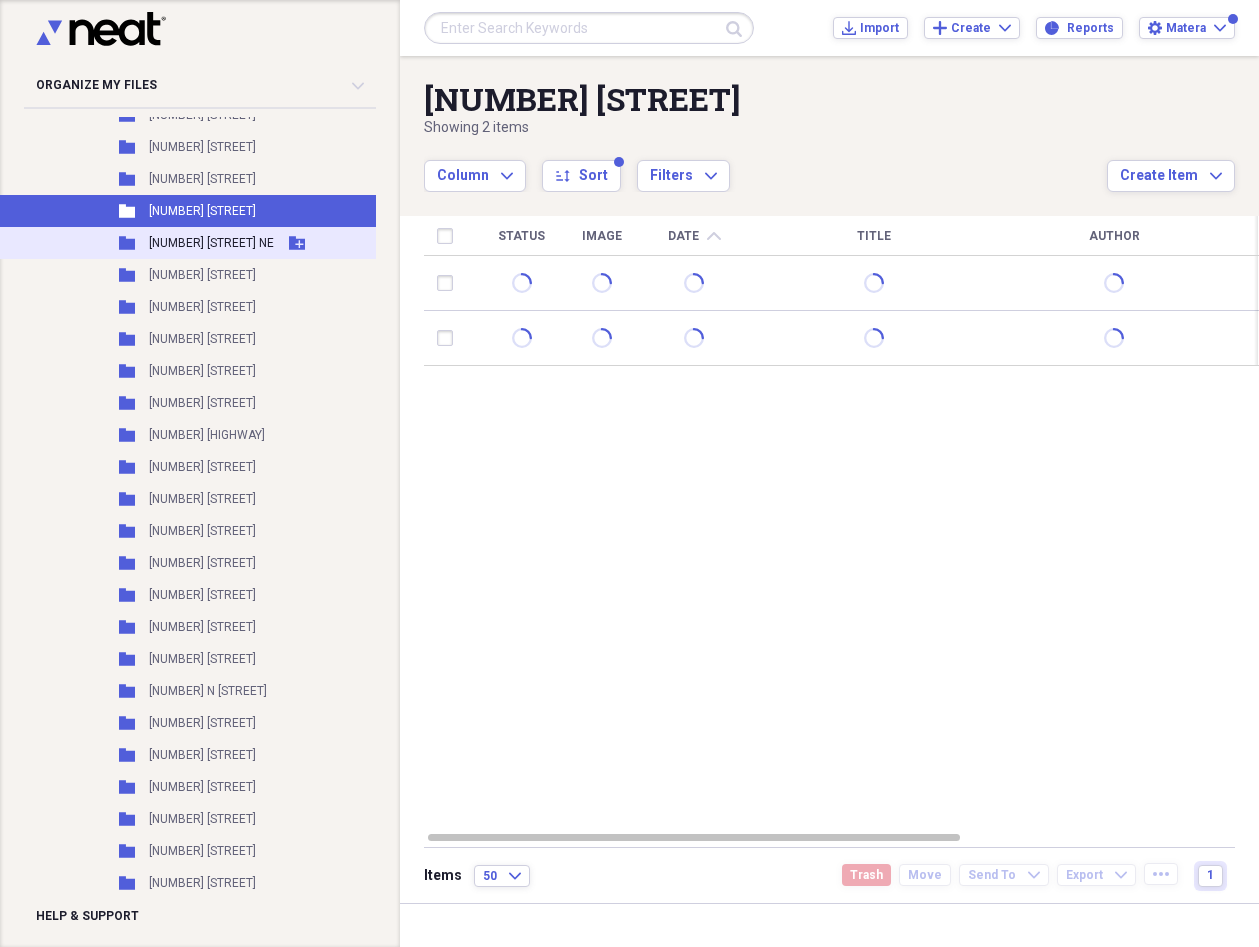 click on "[NUMBER] [STREET] NE" at bounding box center [211, 243] 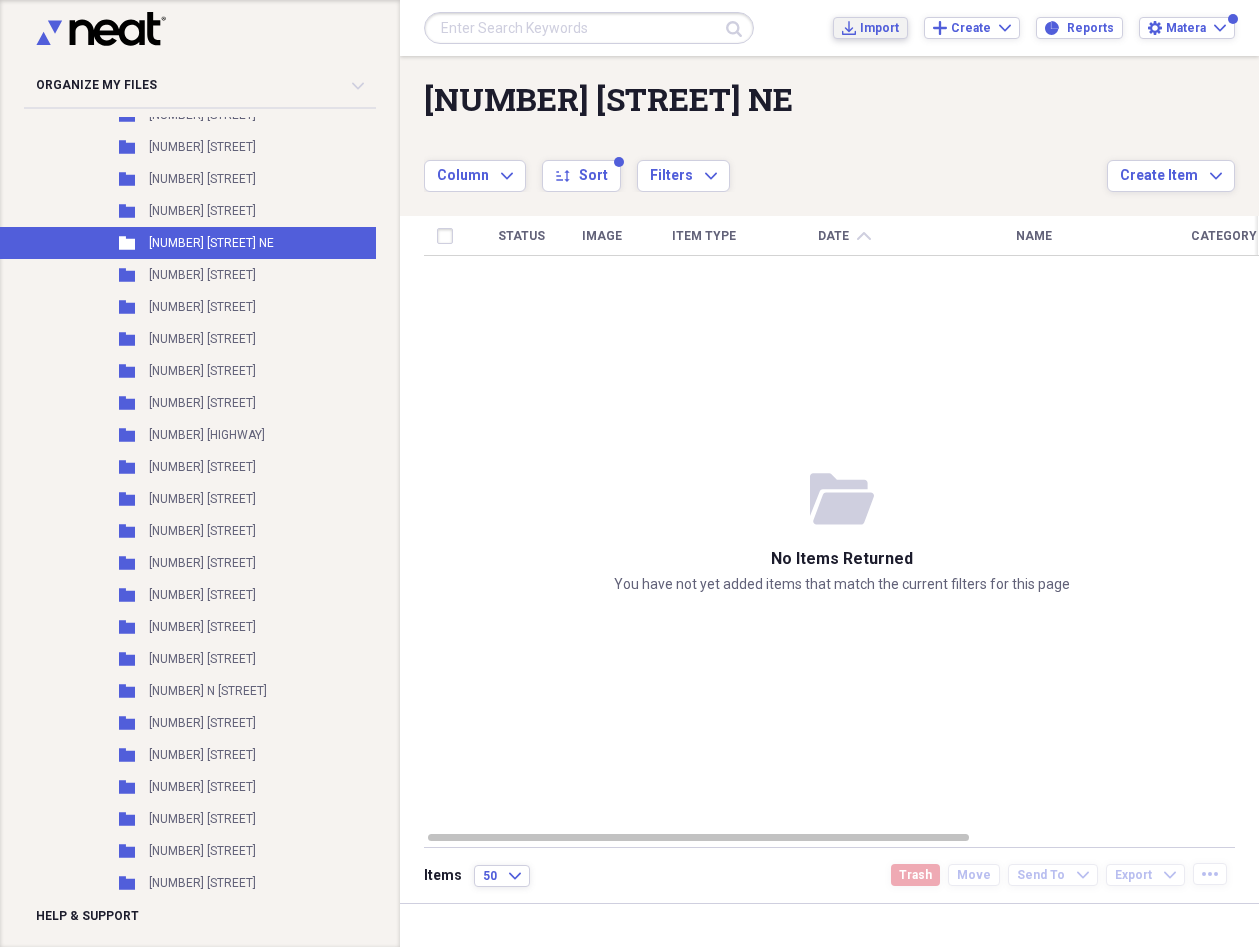 click on "Import" at bounding box center [879, 28] 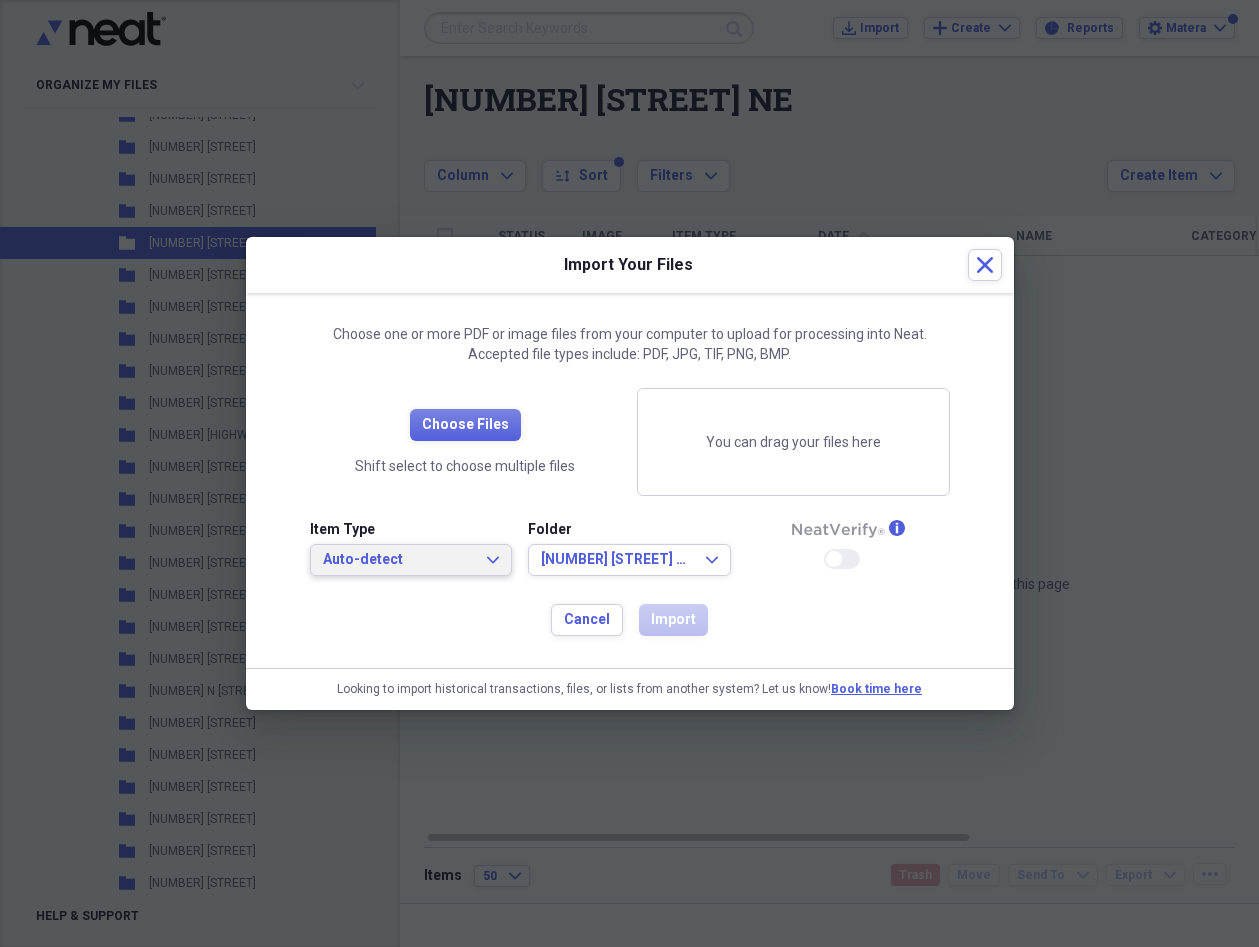 click on "Auto-detect Expand" at bounding box center (411, 560) 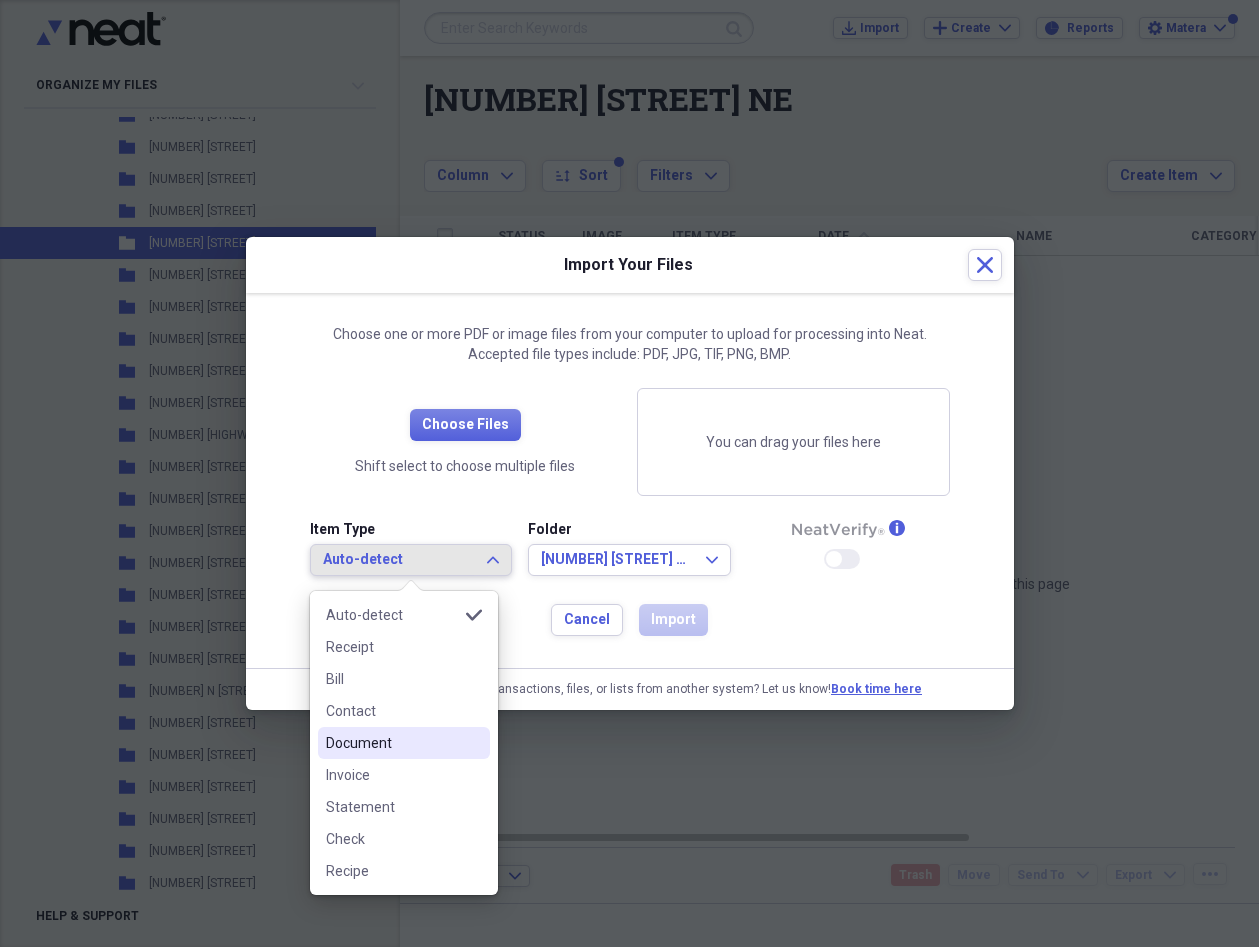click on "Document" at bounding box center [404, 743] 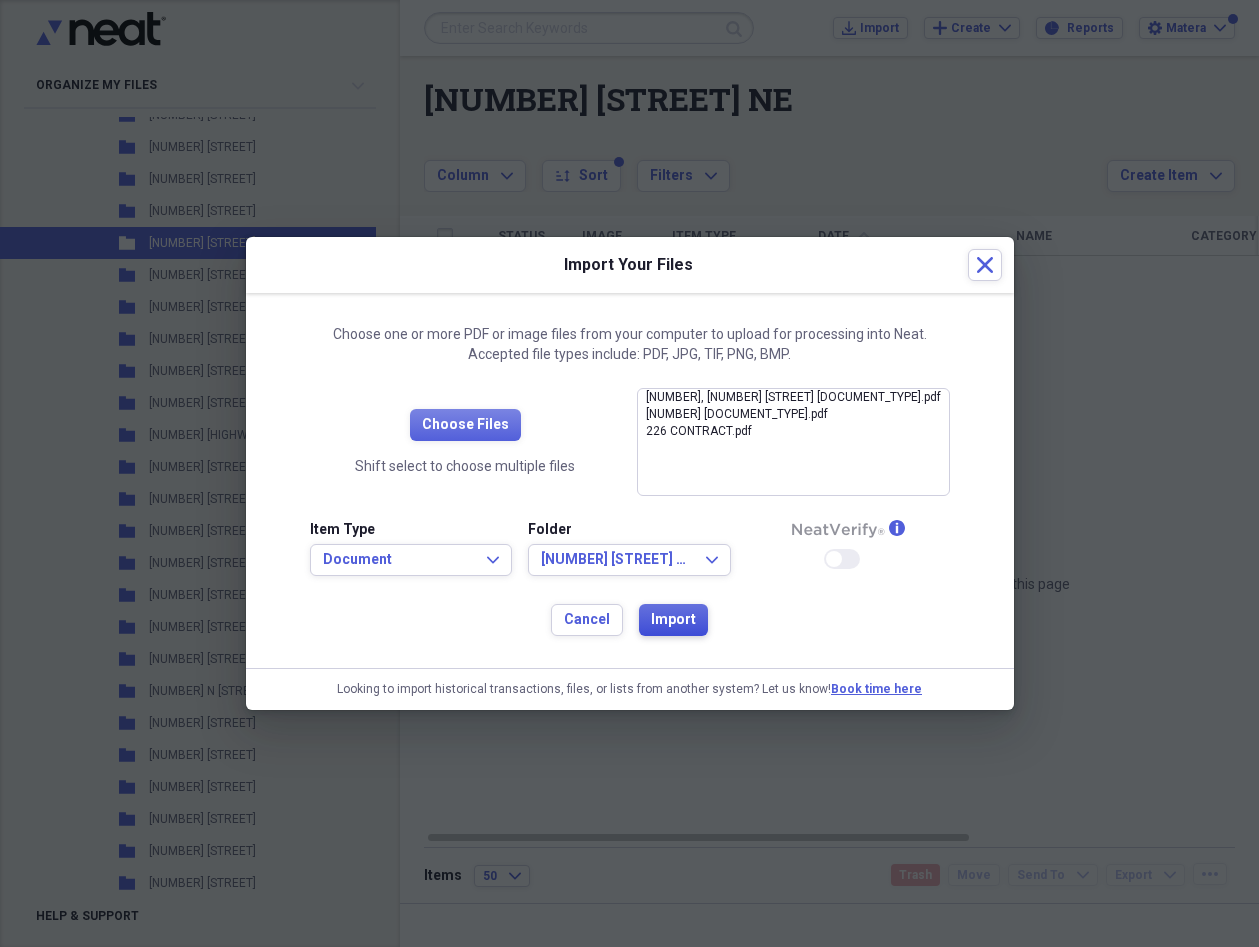 click on "Import" at bounding box center [673, 620] 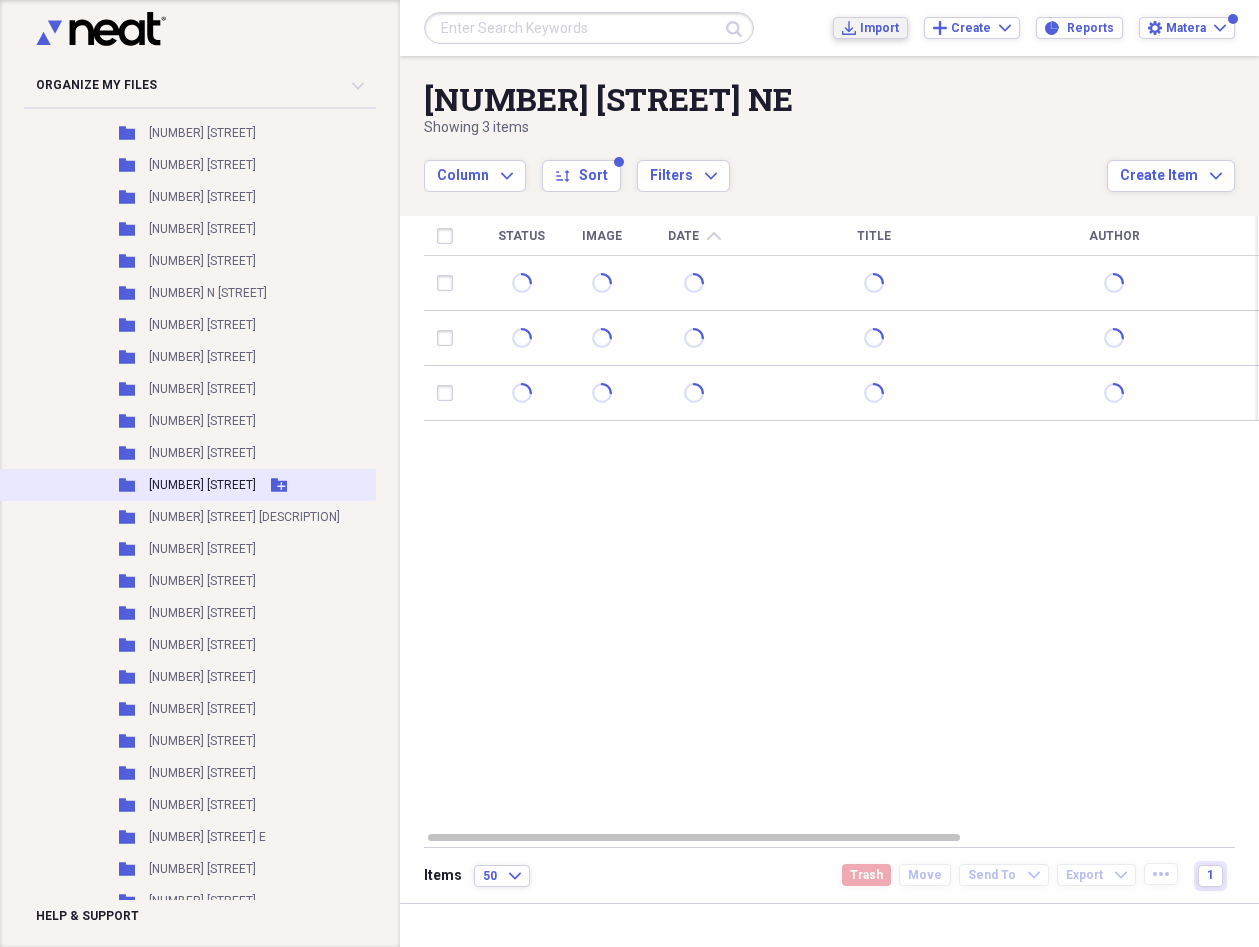 scroll, scrollTop: 3357, scrollLeft: 1, axis: both 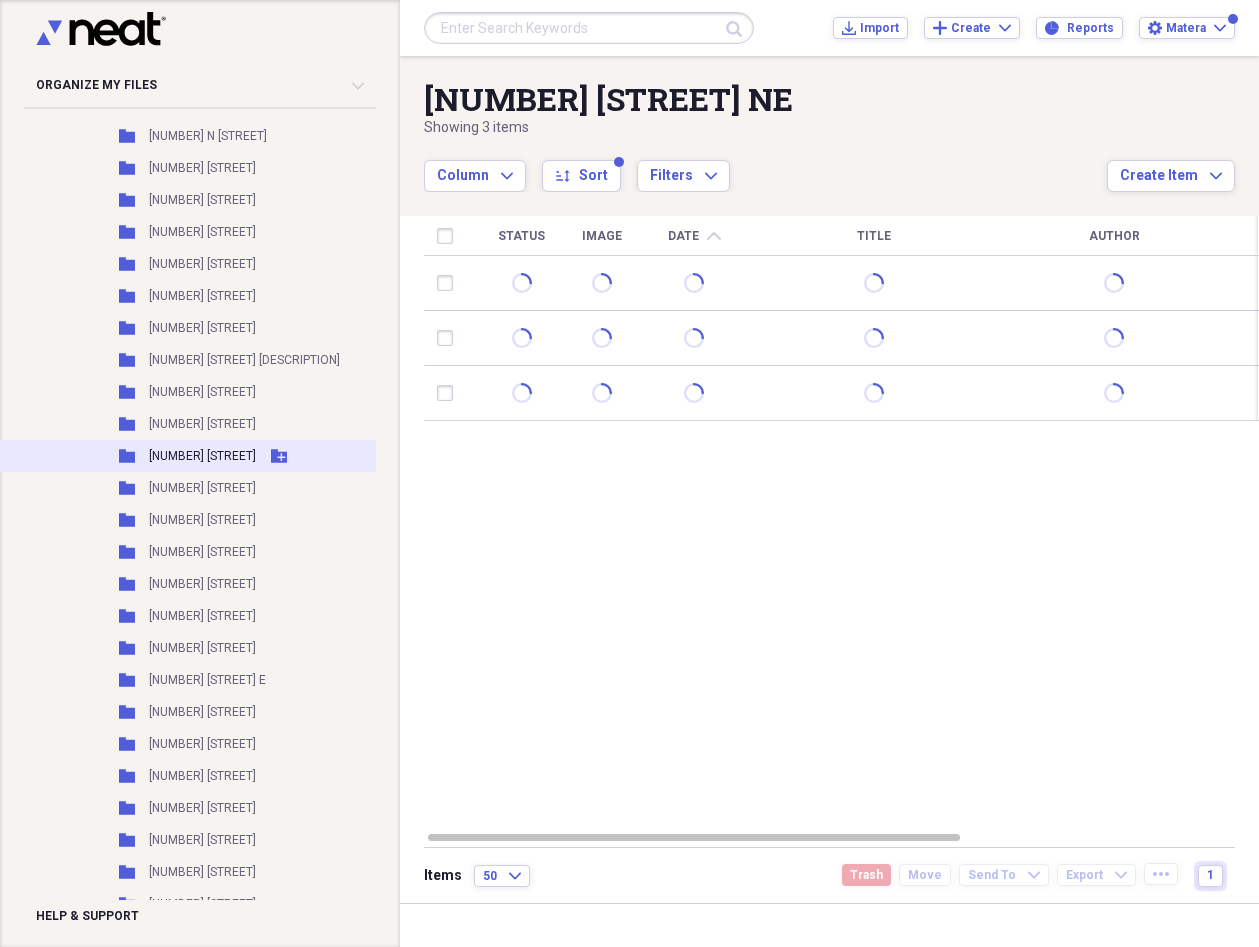 click on "[NUMBER] [STREET]" at bounding box center (202, 456) 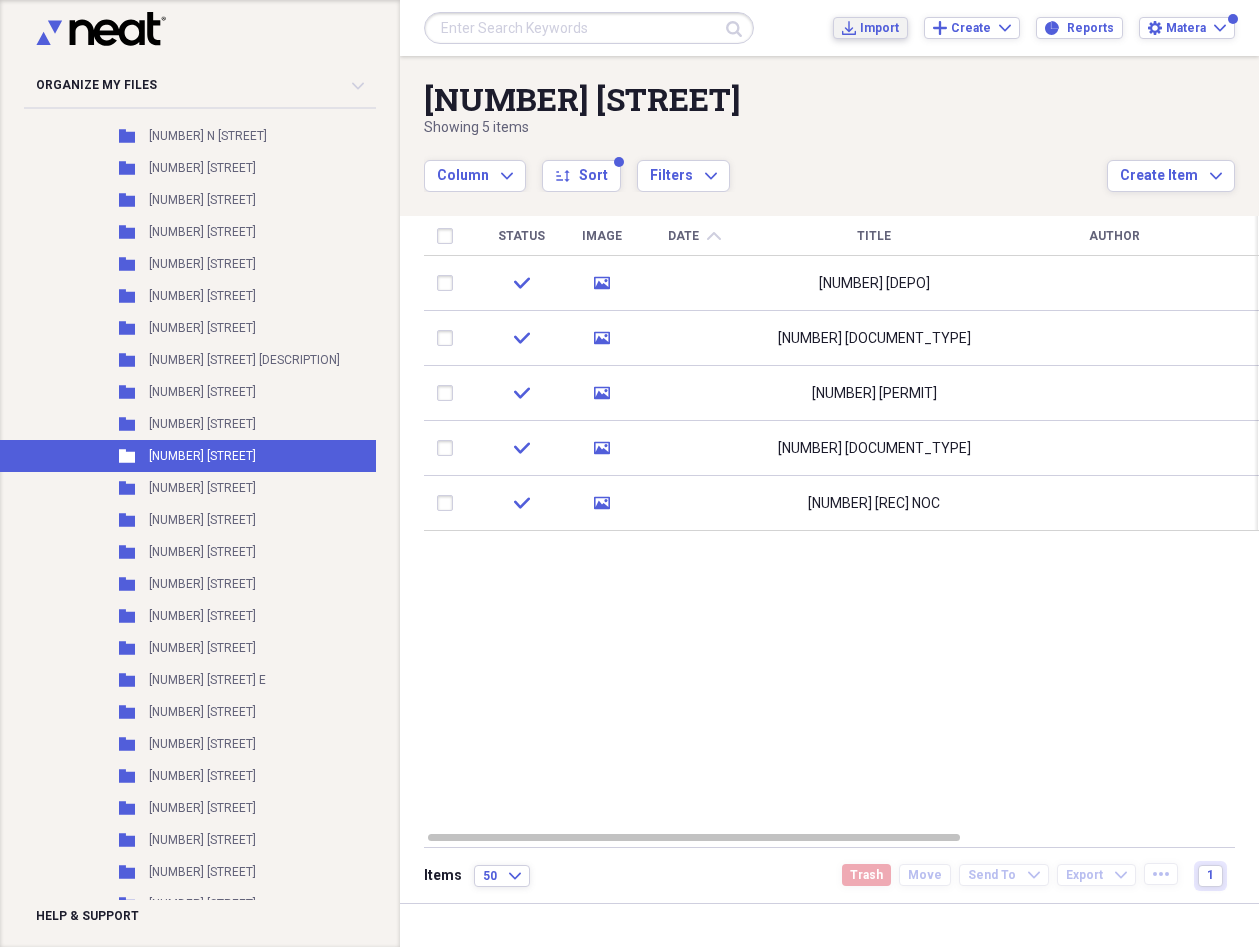 click on "Import Import" at bounding box center [870, 28] 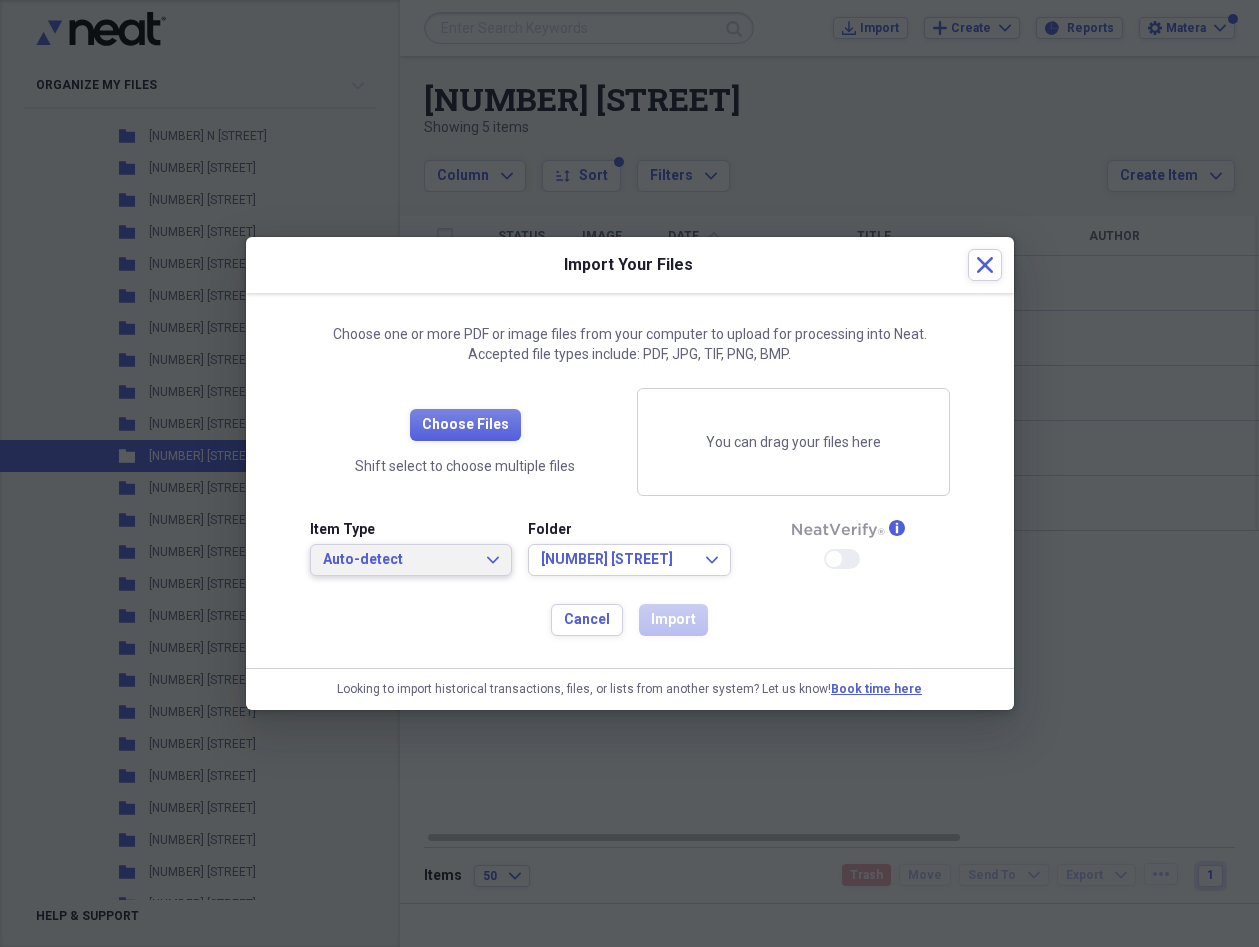 click on "Auto-detect" at bounding box center [399, 560] 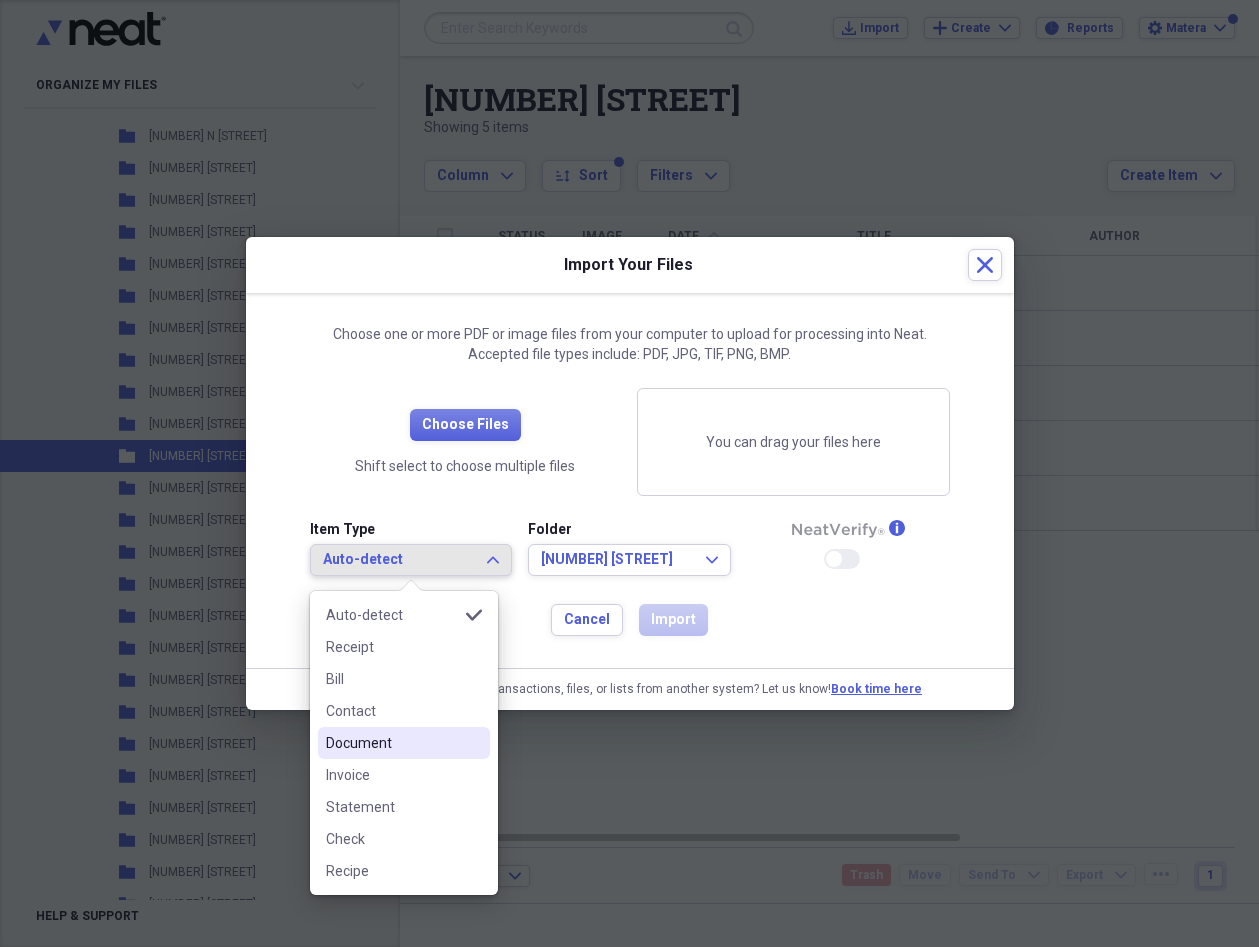 click on "Document" at bounding box center (404, 743) 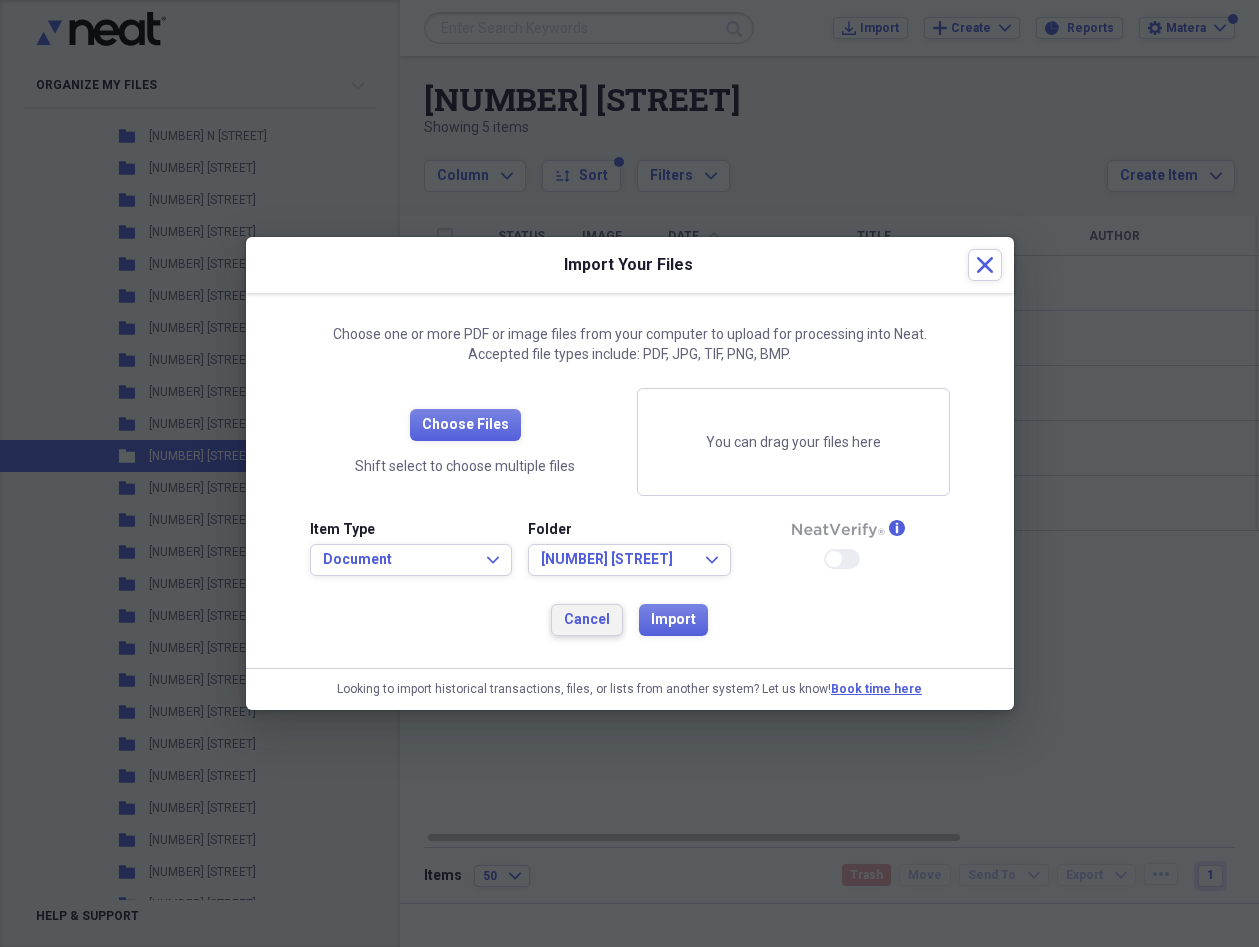 click on "Cancel" at bounding box center [587, 620] 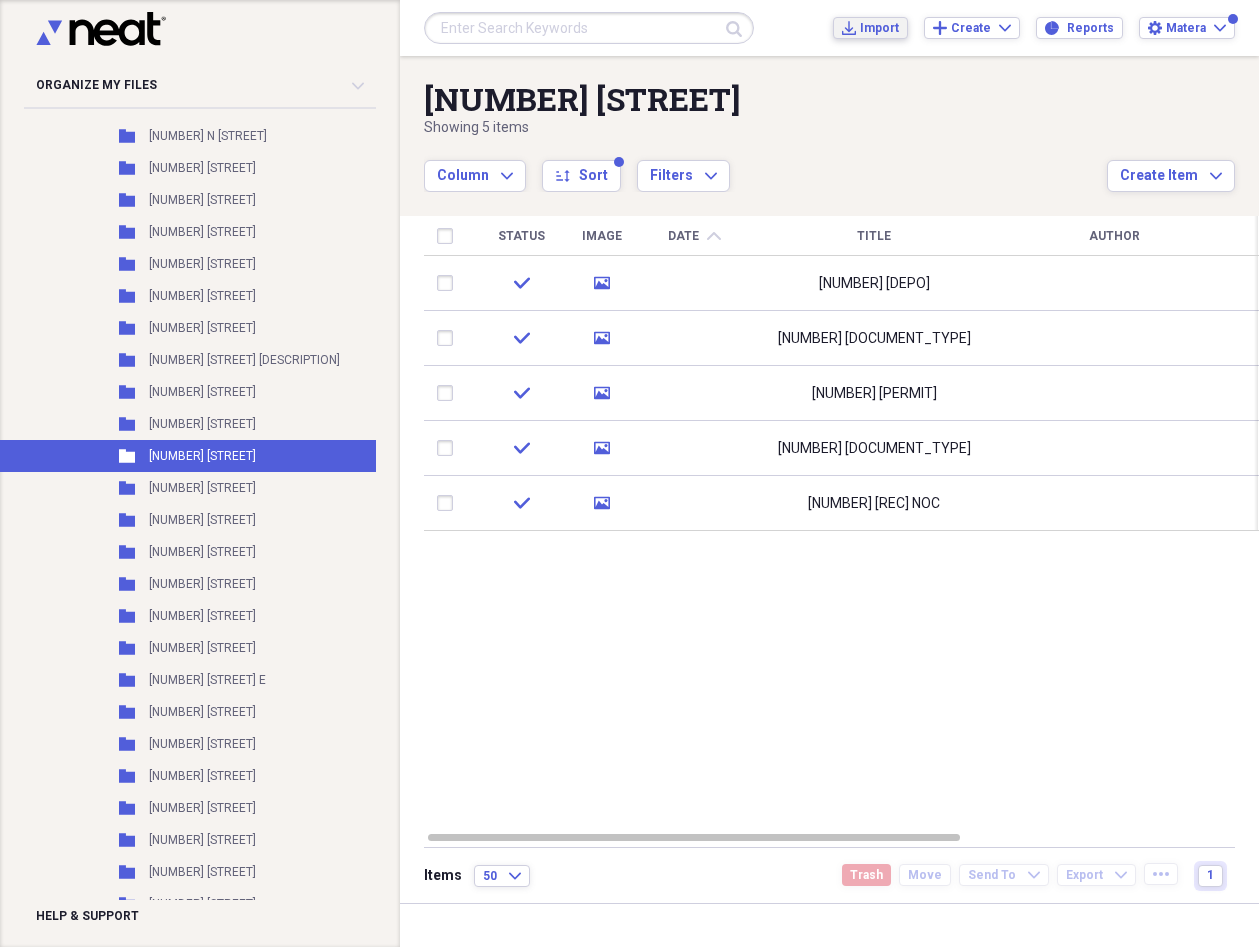 click on "Import Import" at bounding box center [870, 28] 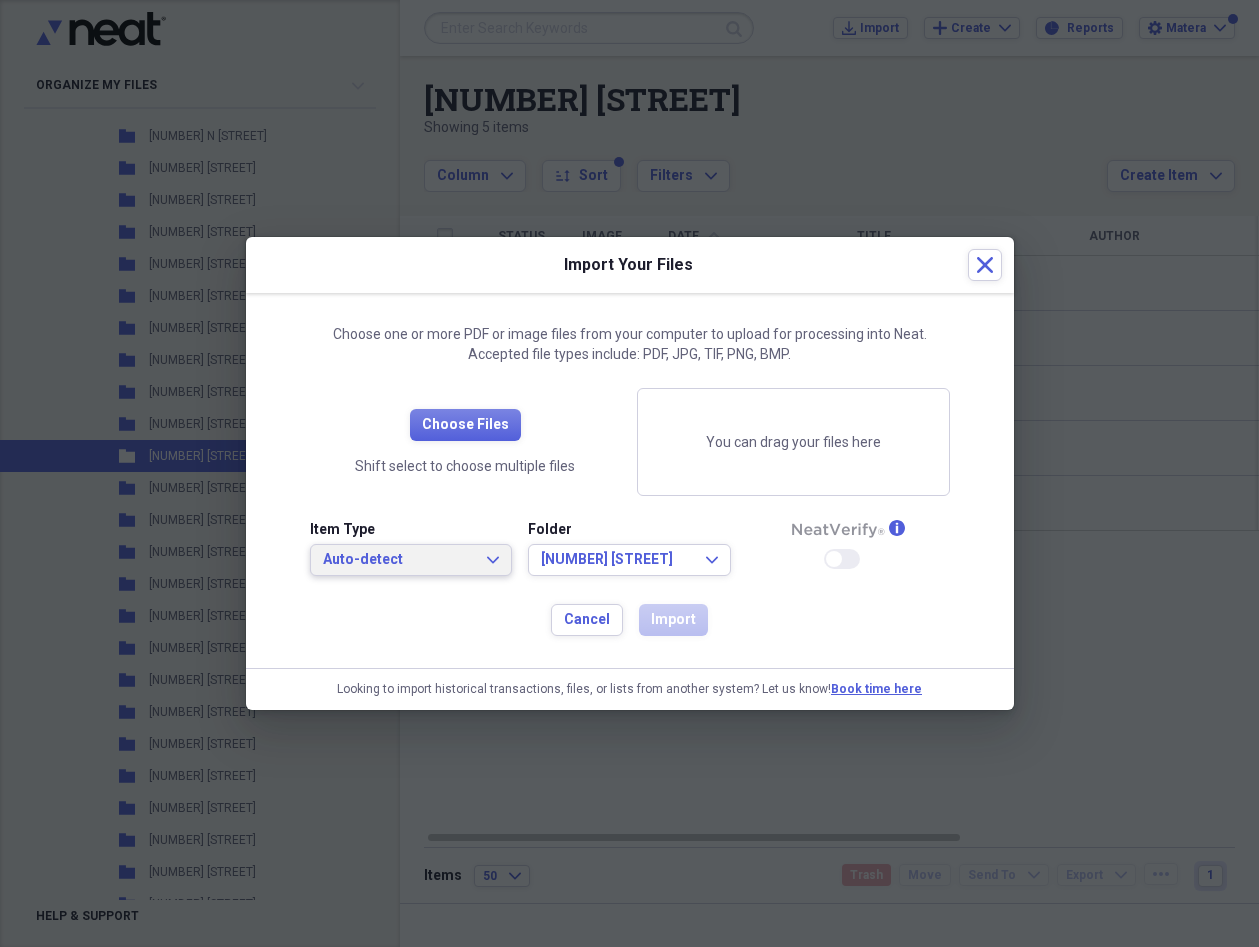 click on "Expand" 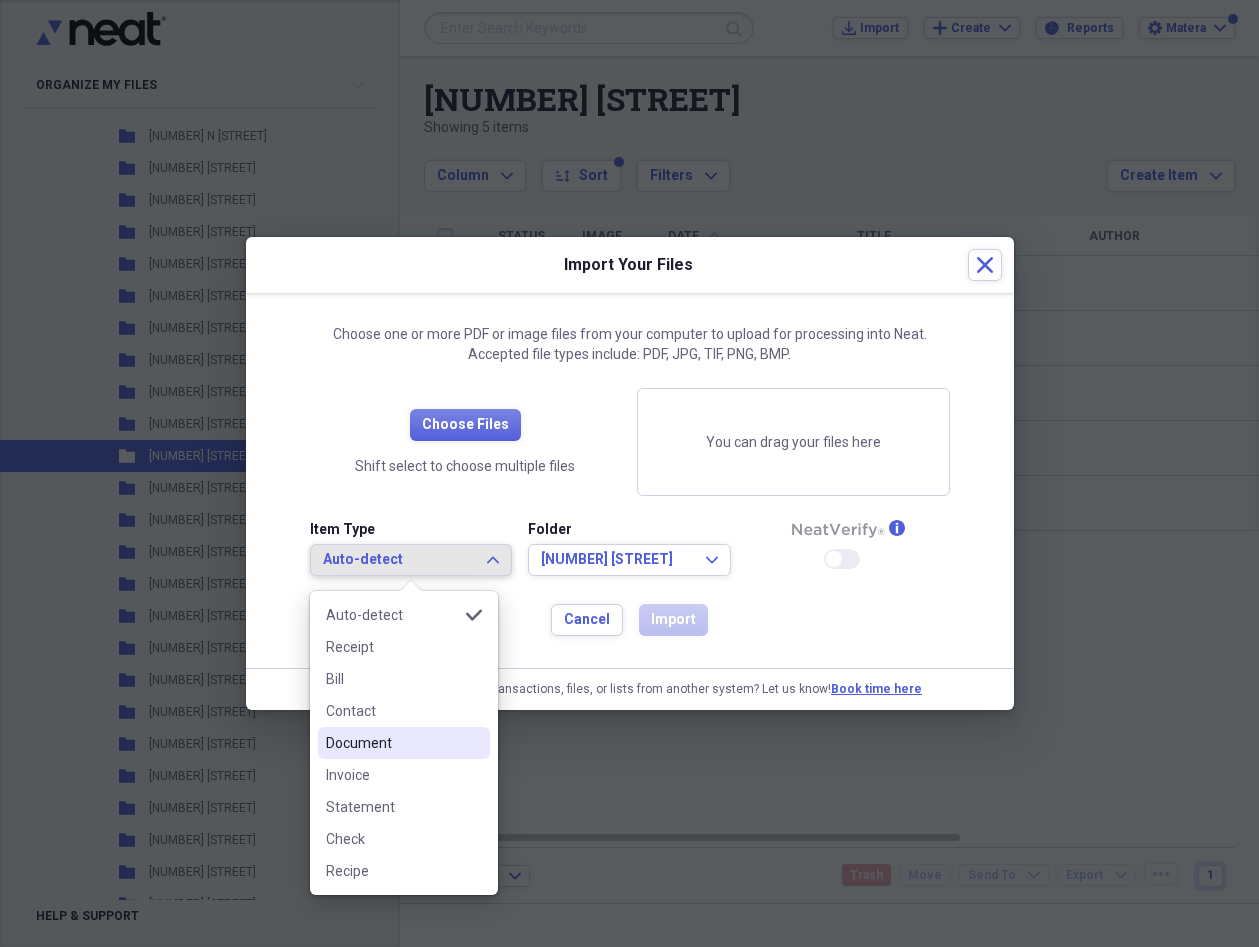 click on "Document" at bounding box center (392, 743) 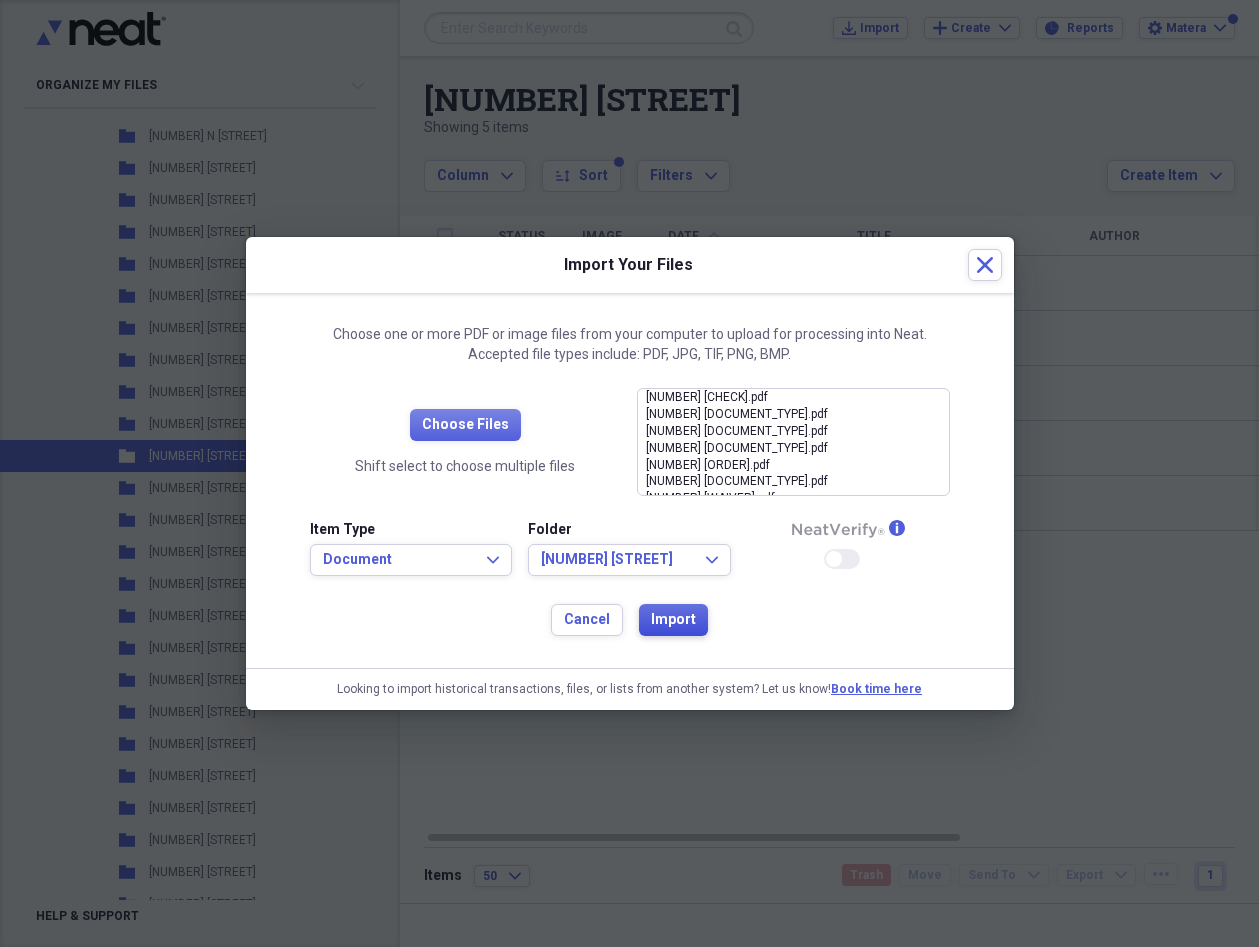 click on "Import" at bounding box center [673, 620] 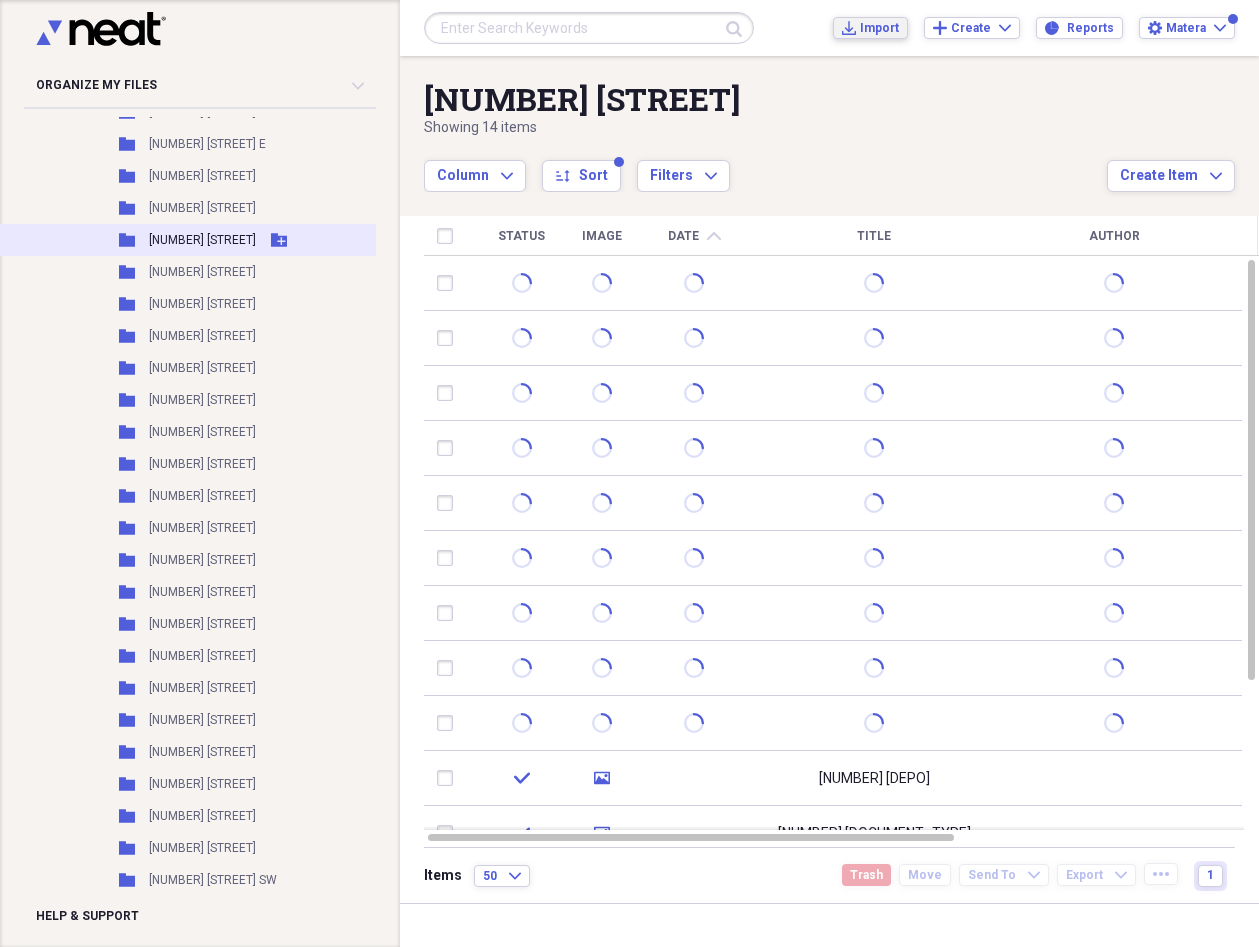 scroll, scrollTop: 822, scrollLeft: 0, axis: vertical 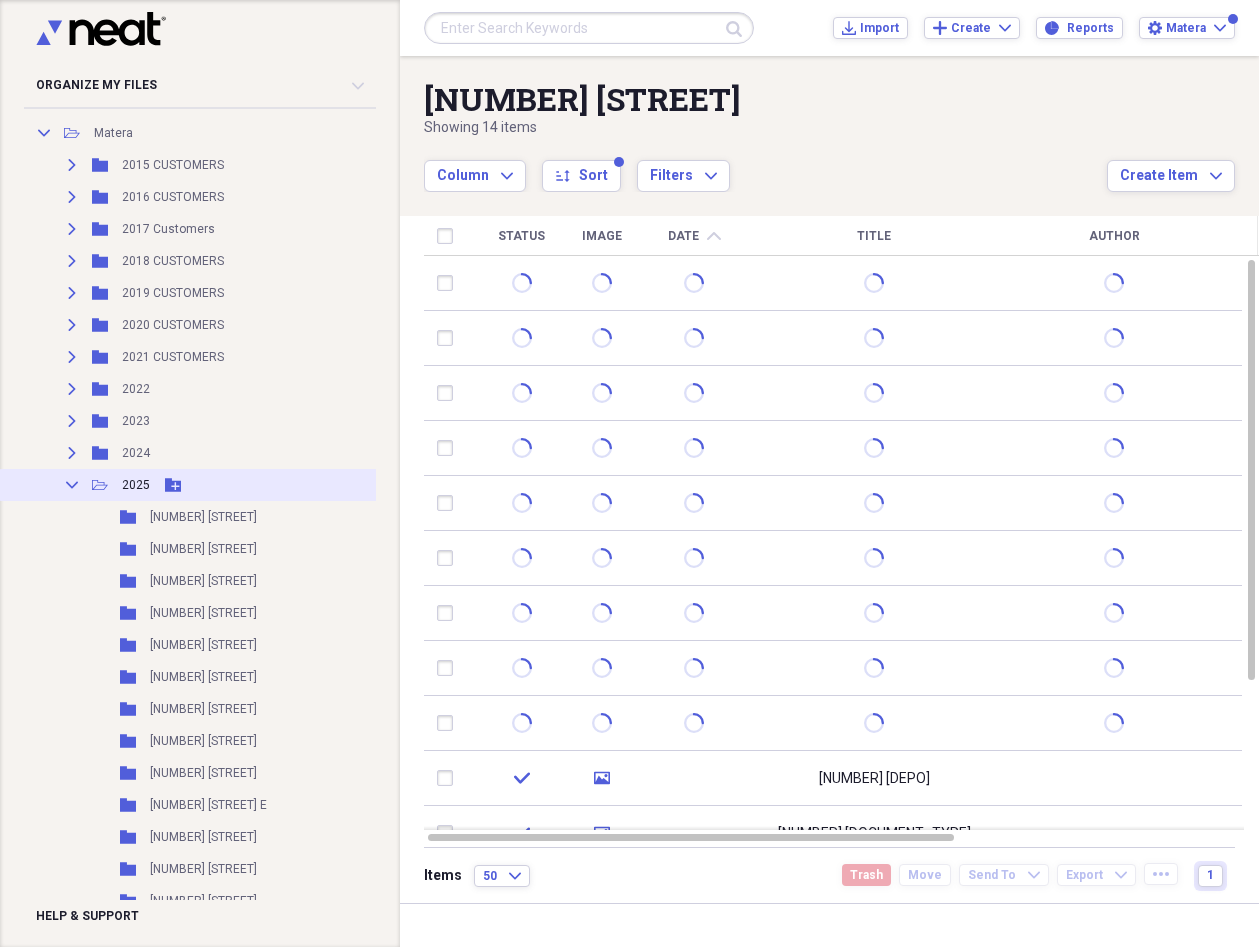 click 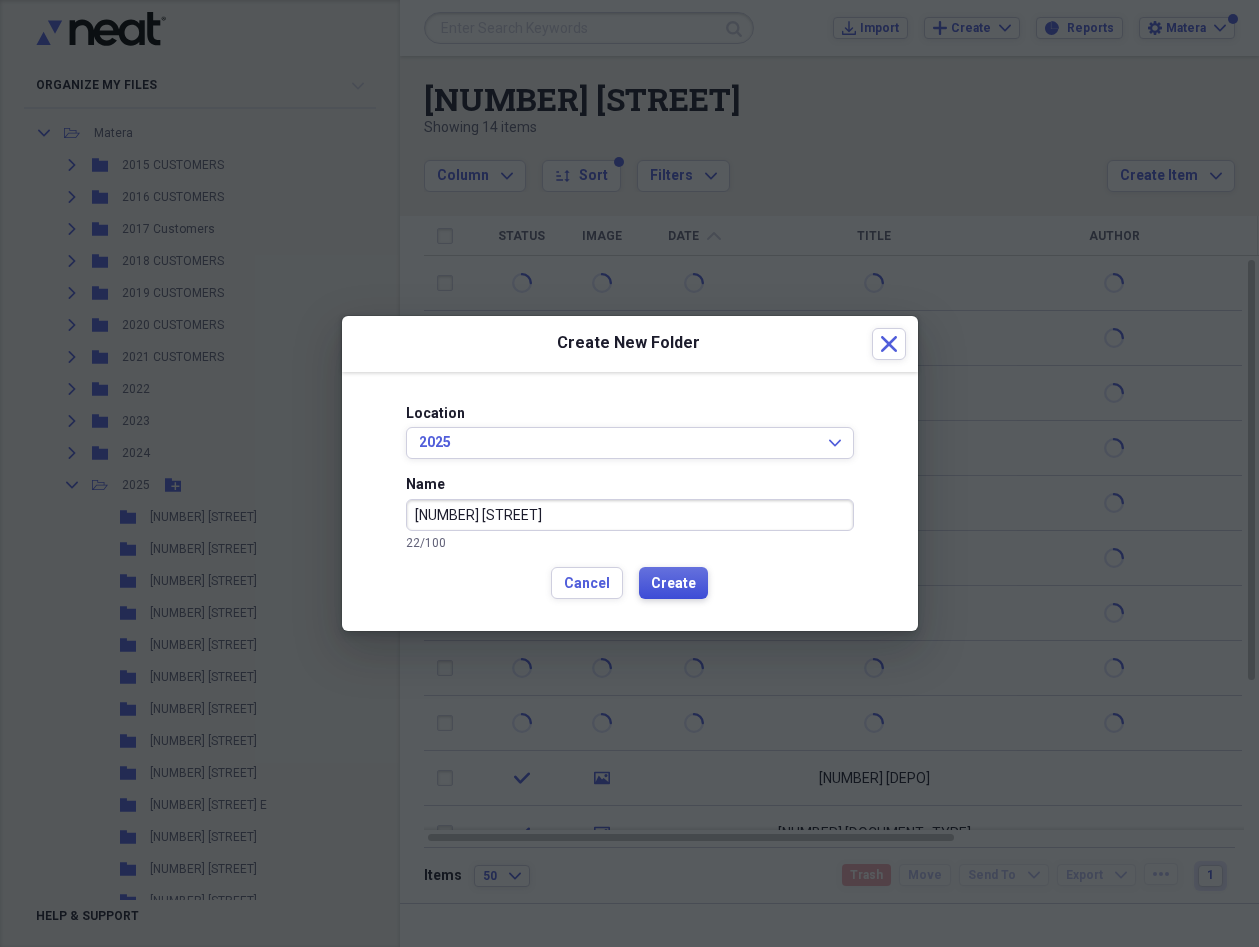 type on "[NUMBER] [STREET]" 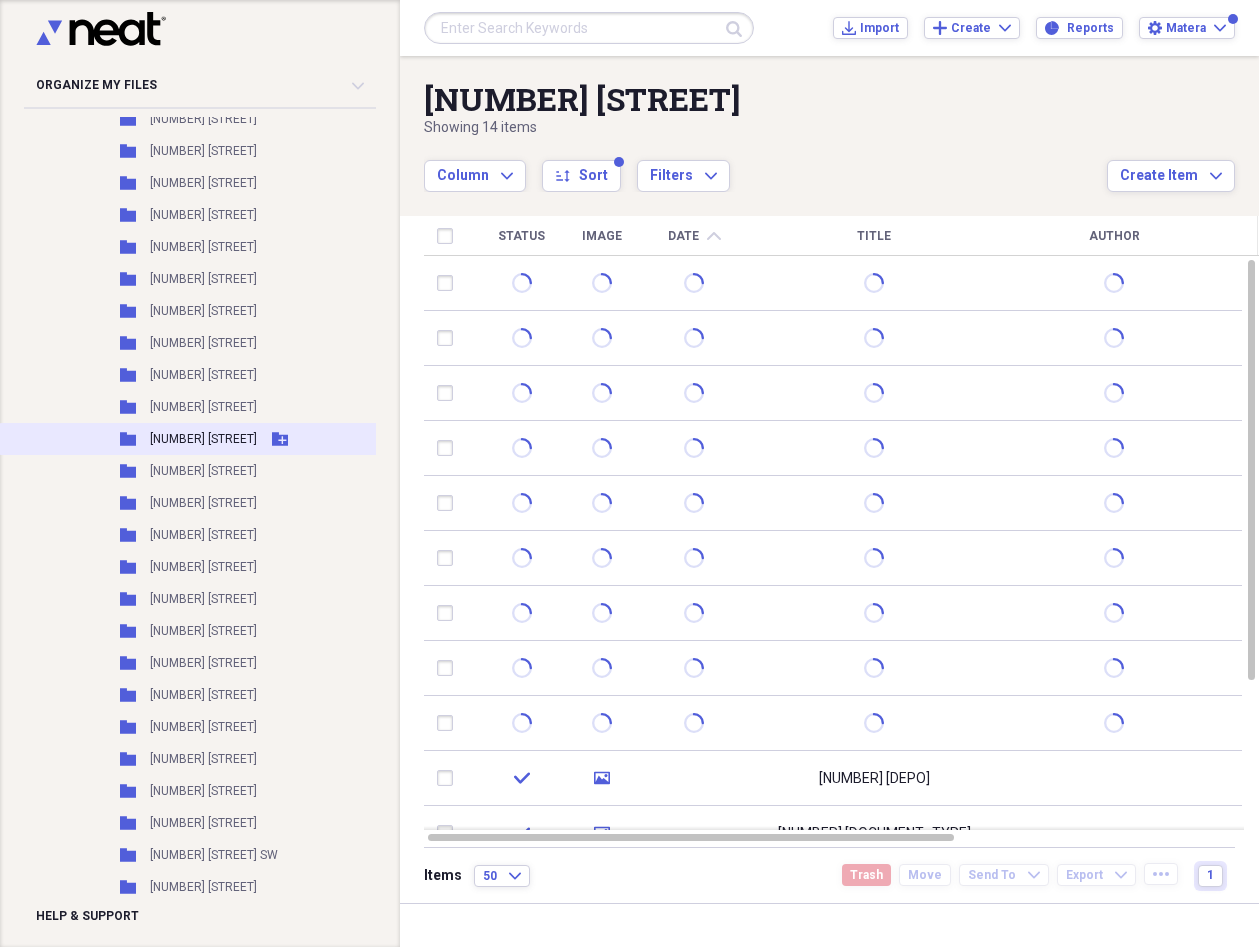 scroll, scrollTop: 872, scrollLeft: 0, axis: vertical 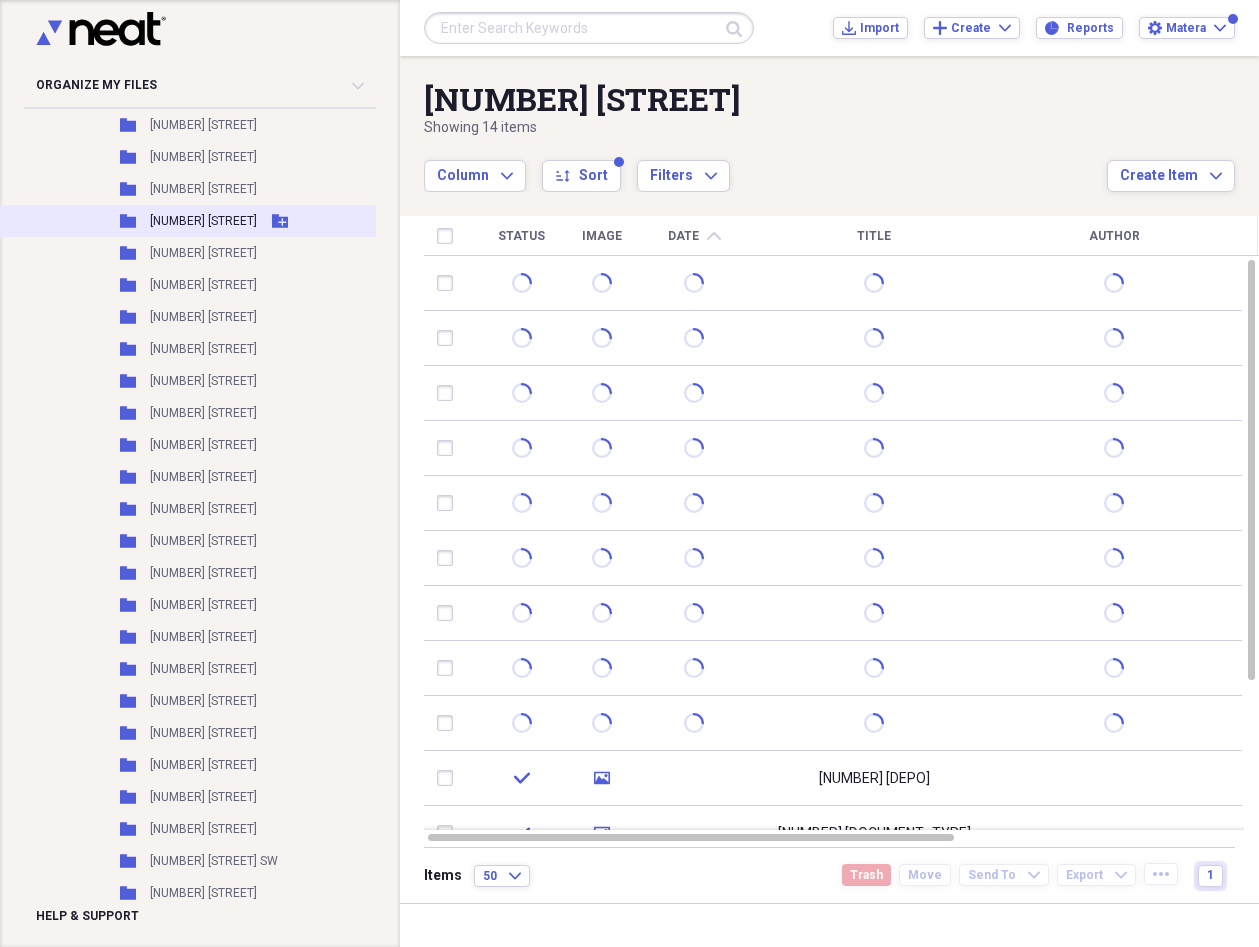 click on "Folder [NUMBER] [STREET] Add Folder" at bounding box center [202, 221] 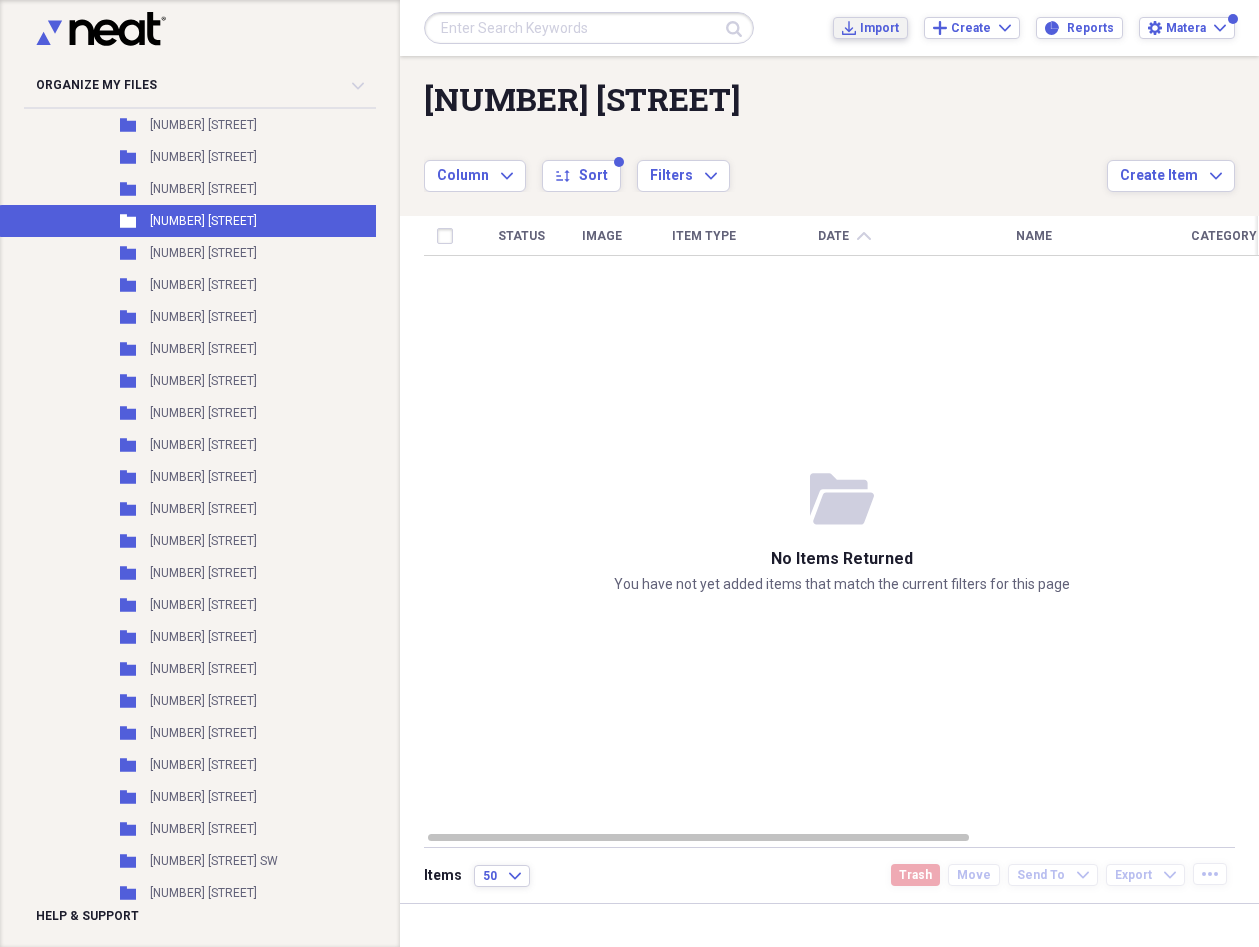 click on "Import" at bounding box center (879, 28) 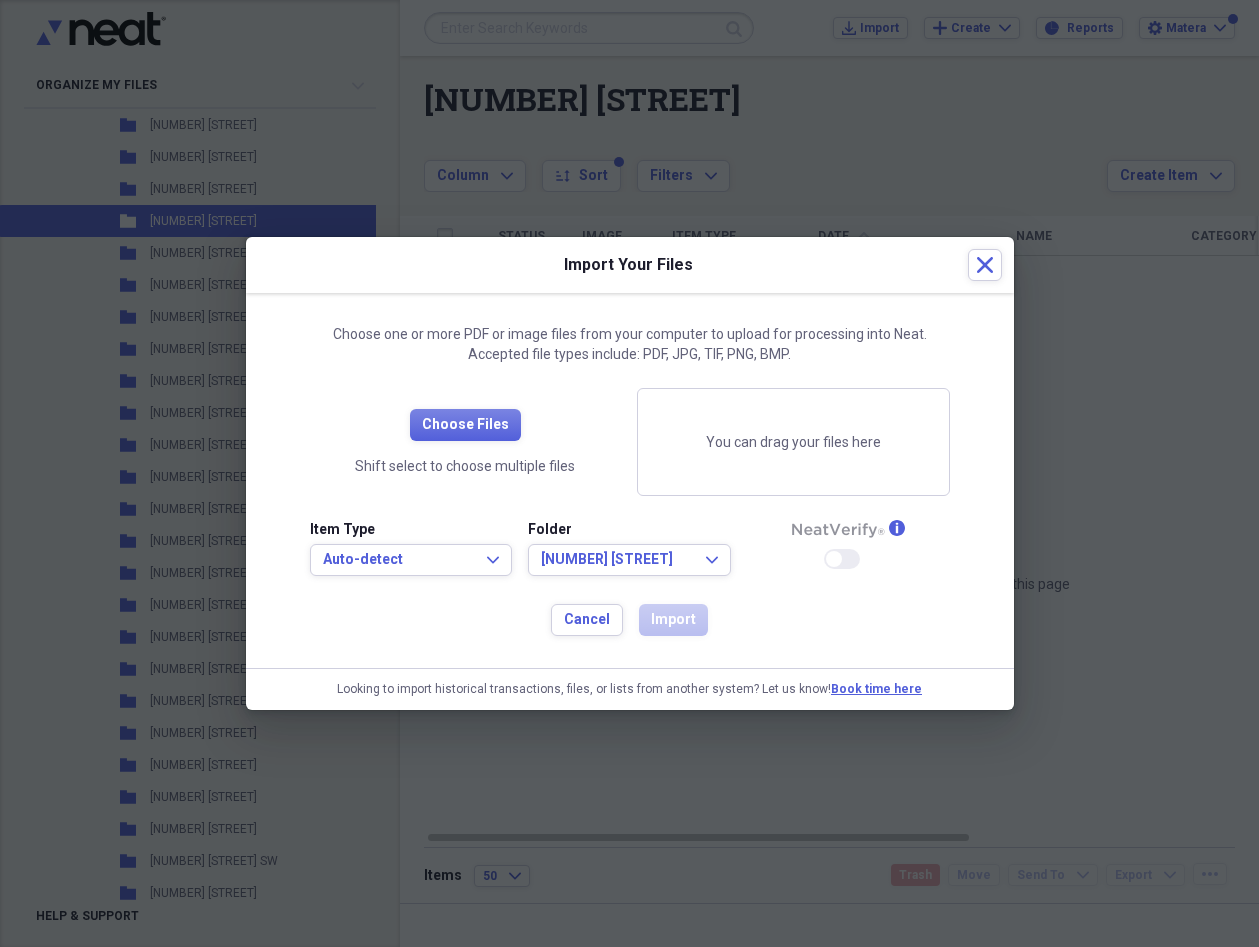drag, startPoint x: 407, startPoint y: 510, endPoint x: 400, endPoint y: 537, distance: 27.89265 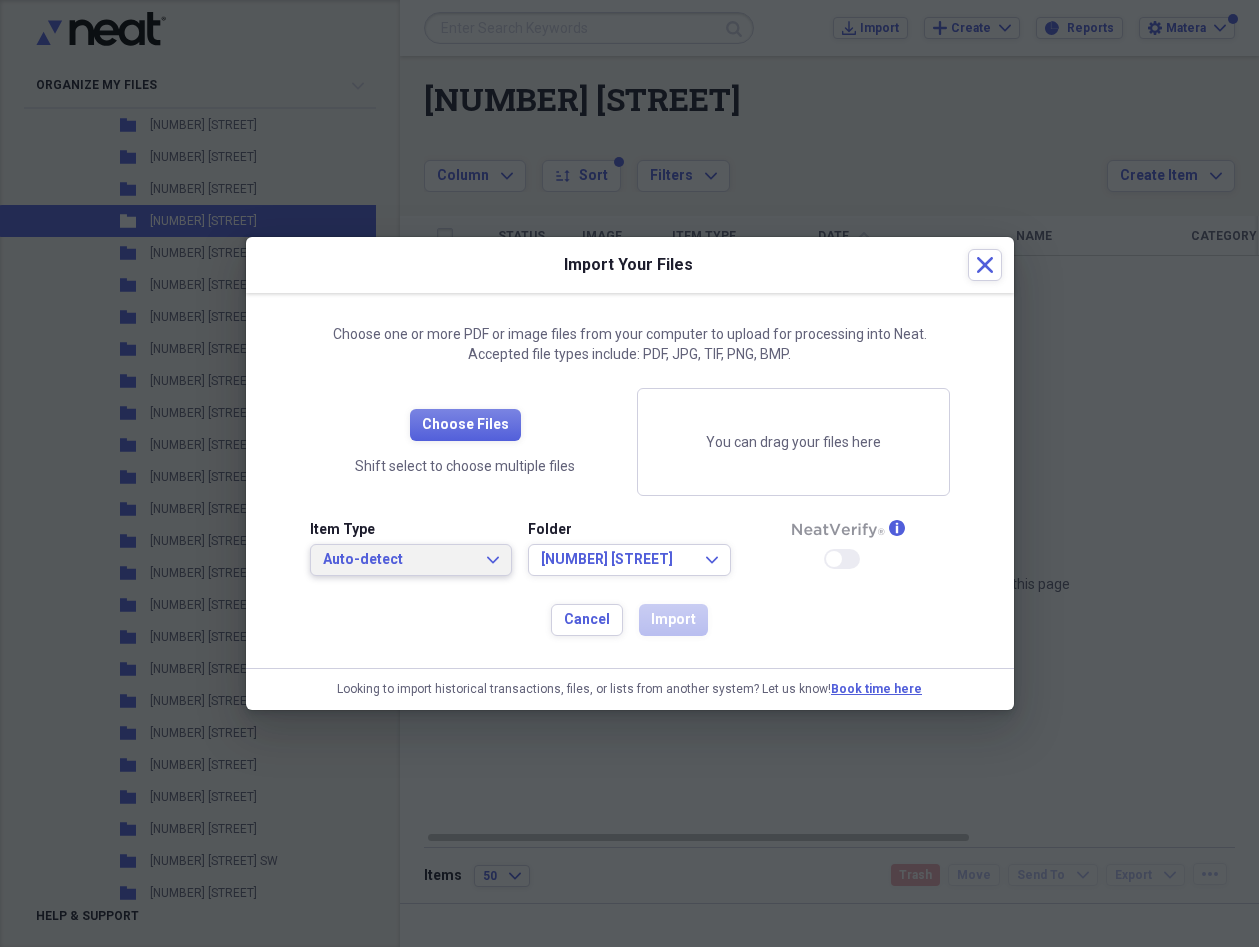 click on "Auto-detect Expand" at bounding box center [411, 560] 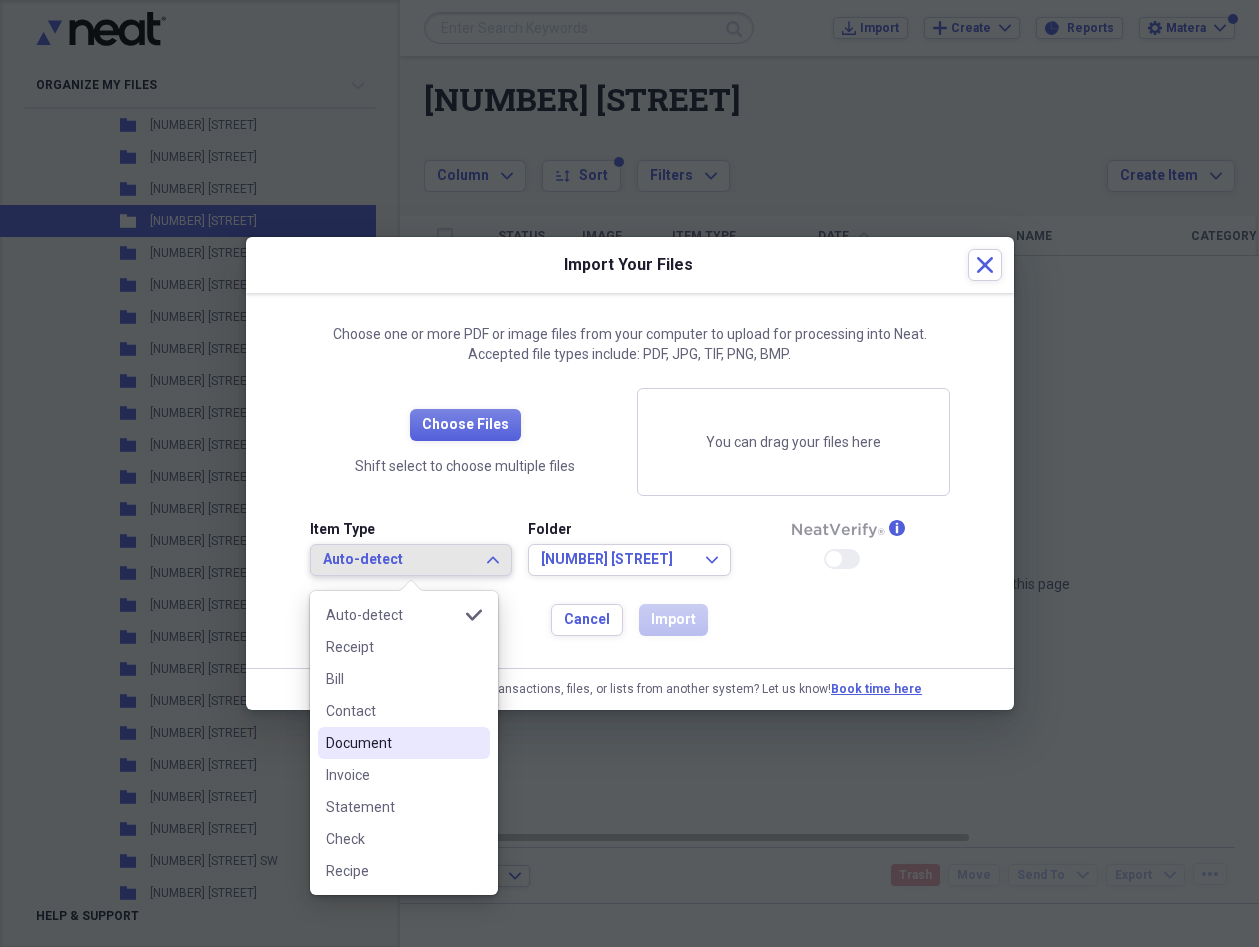 drag, startPoint x: 382, startPoint y: 748, endPoint x: 416, endPoint y: 741, distance: 34.713108 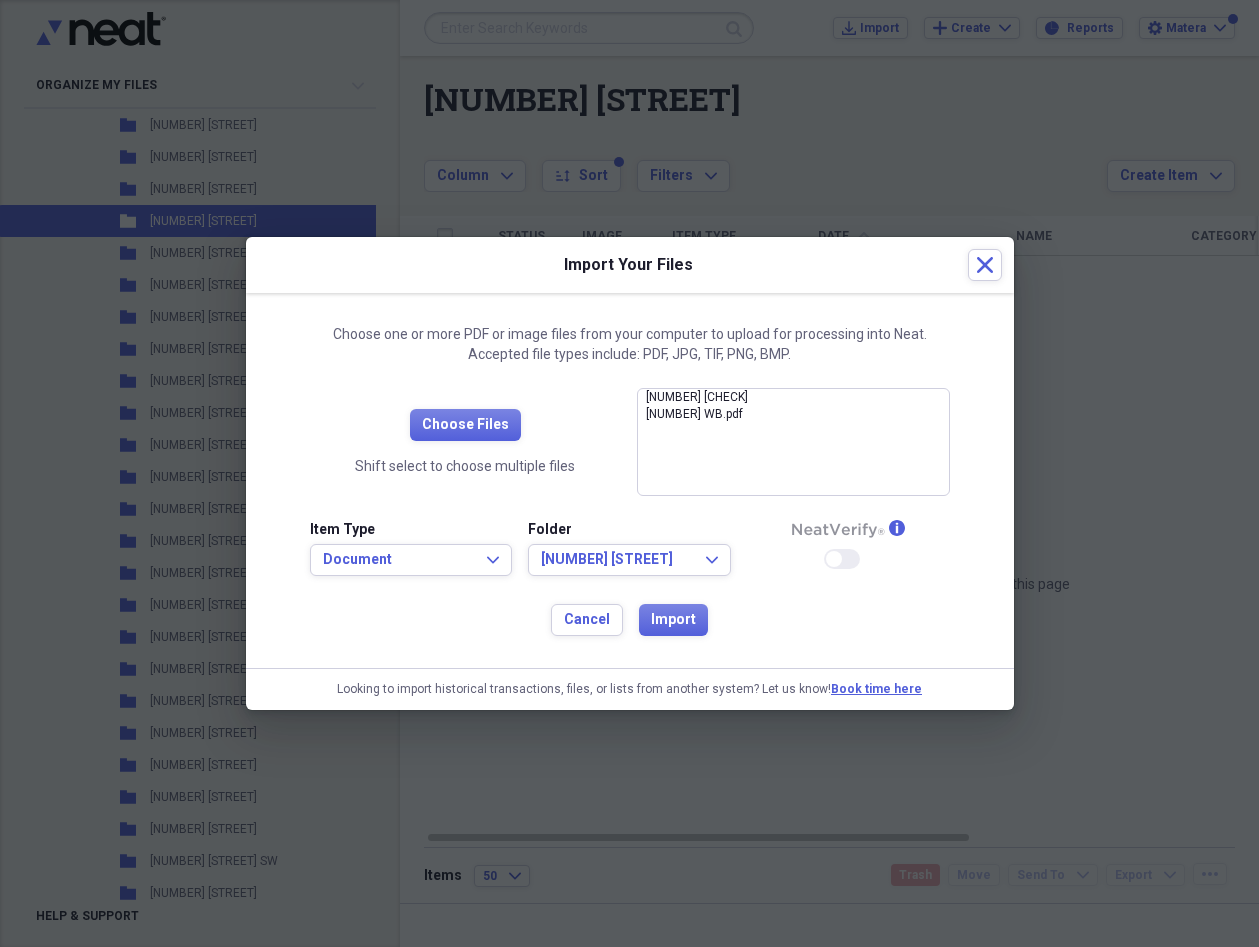drag, startPoint x: 705, startPoint y: 640, endPoint x: 693, endPoint y: 638, distance: 12.165525 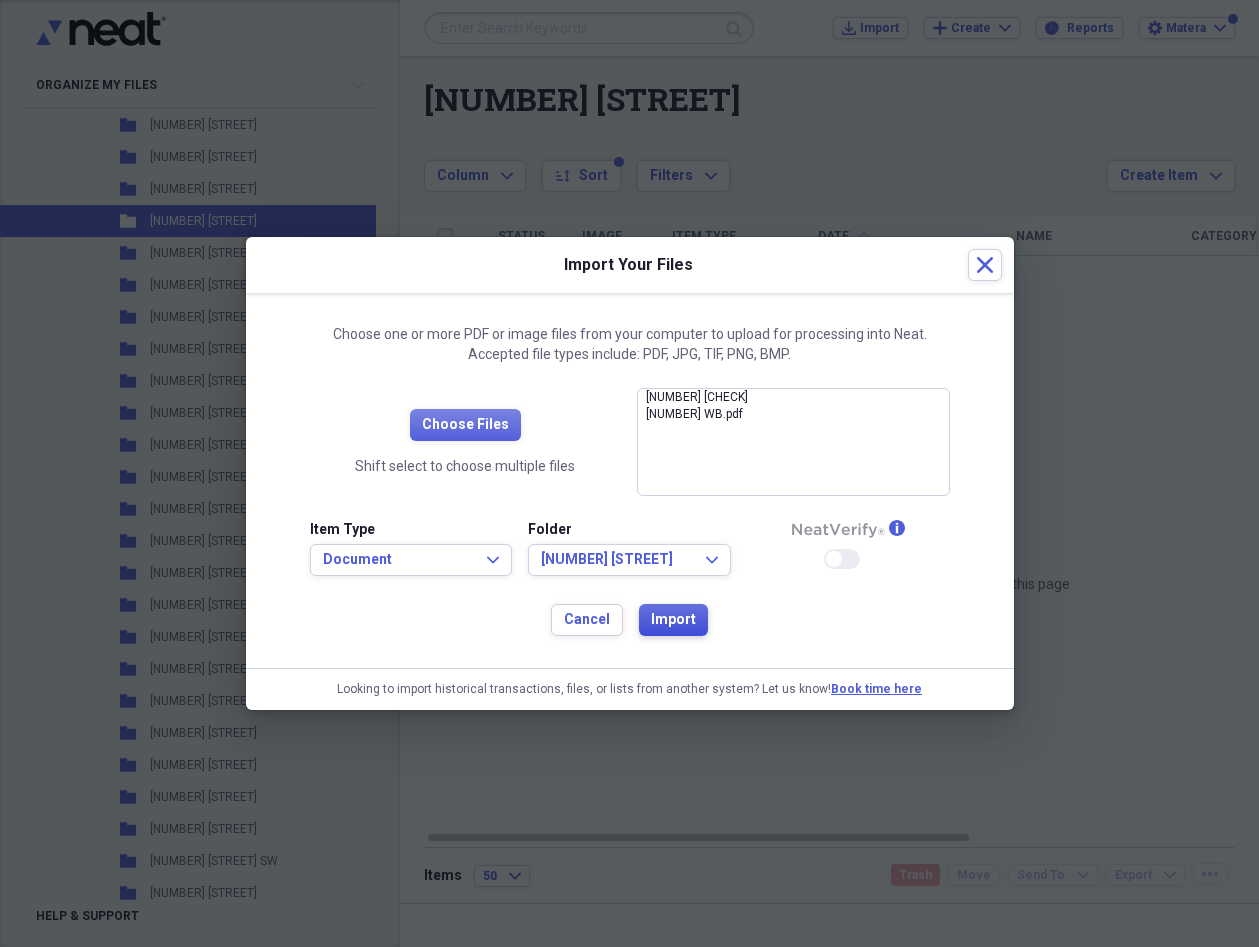 click on "Import" at bounding box center [673, 620] 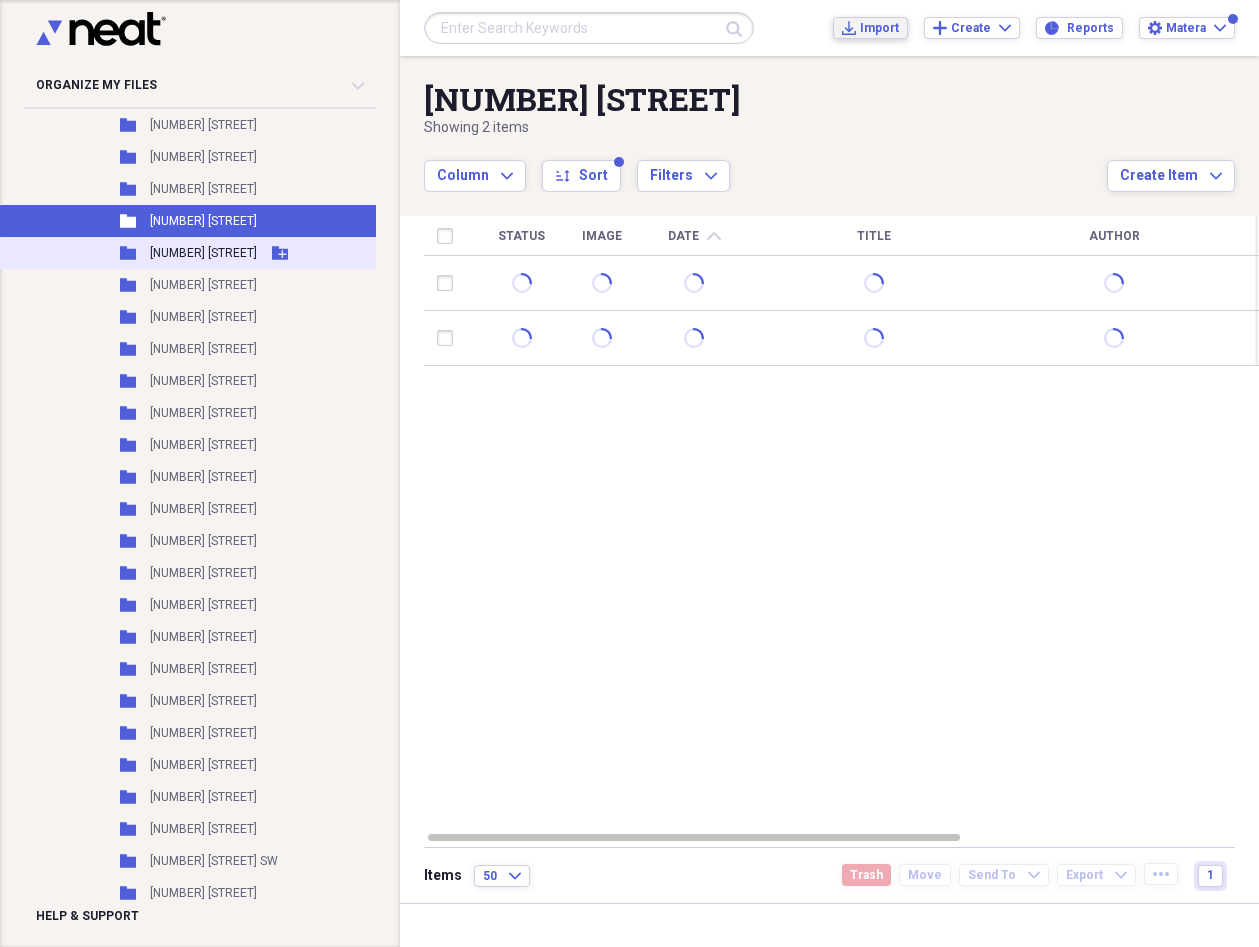 scroll, scrollTop: 869, scrollLeft: 0, axis: vertical 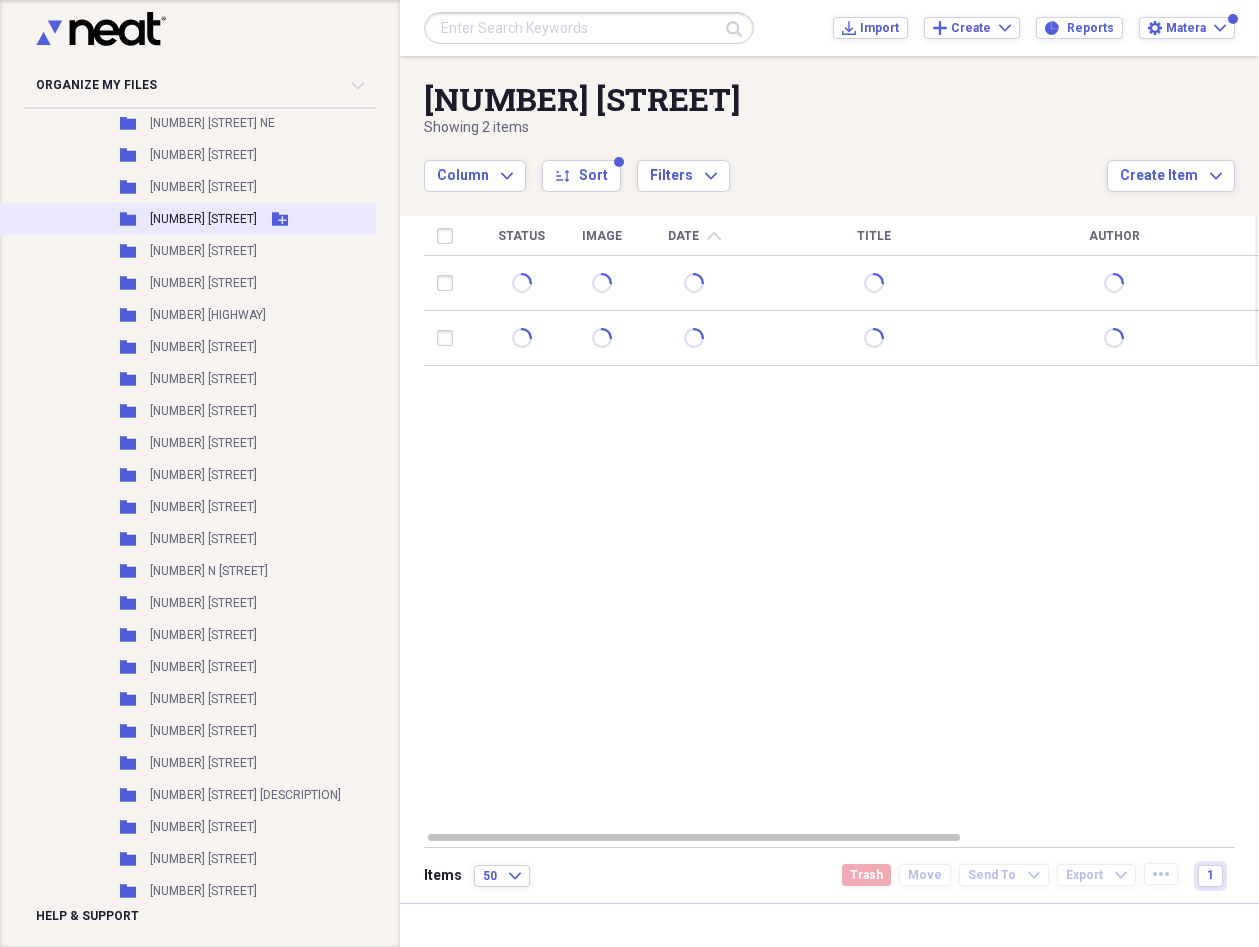 click on "Folder [NUMBER] [STREET] Add Folder" at bounding box center [202, 219] 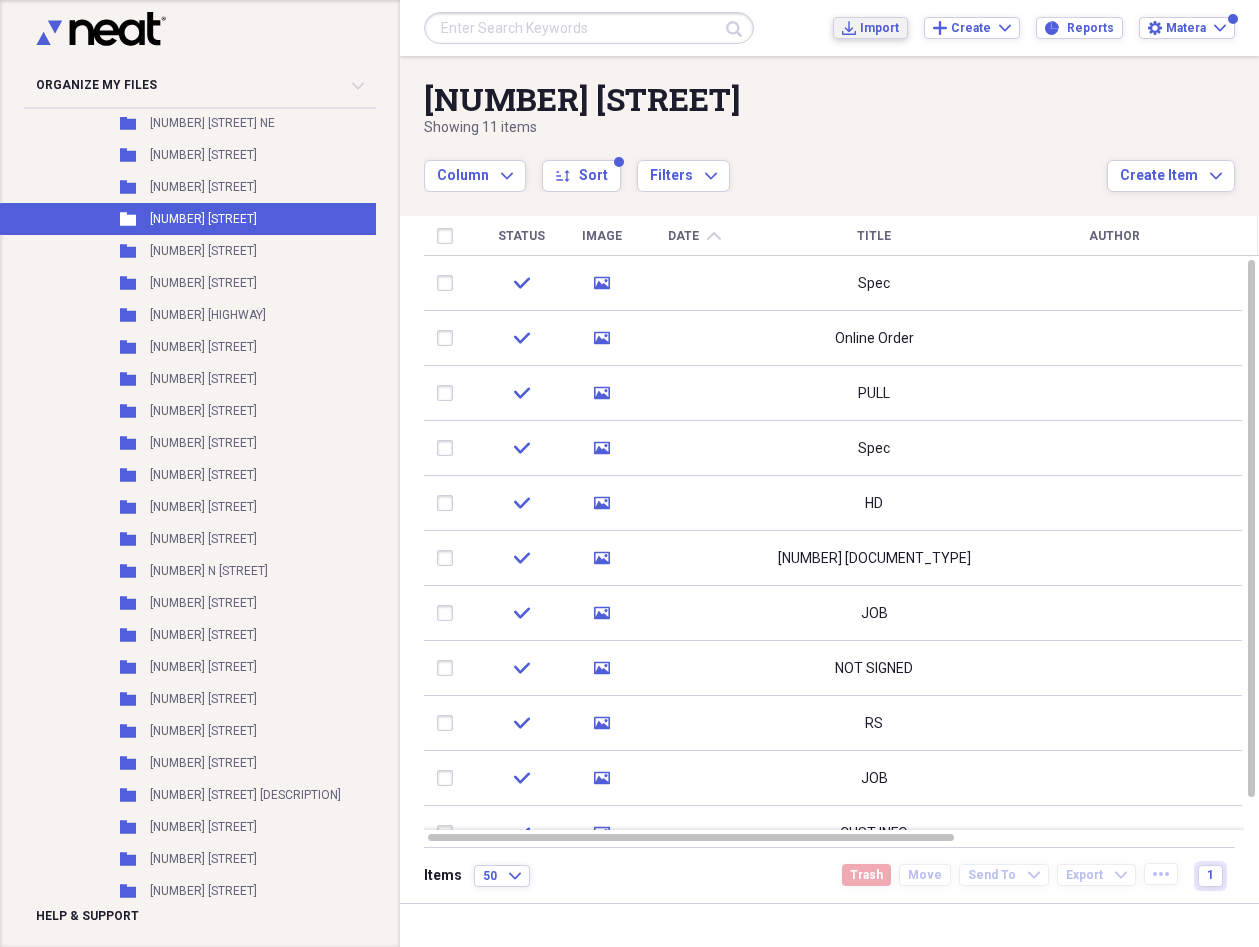 click on "Import" at bounding box center (879, 28) 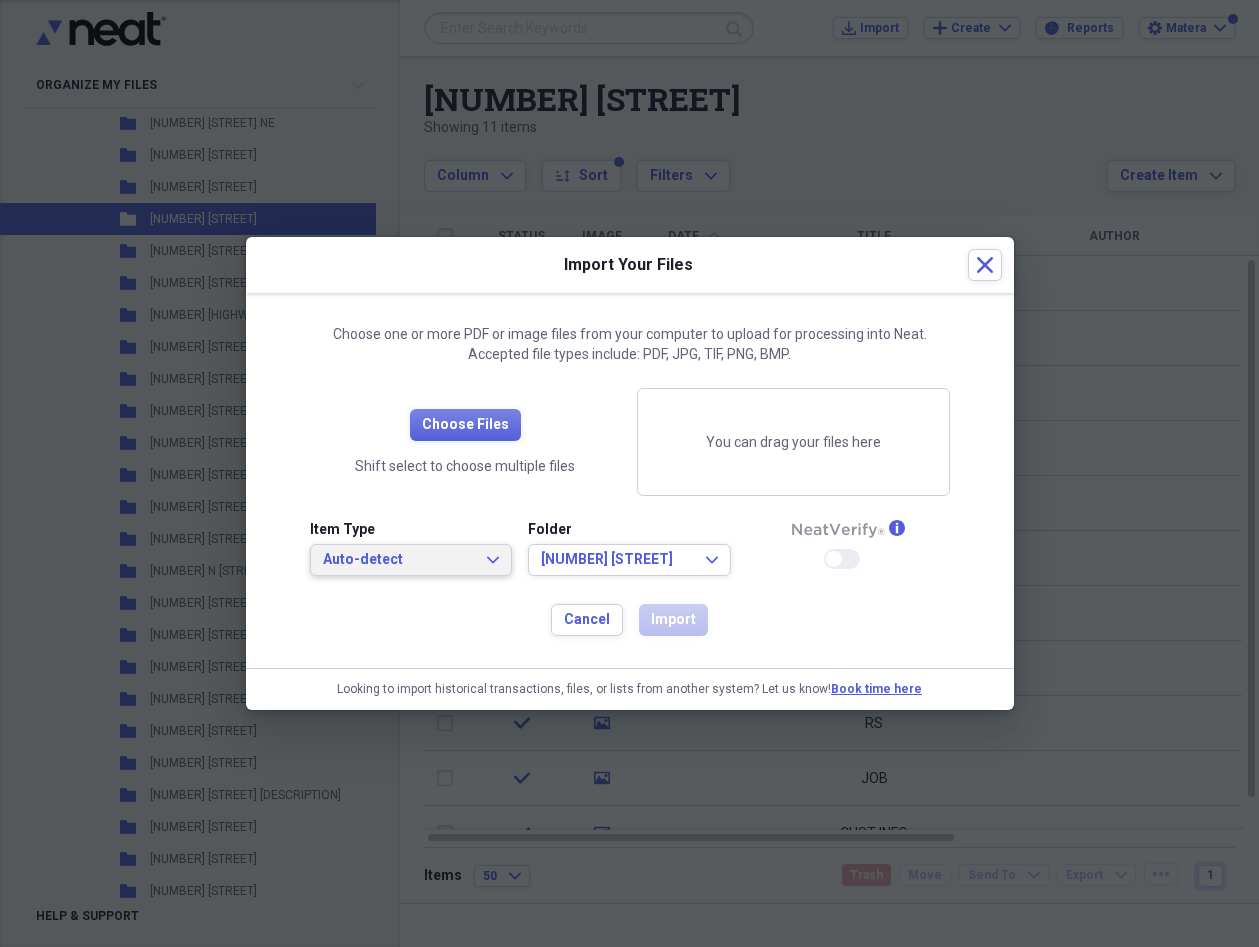 click on "Auto-detect" at bounding box center (399, 560) 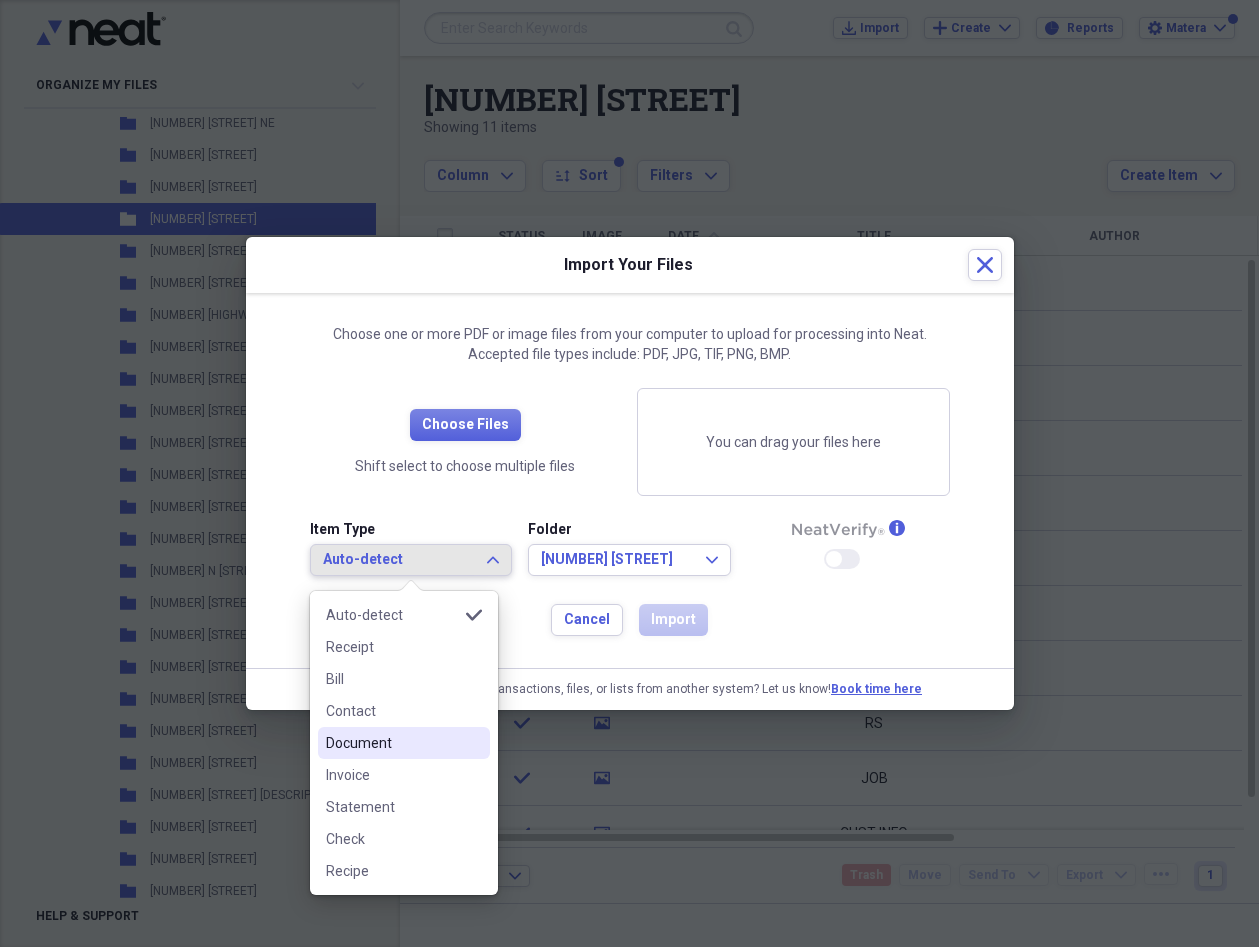 click on "Document" at bounding box center [392, 743] 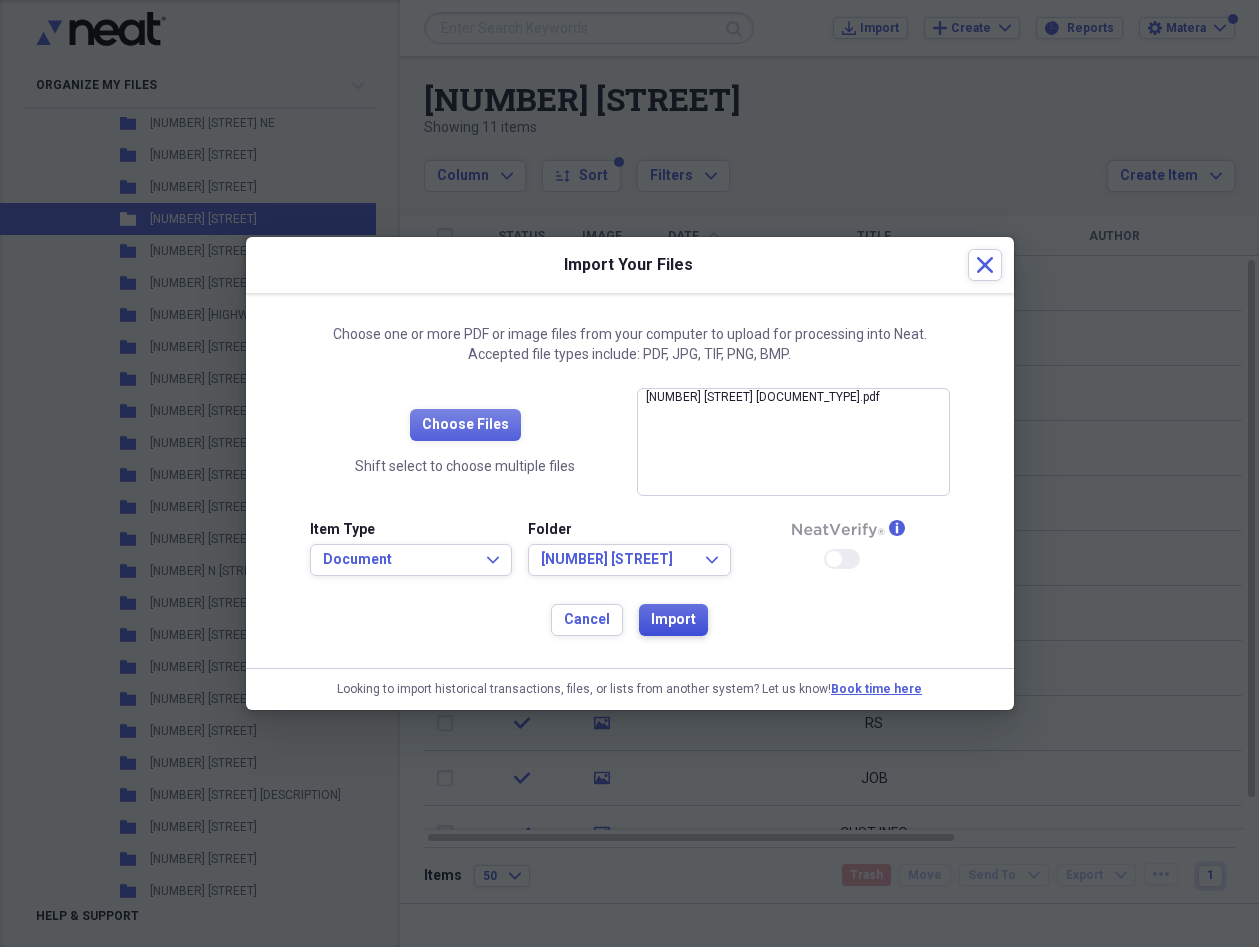 click on "Import" at bounding box center (673, 620) 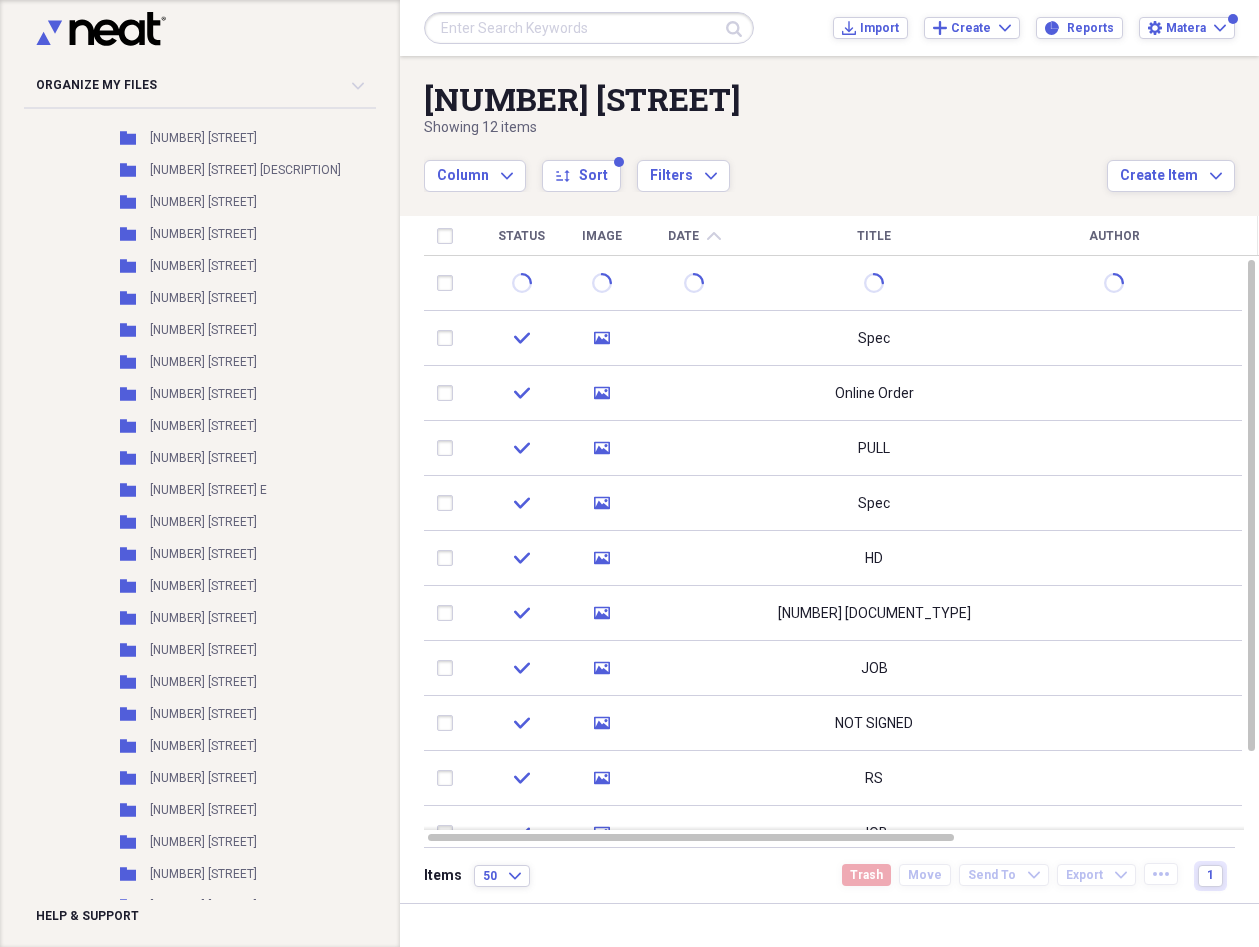 scroll, scrollTop: 3588, scrollLeft: 0, axis: vertical 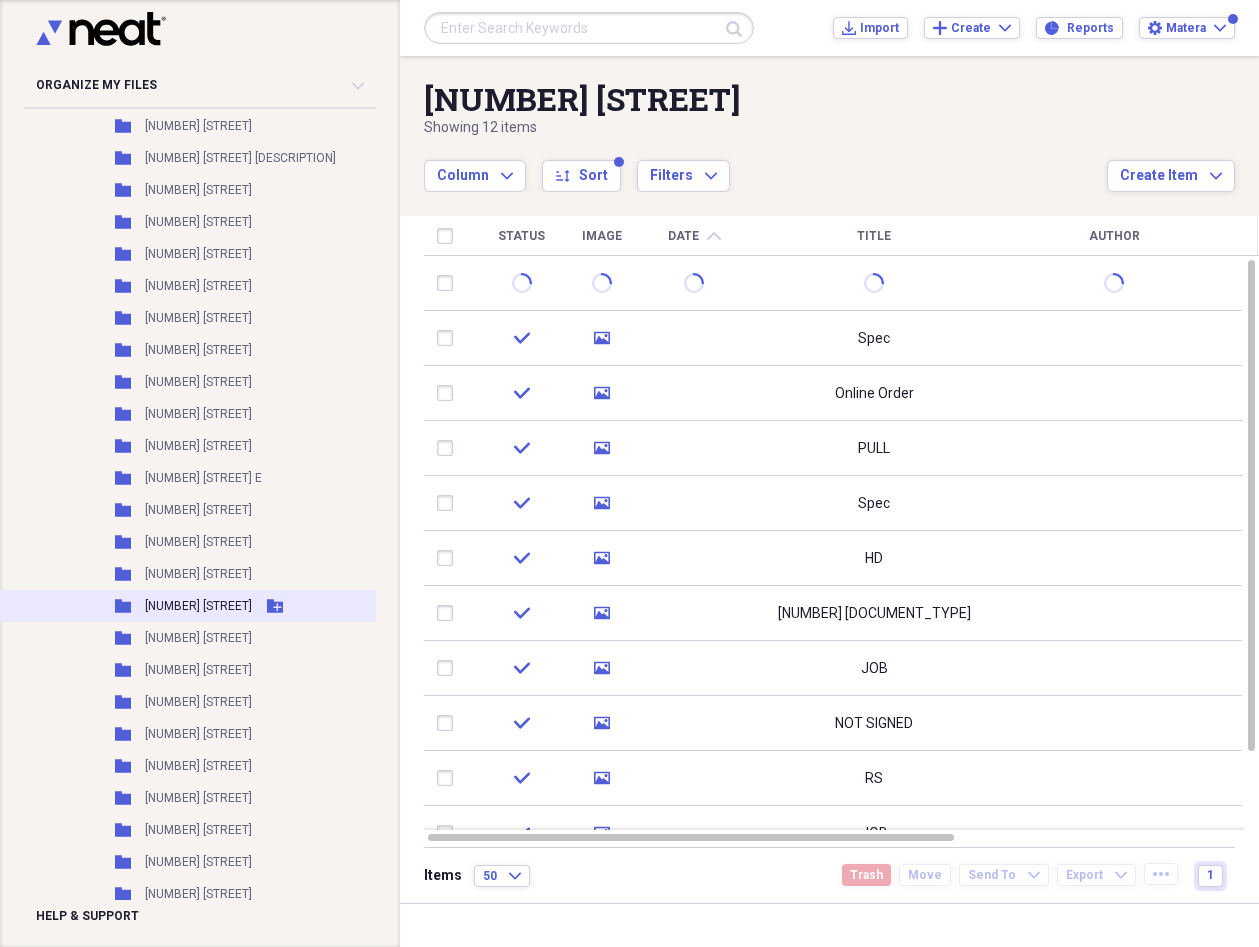 click on "[NUMBER] [STREET]" at bounding box center (198, 606) 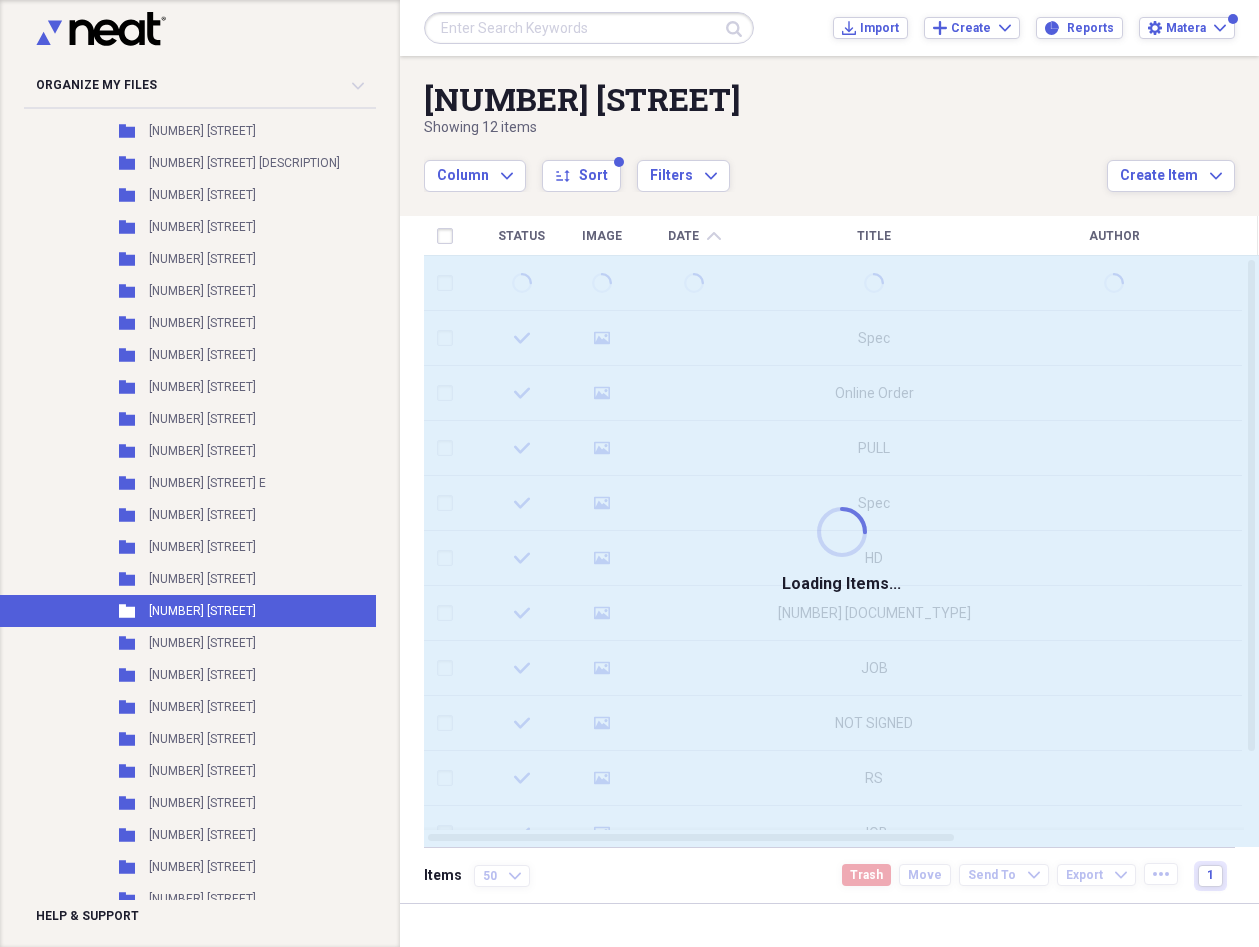 scroll, scrollTop: 3586, scrollLeft: 0, axis: vertical 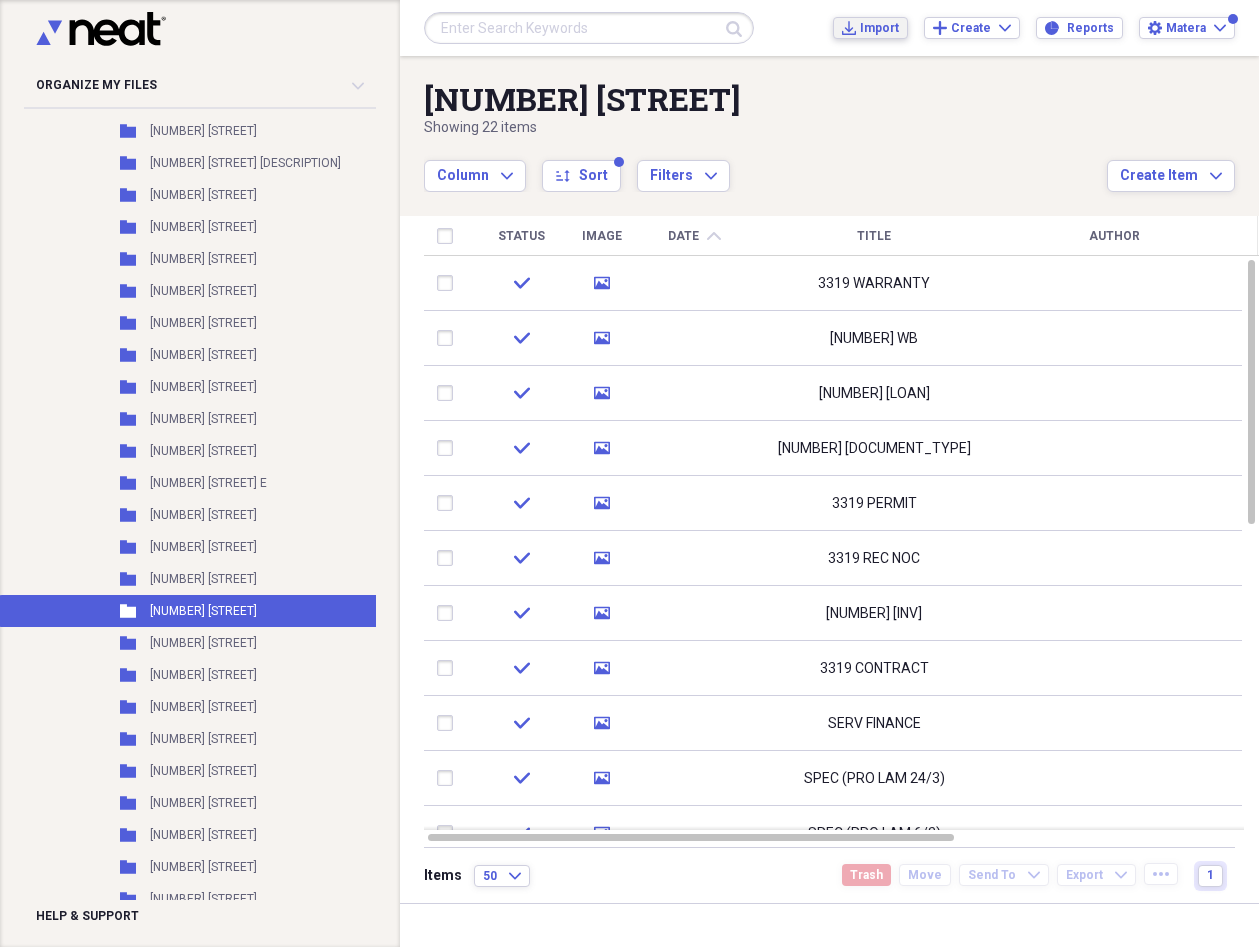 click on "Import" at bounding box center [879, 28] 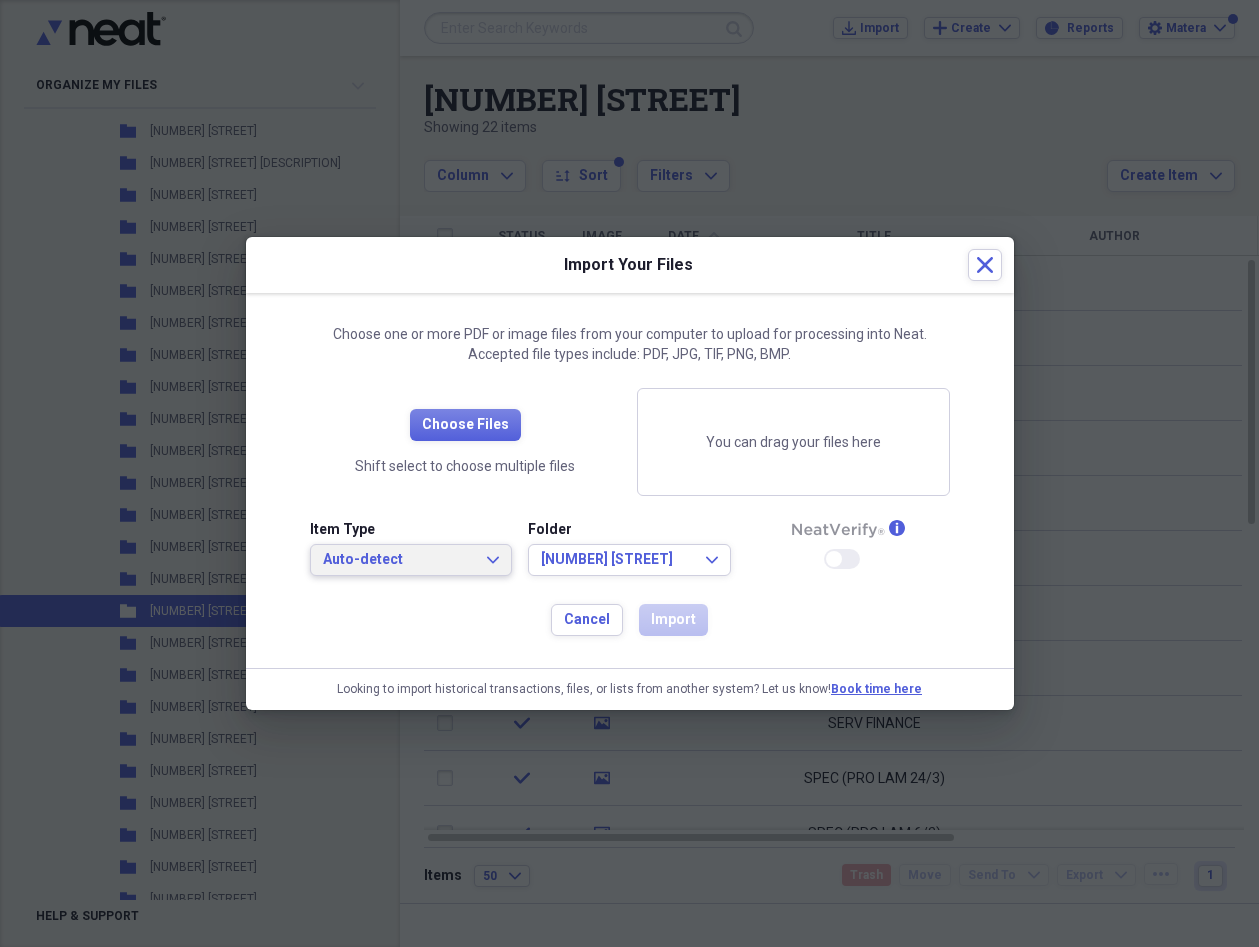 click on "Auto-detect" at bounding box center (399, 560) 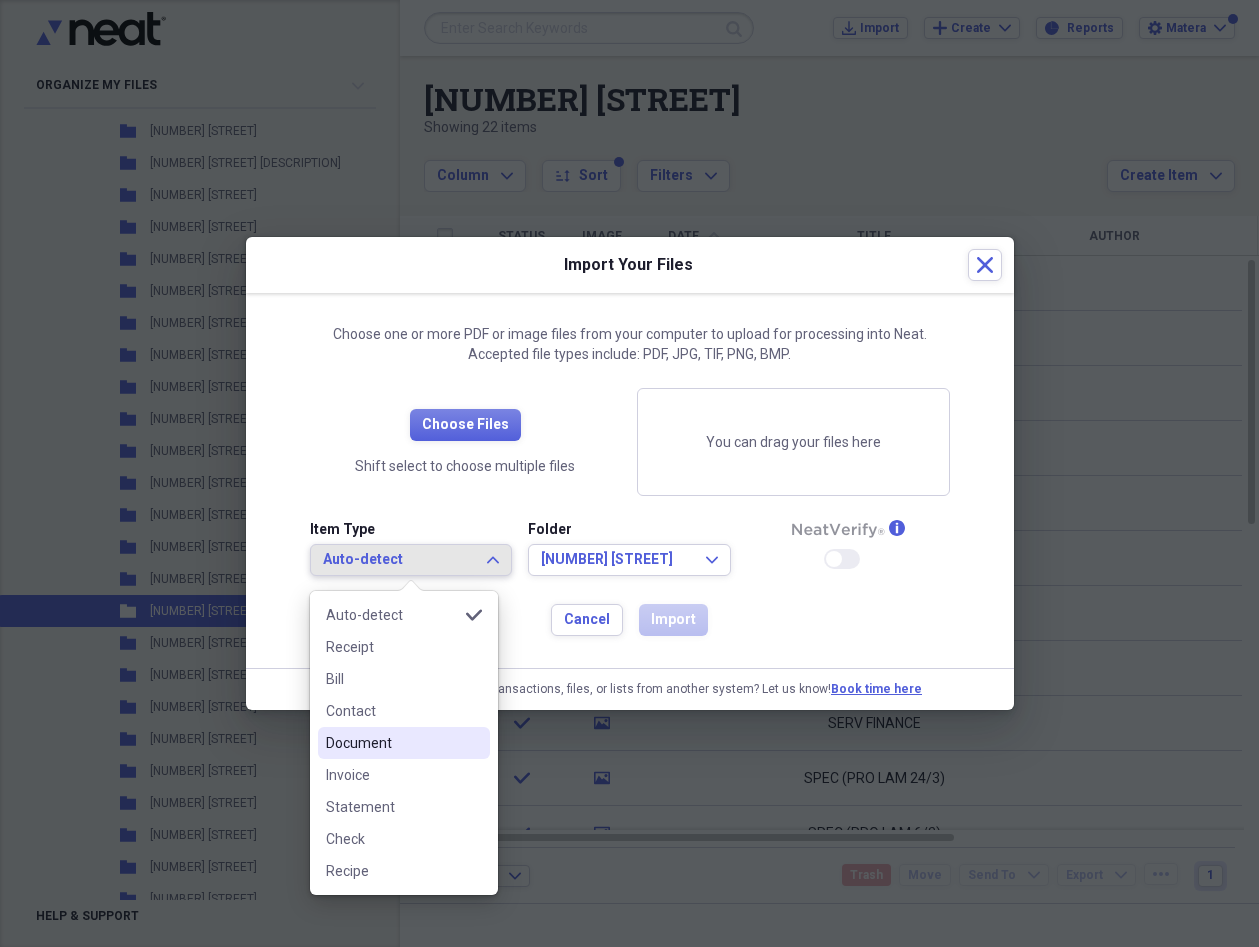 click on "Document" at bounding box center [392, 743] 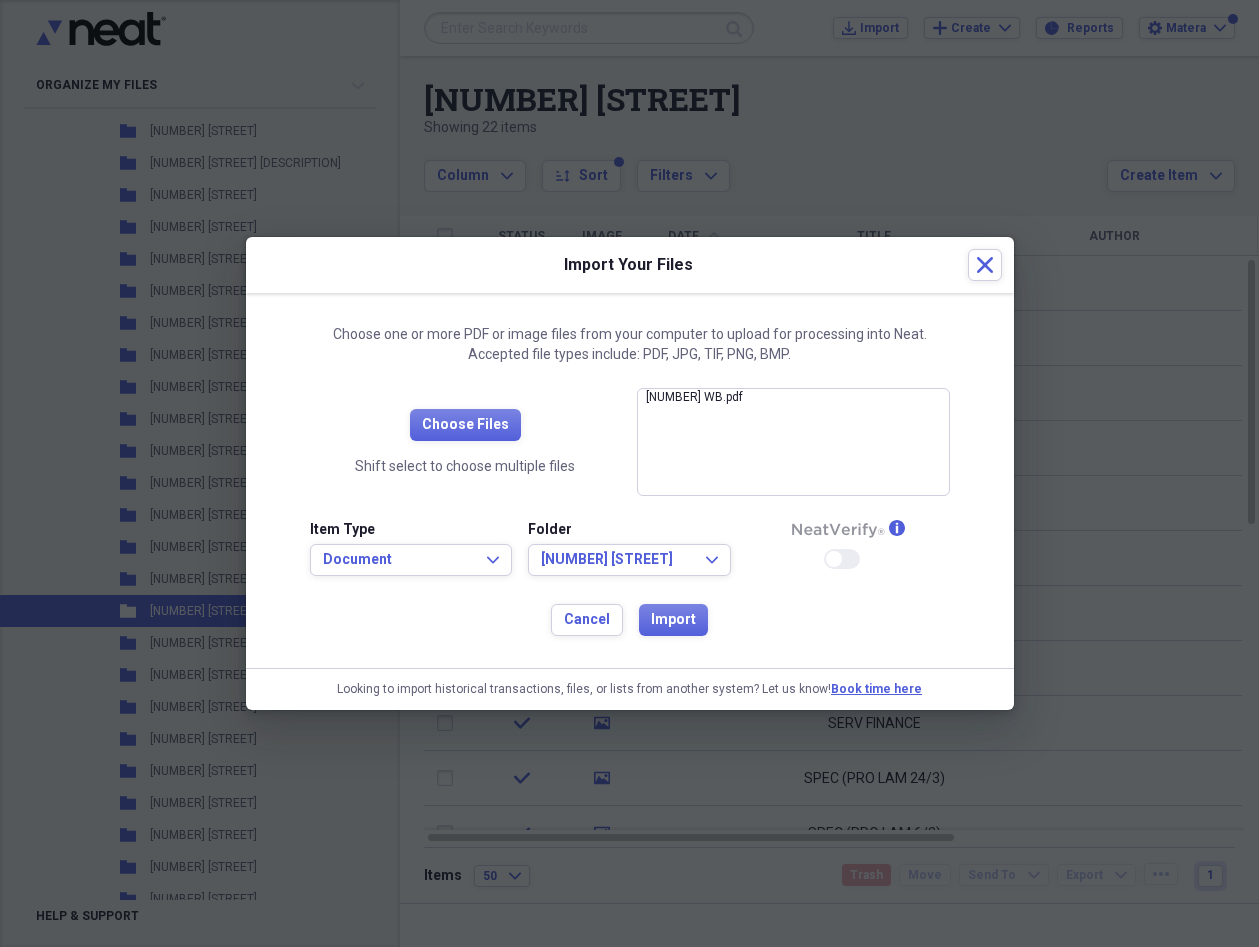 click on "Choose Files Shift select to choose multiple files [NUMBER] WB.pdf close Item Type Document Expand Folder [NUMBER] W [STREET] Expand info Enable Neat Verify Cancel Import" at bounding box center [630, 512] 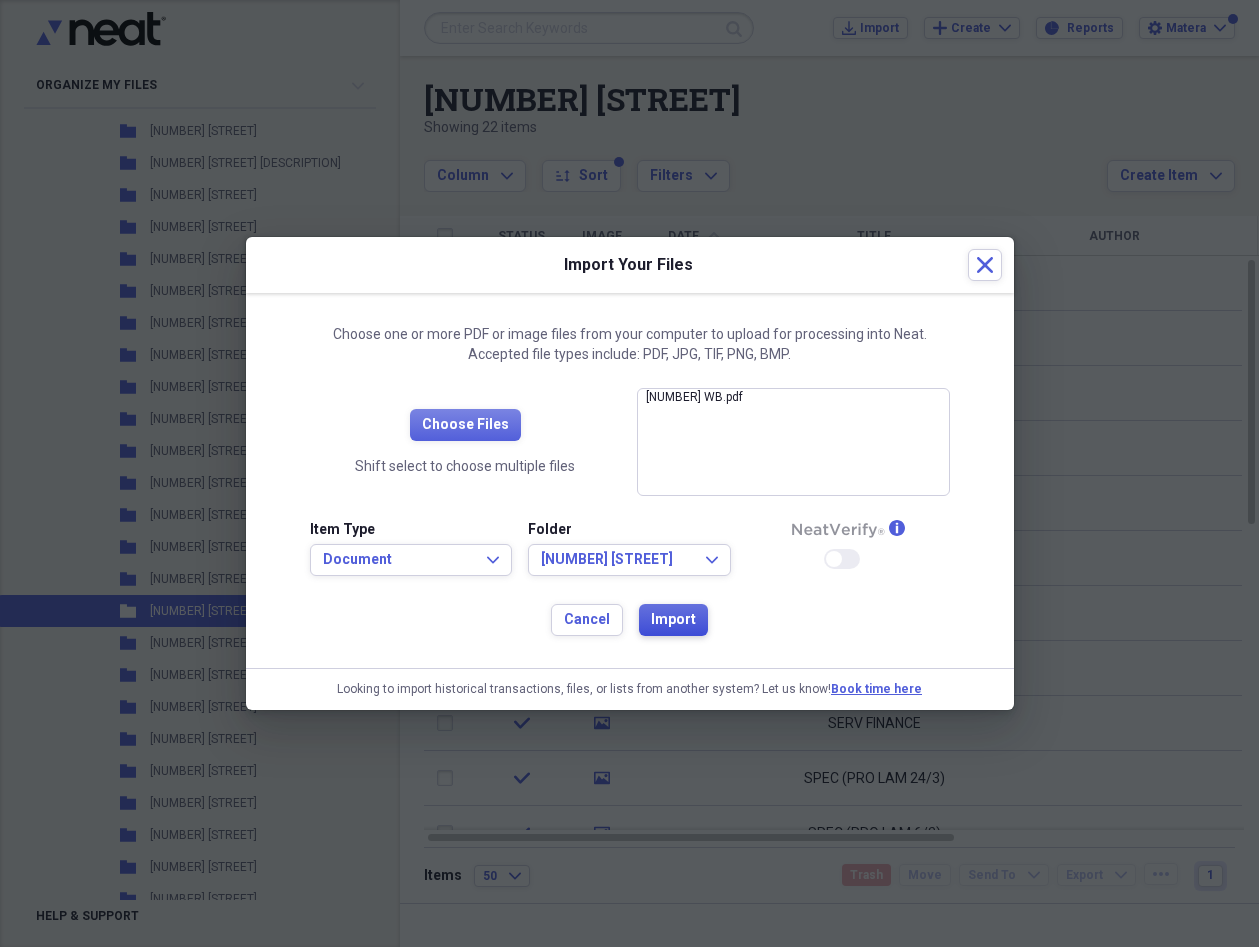 click on "Import" at bounding box center [673, 620] 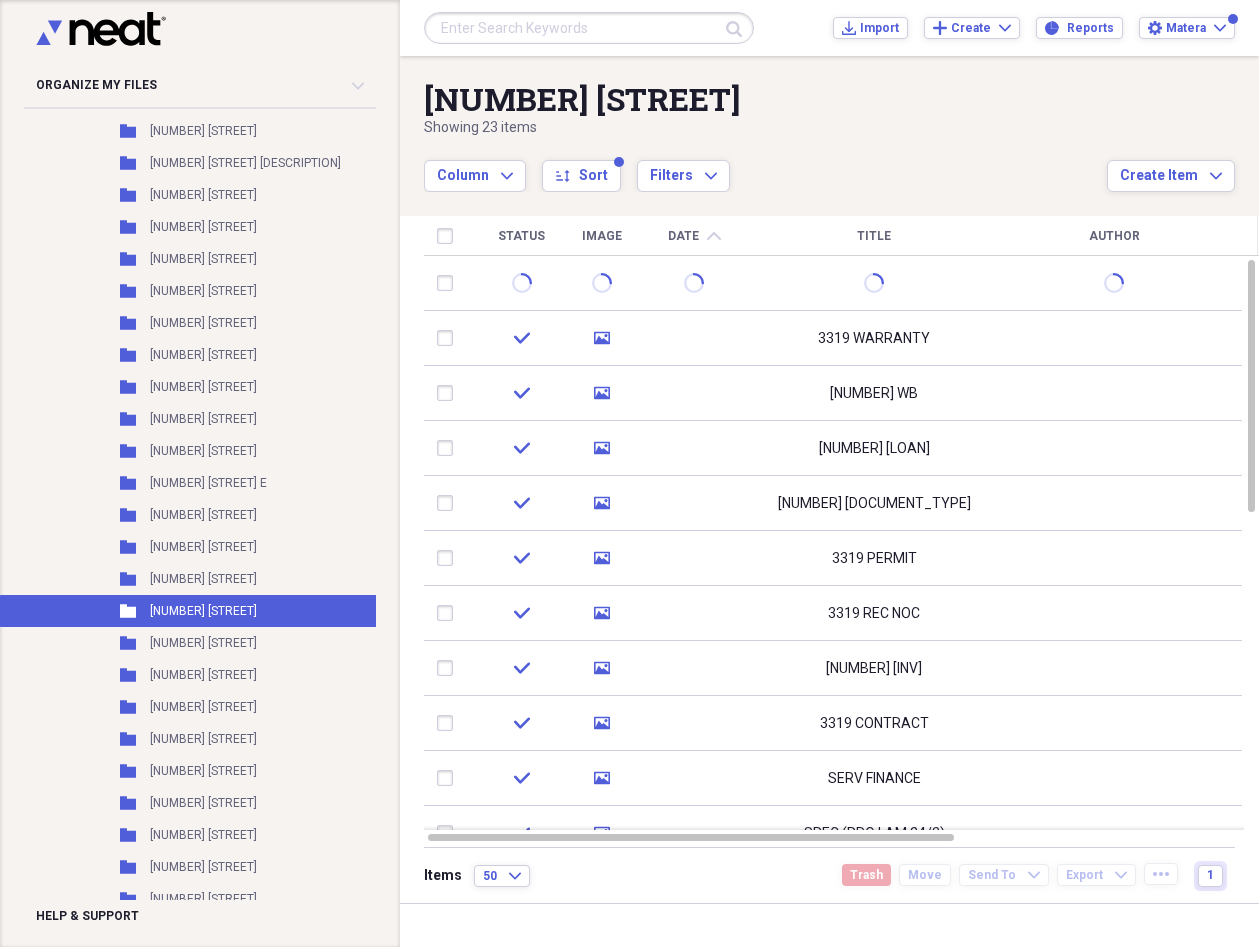 drag, startPoint x: 899, startPoint y: 162, endPoint x: 814, endPoint y: 152, distance: 85.58621 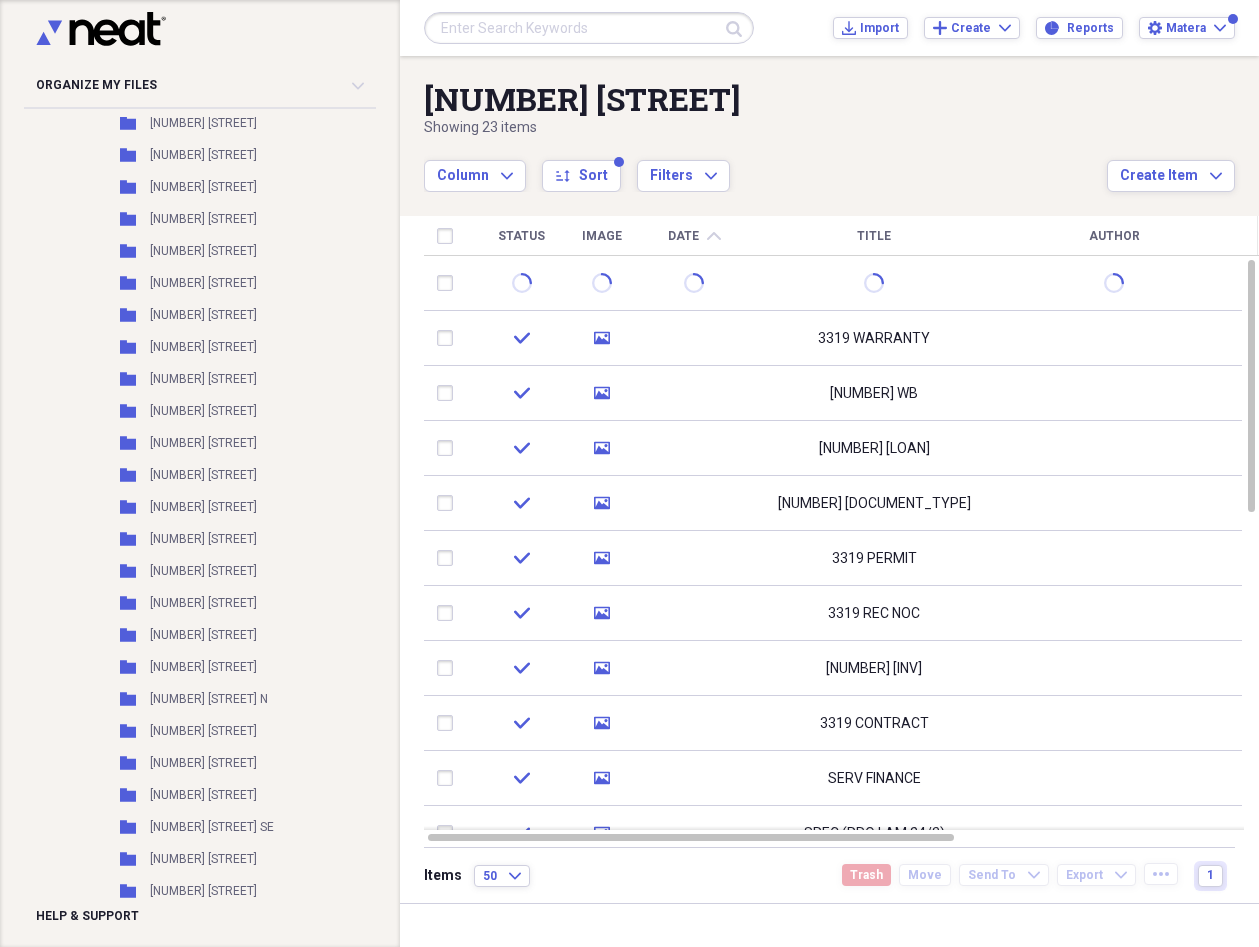 scroll, scrollTop: 0, scrollLeft: 0, axis: both 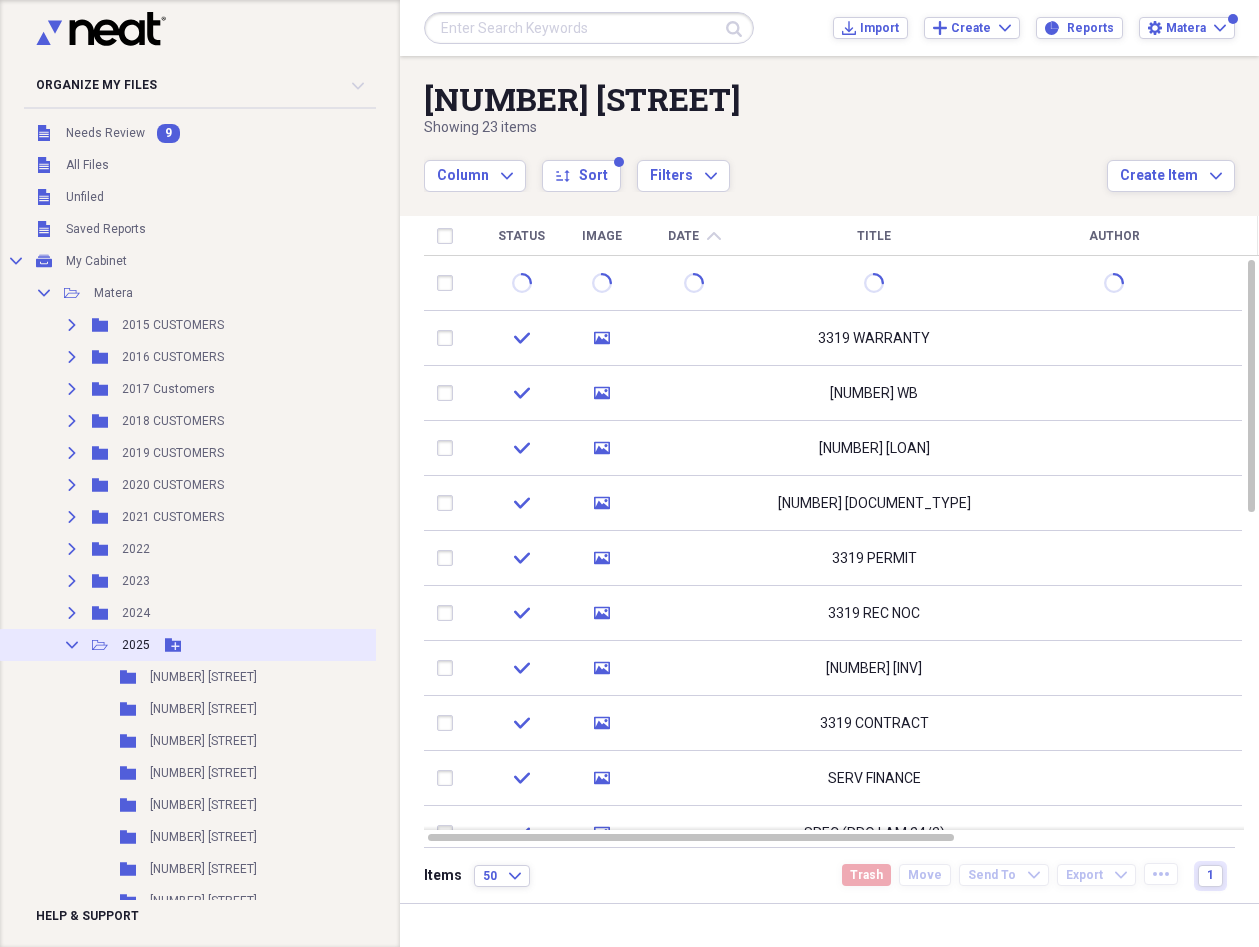 click 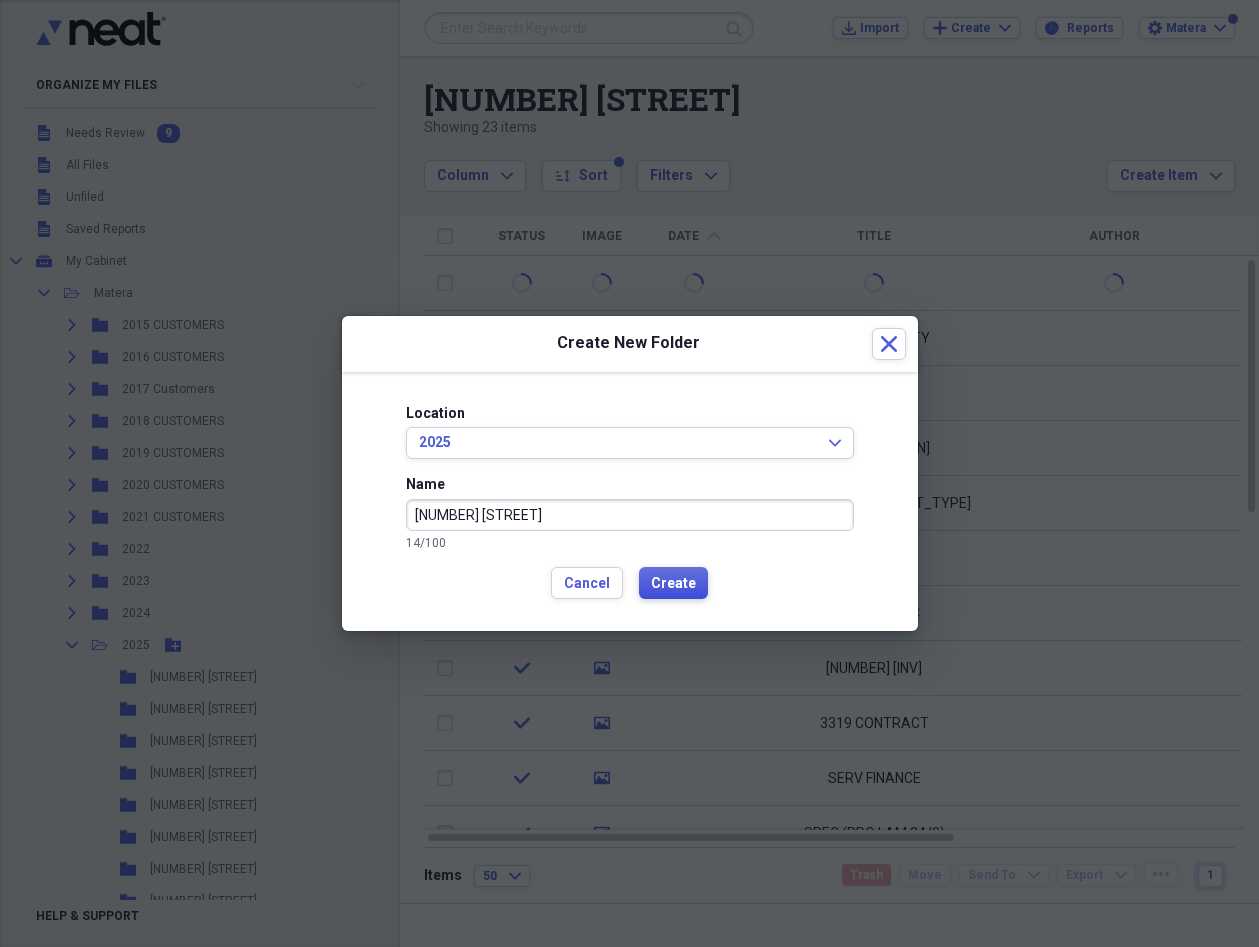 type on "[NUMBER] [STREET]" 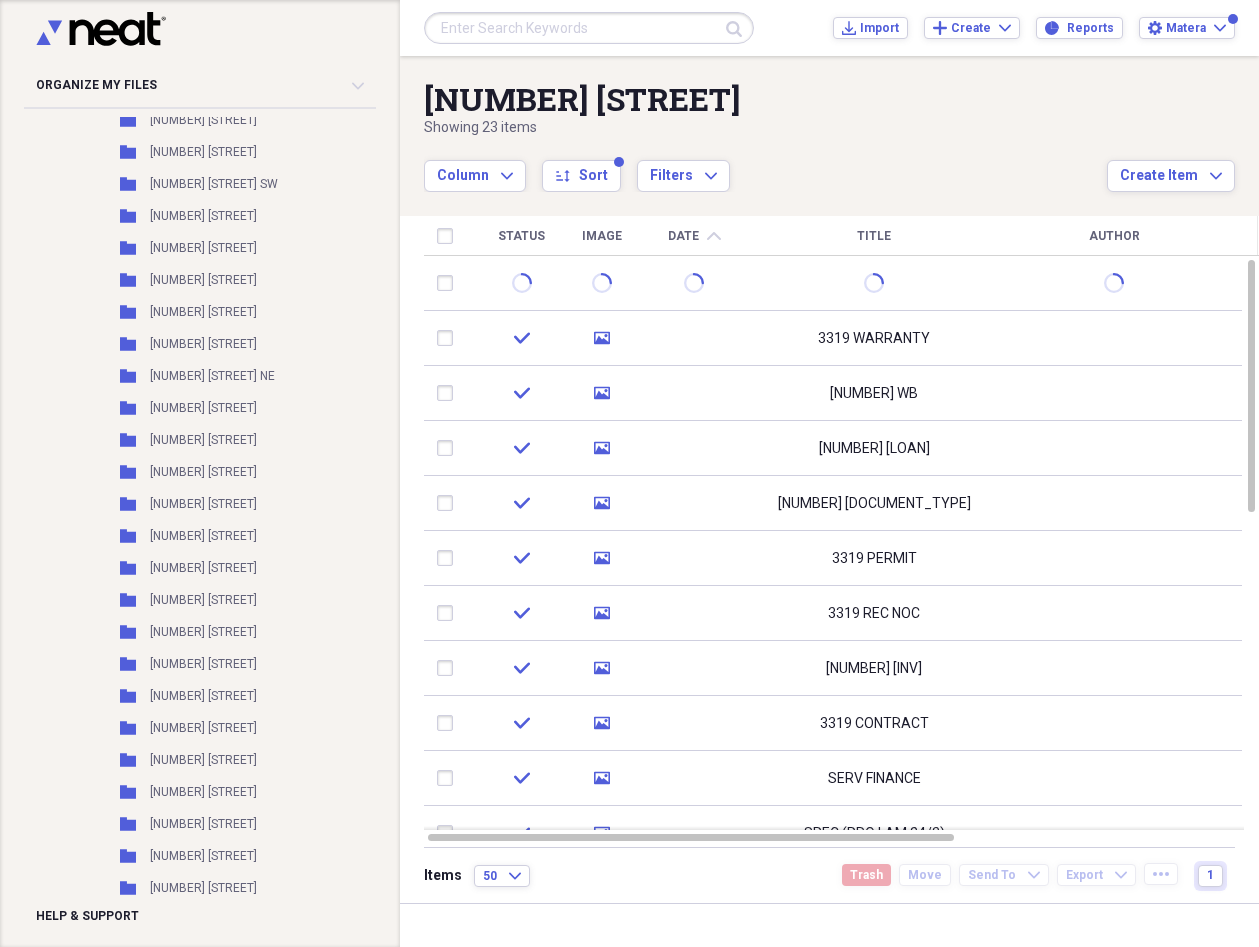 scroll, scrollTop: 1569, scrollLeft: 0, axis: vertical 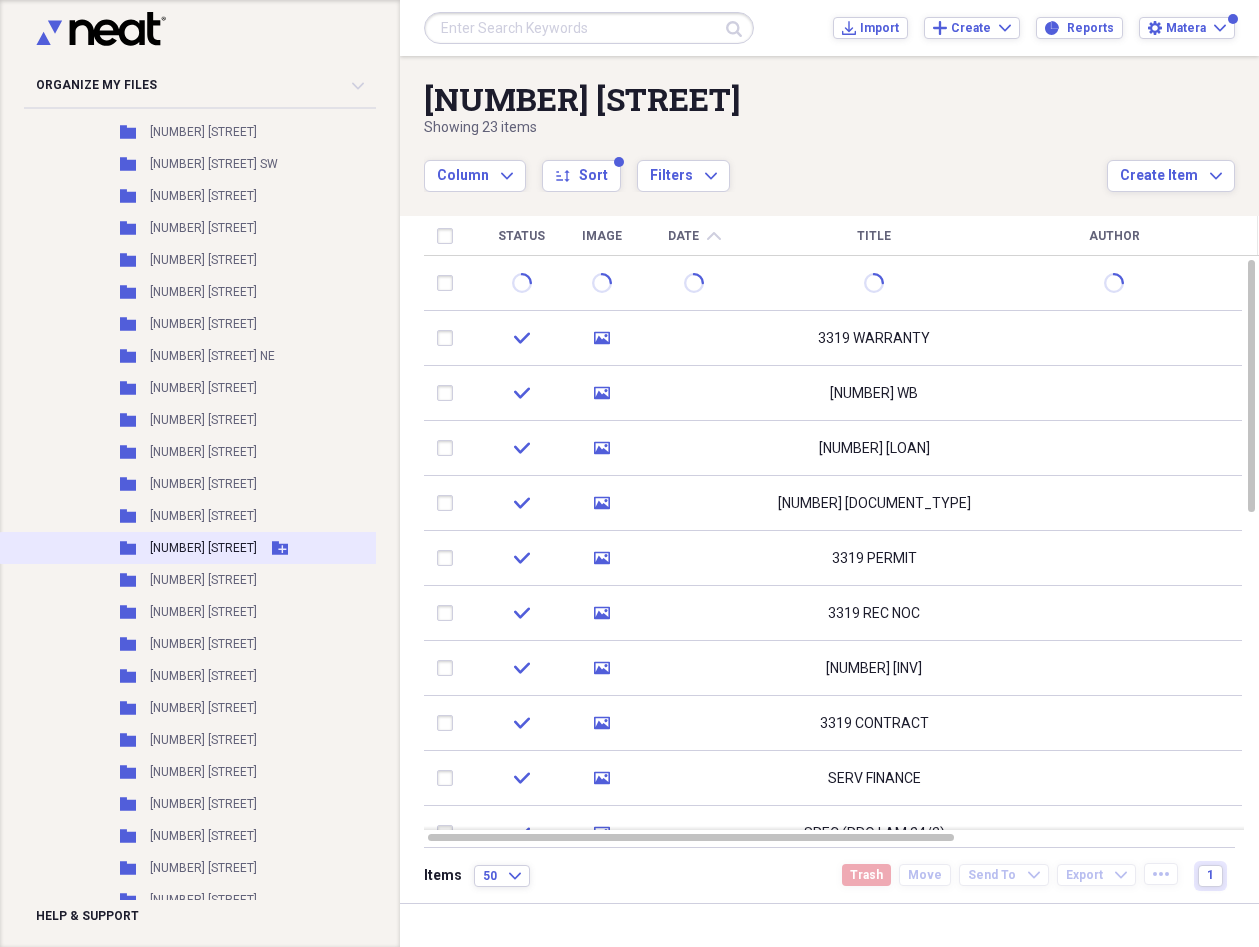 click on "[NUMBER] [STREET]" at bounding box center [203, 548] 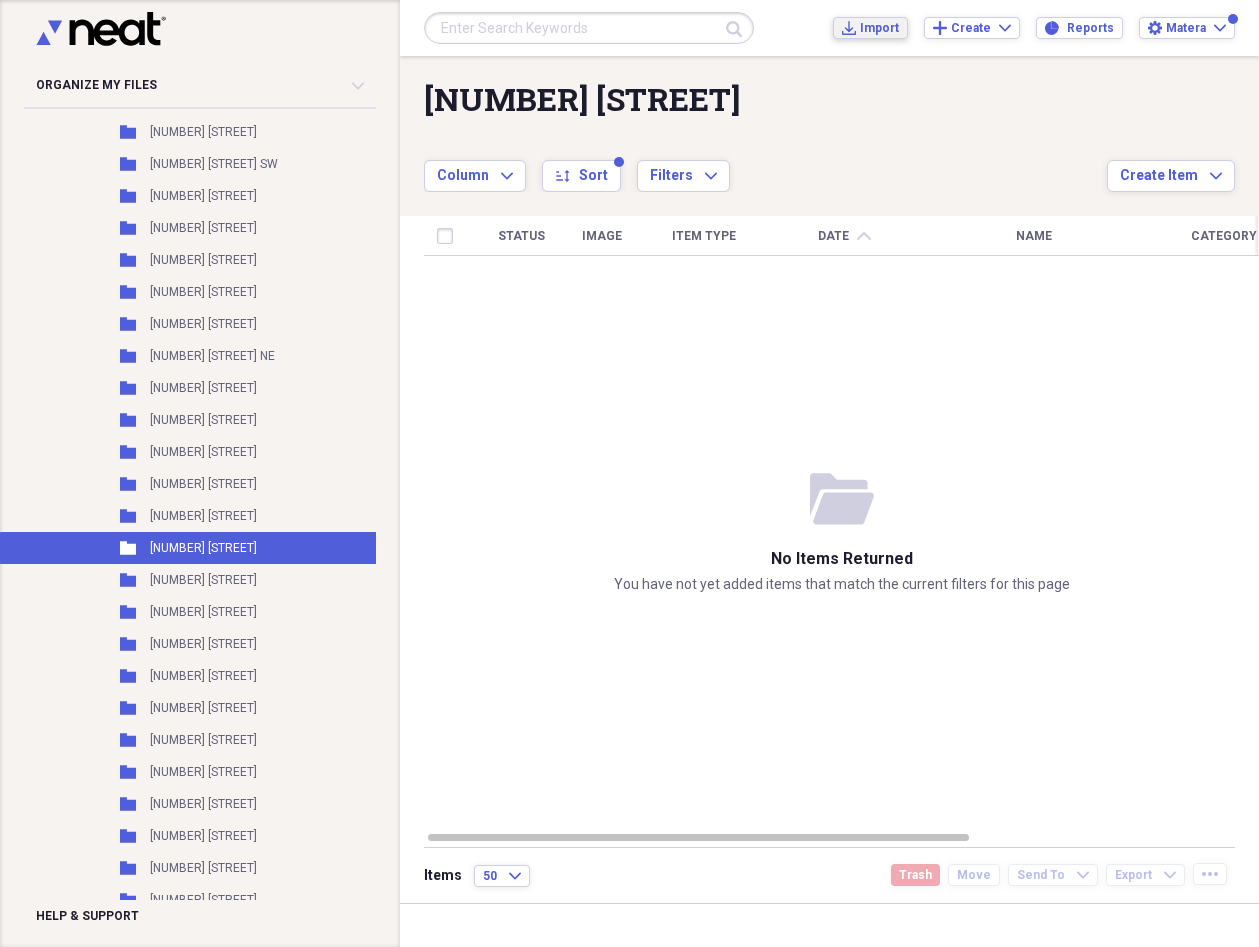 click on "Import" at bounding box center [879, 28] 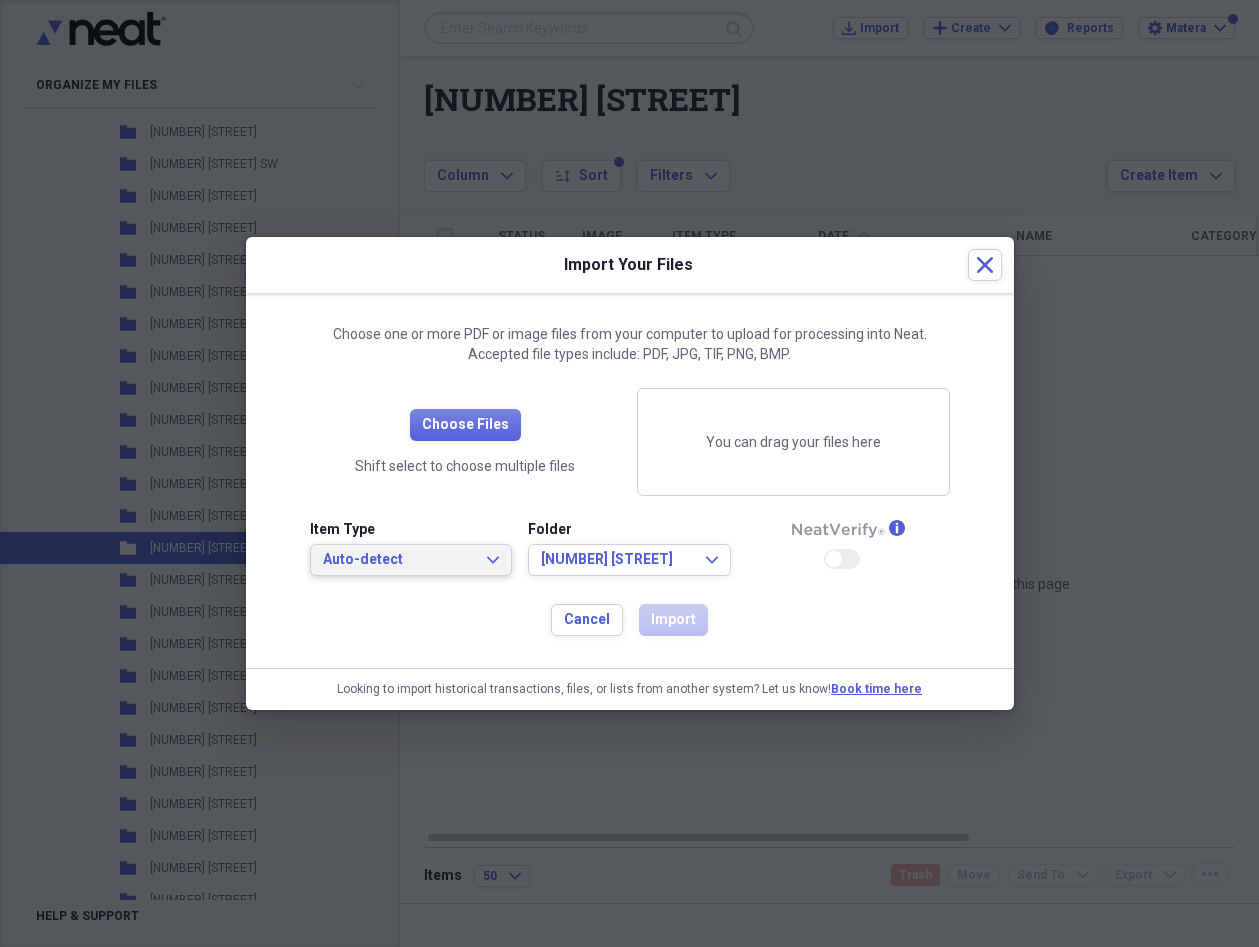 click on "Auto-detect" at bounding box center [399, 560] 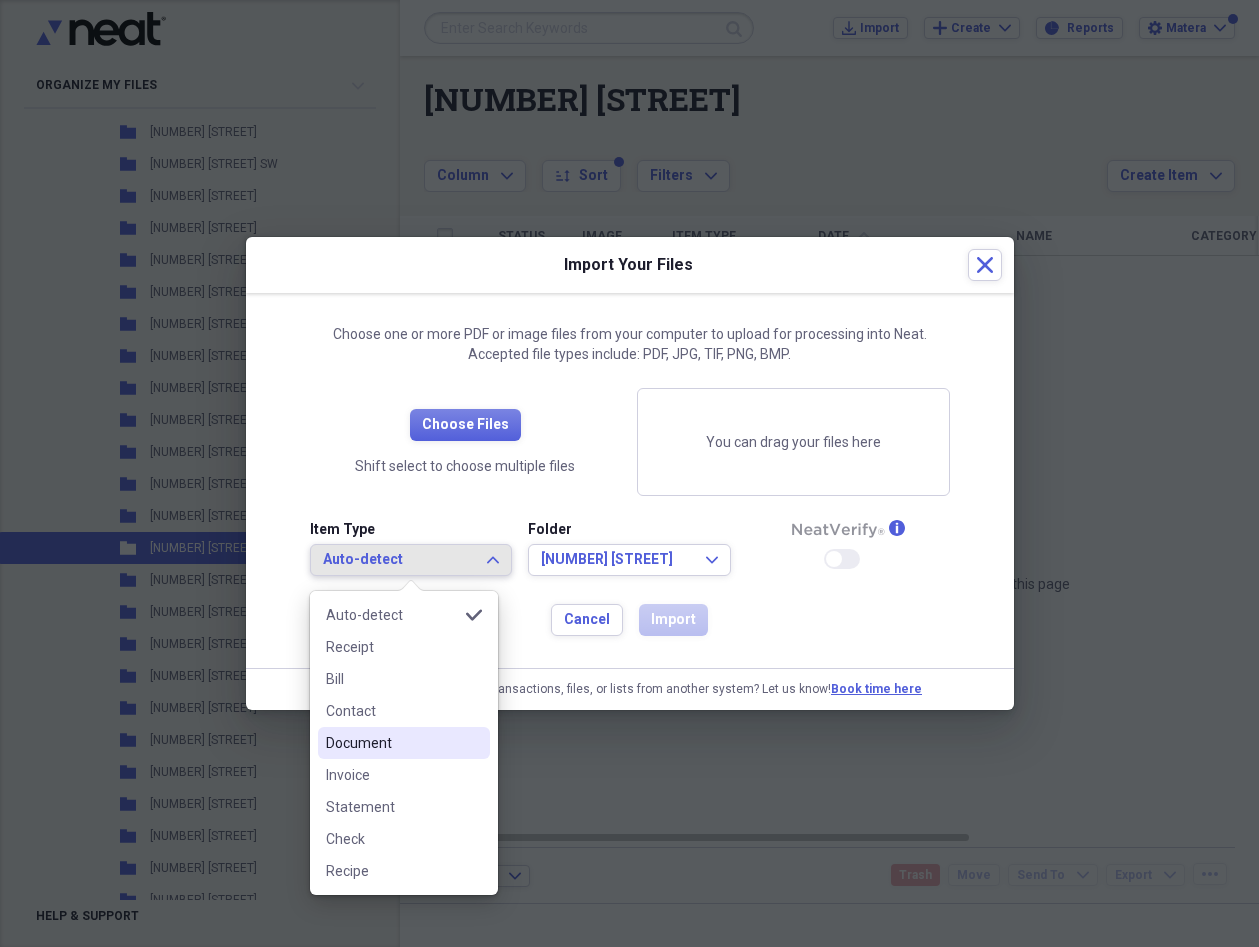click on "Document" at bounding box center (392, 743) 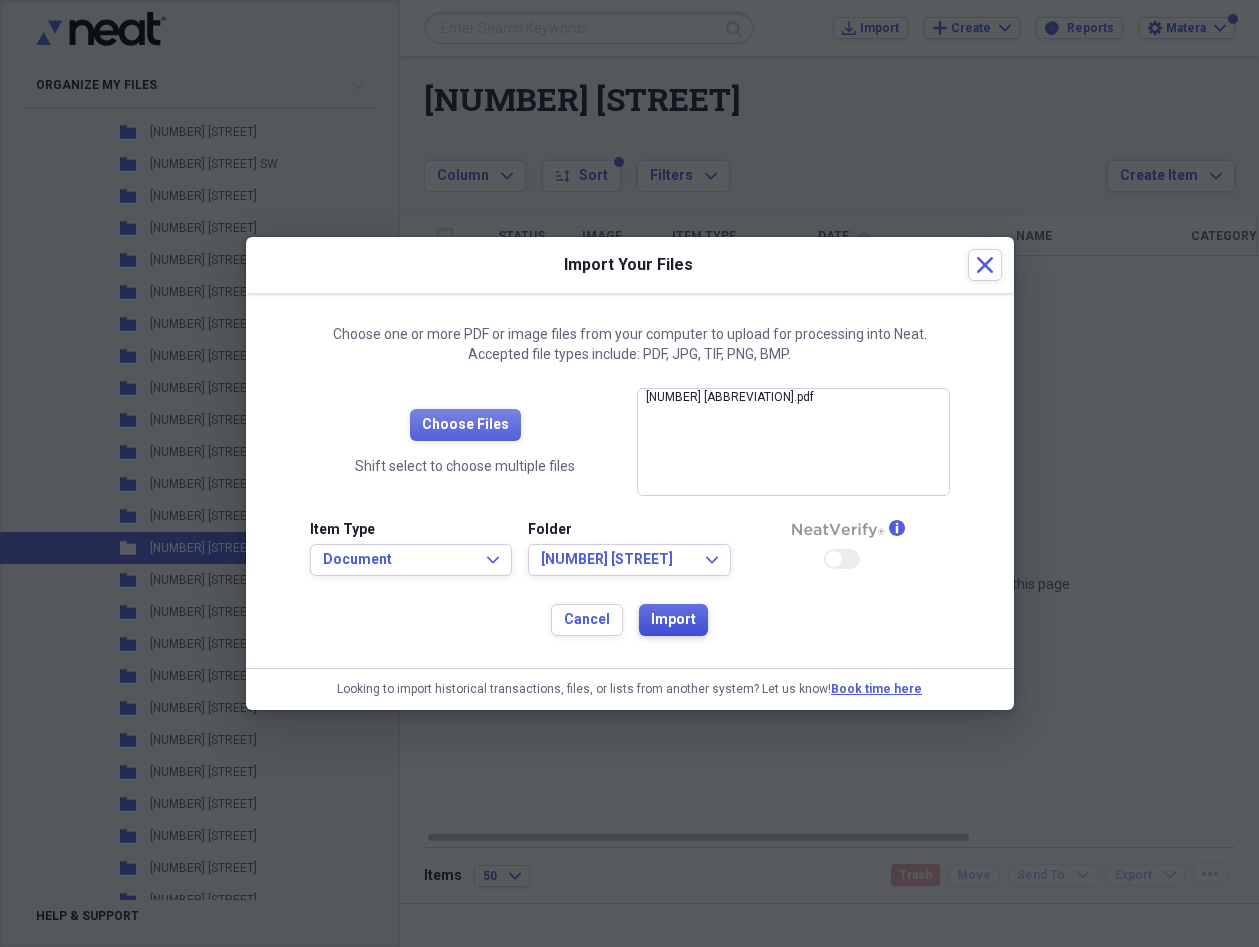 click on "Import" at bounding box center [673, 620] 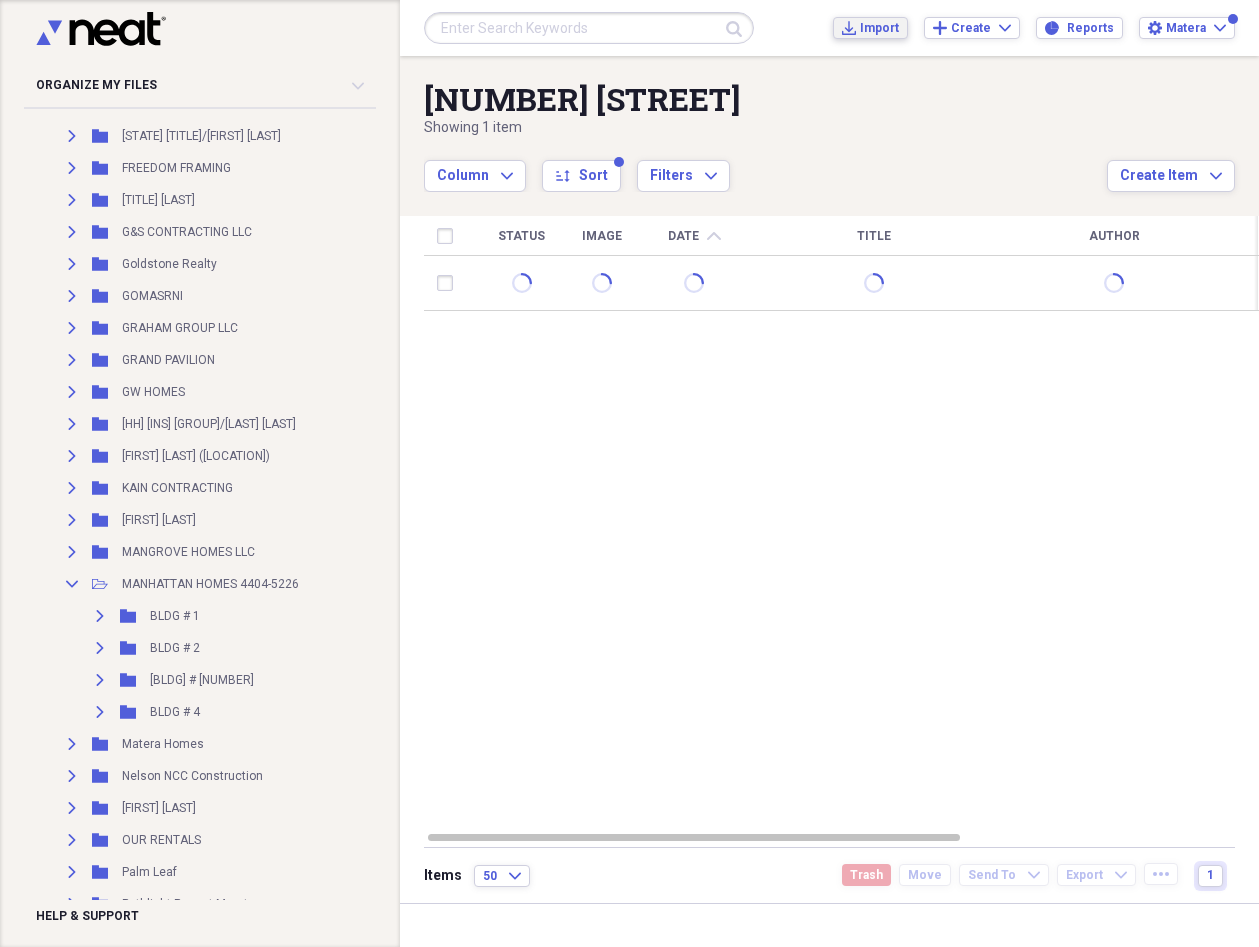 scroll, scrollTop: 7959, scrollLeft: 0, axis: vertical 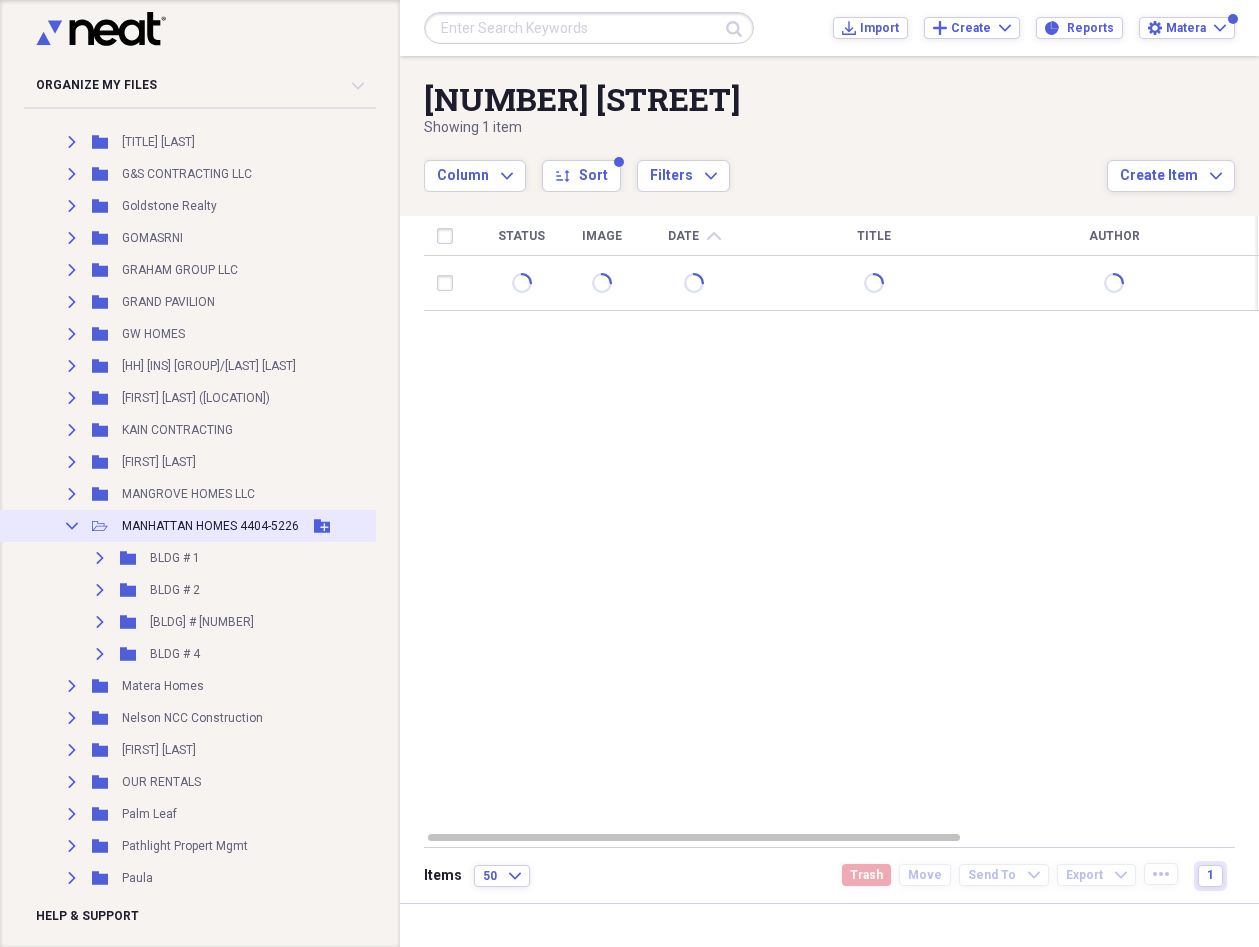 click on "Collapse" 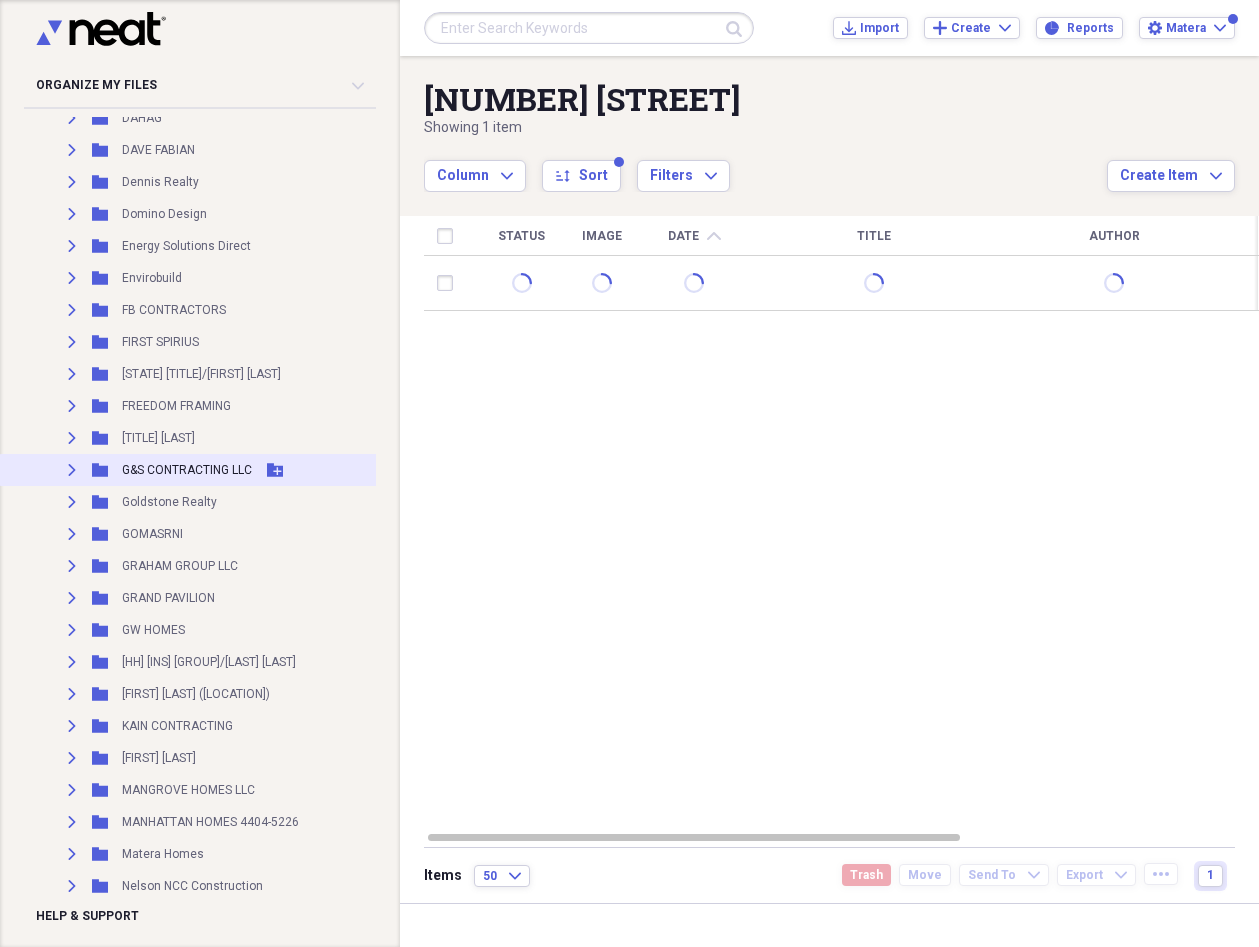 scroll, scrollTop: 7633, scrollLeft: 0, axis: vertical 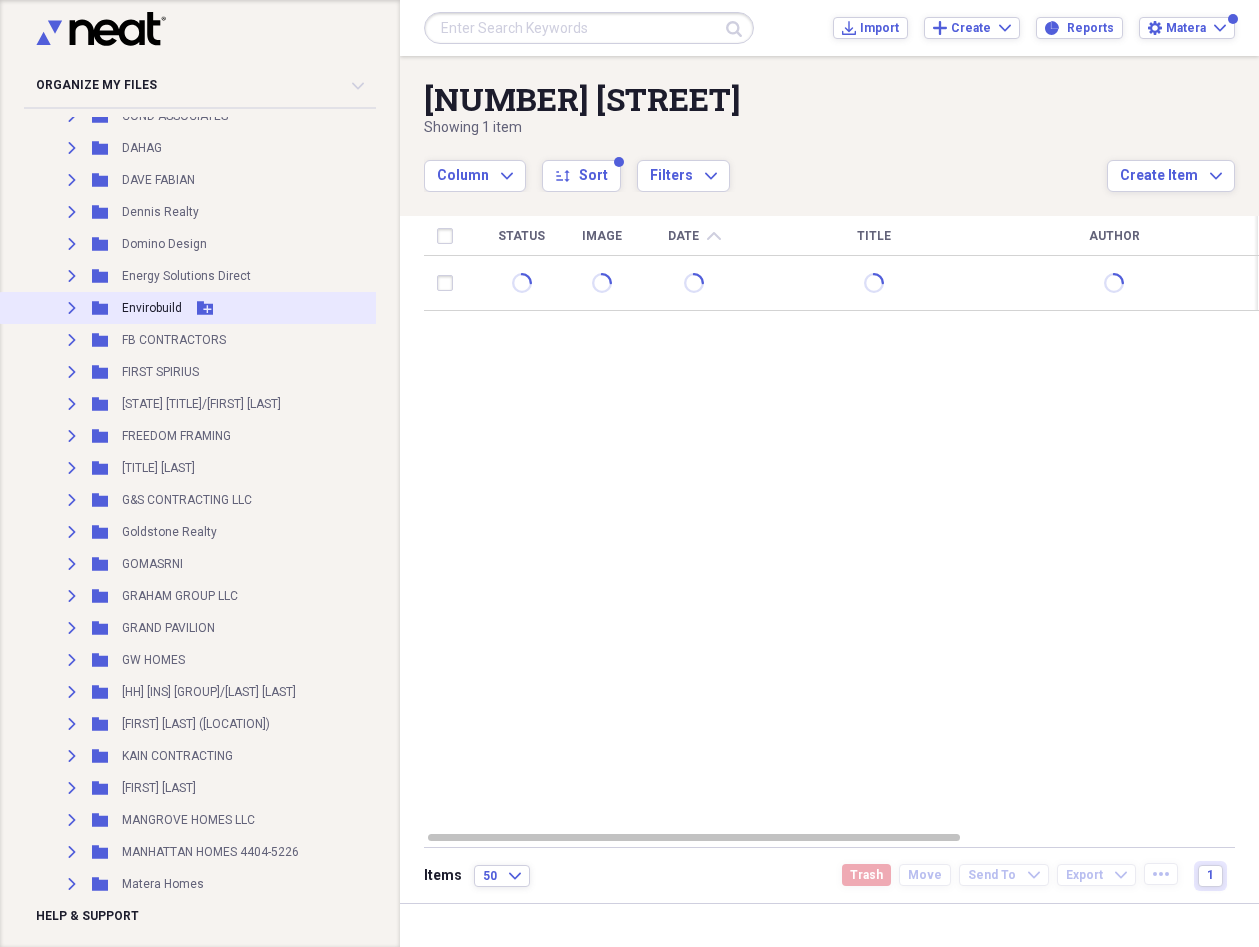 click on "Expand" at bounding box center (72, 308) 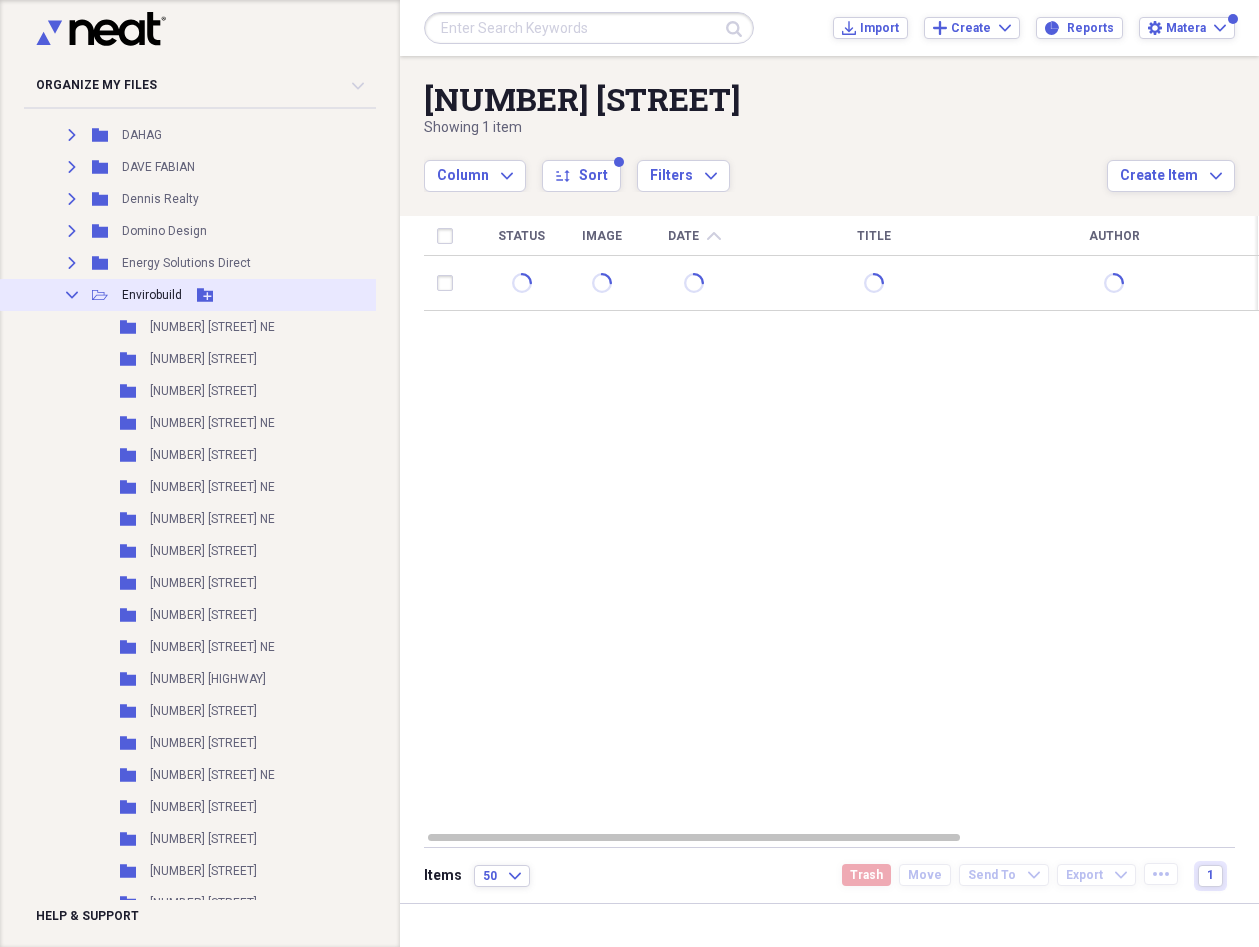 click on "Folder [NUMBER] [STREET] Add Folder" at bounding box center (202, 327) 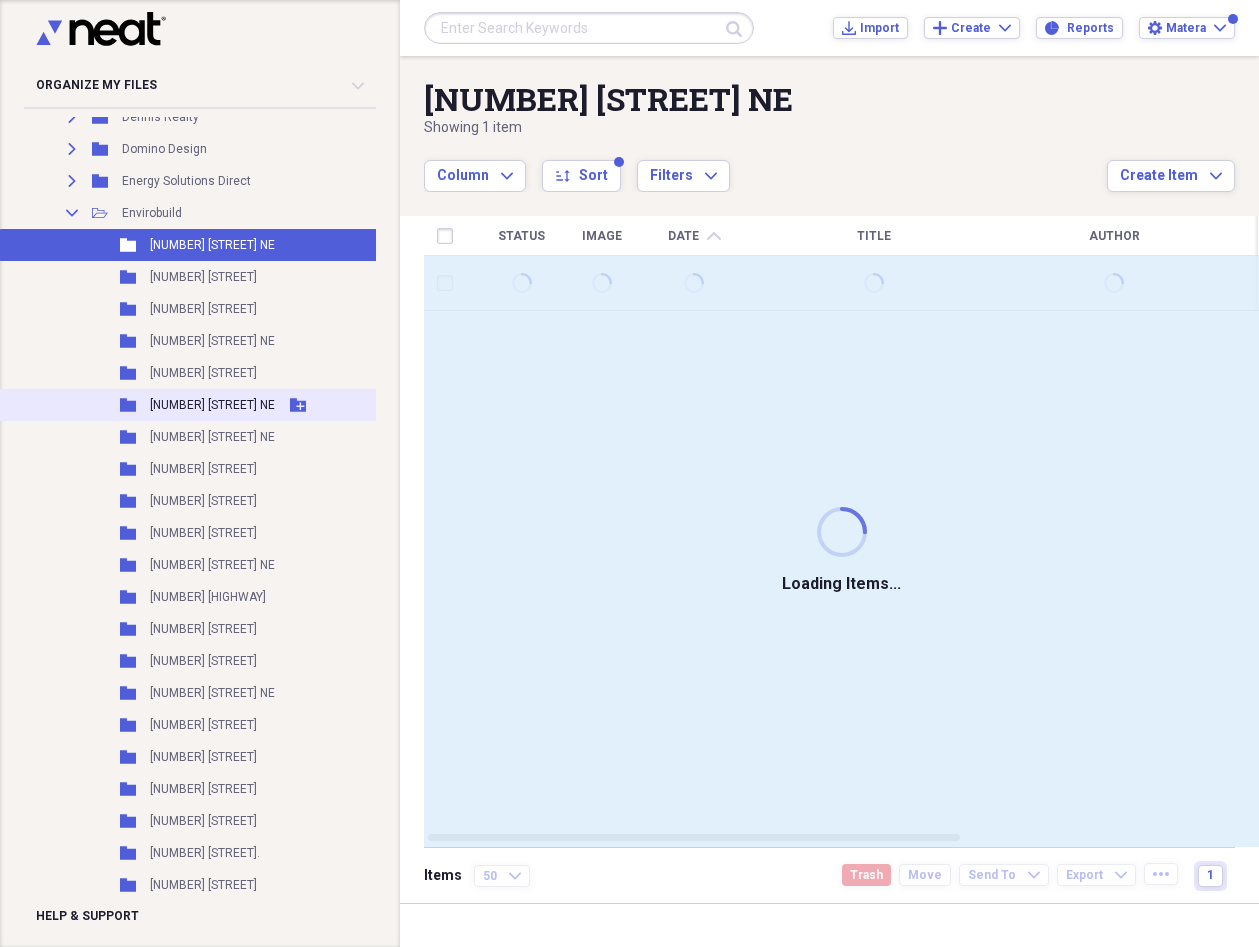 scroll, scrollTop: 7730, scrollLeft: 0, axis: vertical 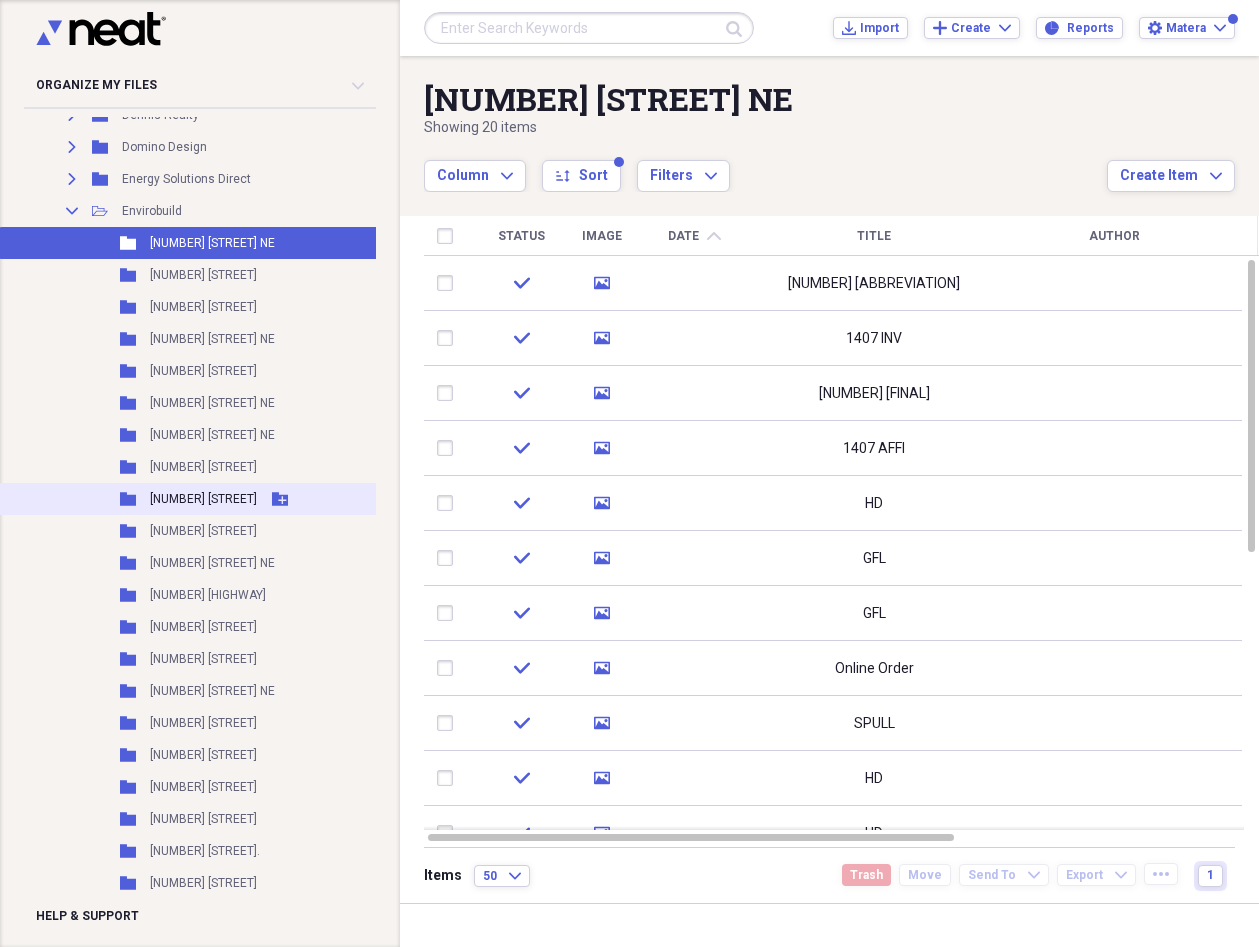 click on "[NUMBER] [STREET]" at bounding box center [203, 499] 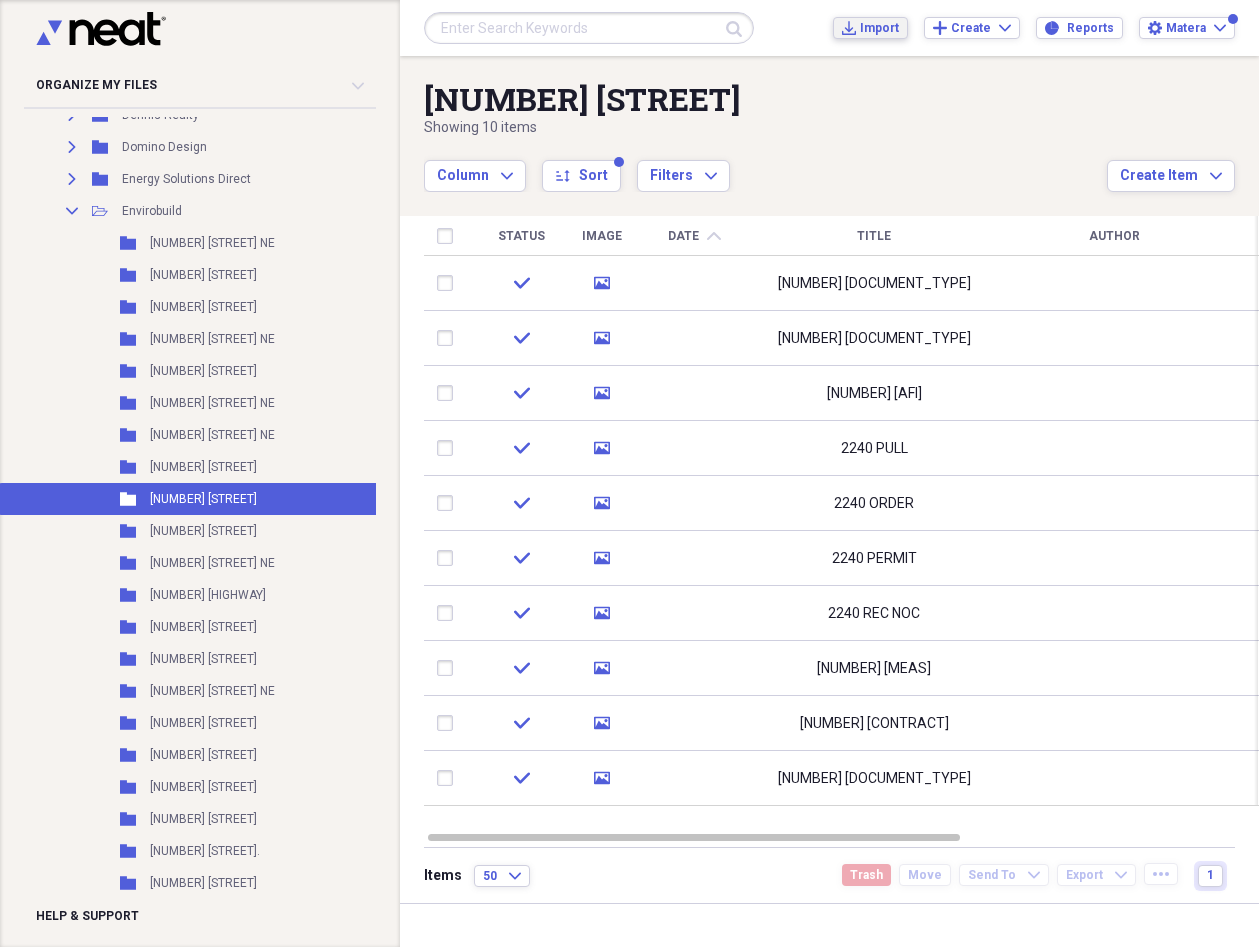 click on "Import Import" at bounding box center (870, 28) 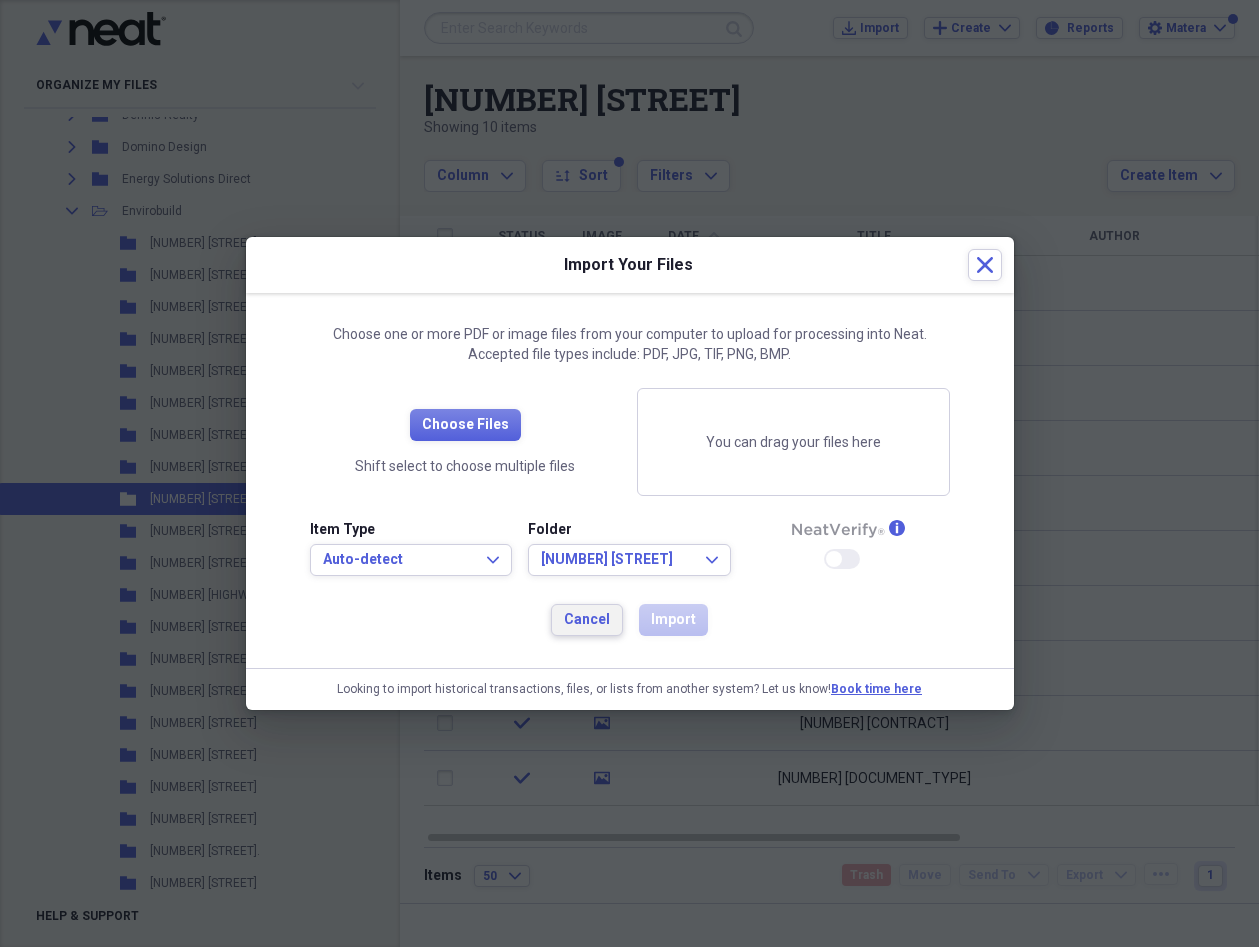click on "Cancel" at bounding box center (587, 620) 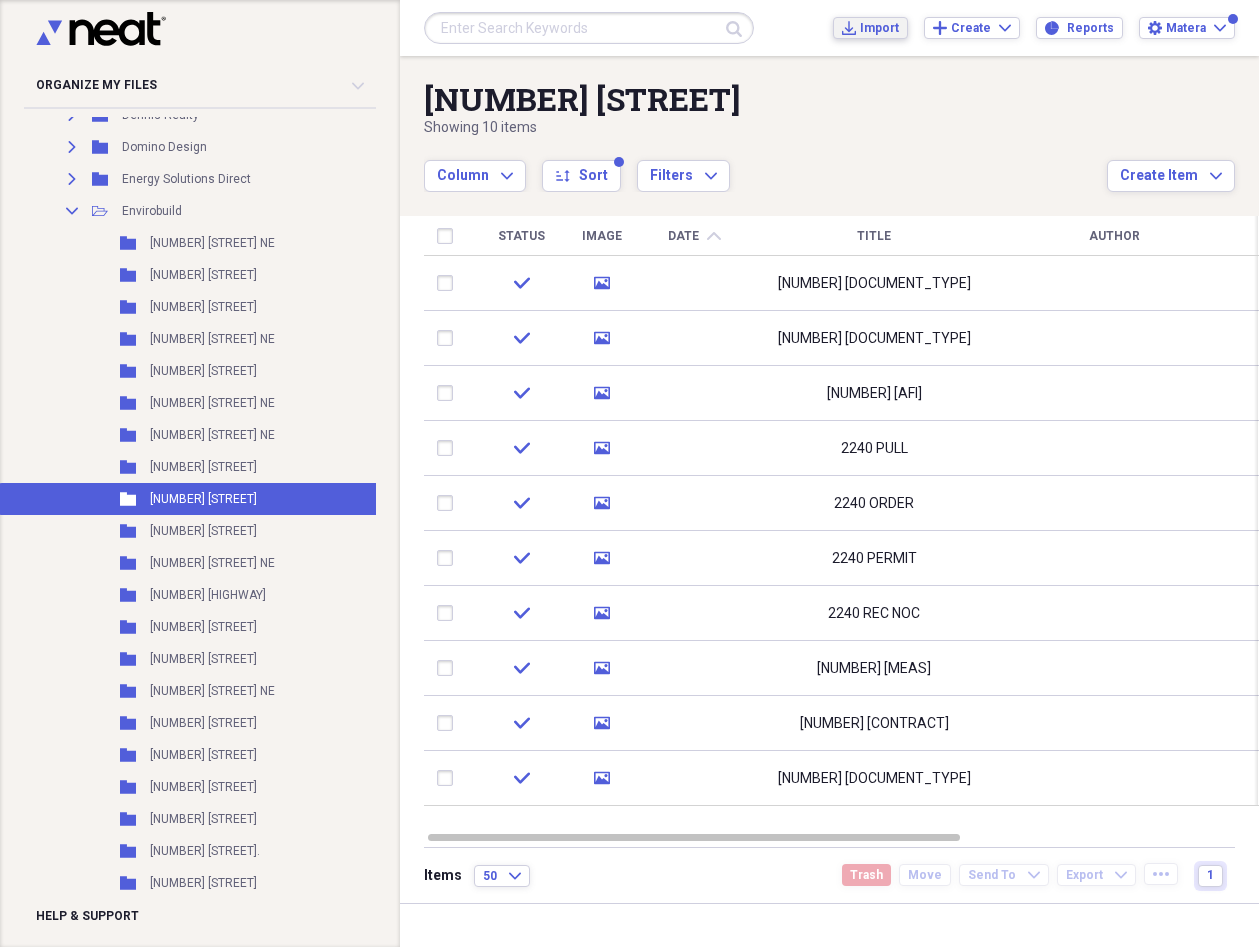 click on "Import" at bounding box center (879, 28) 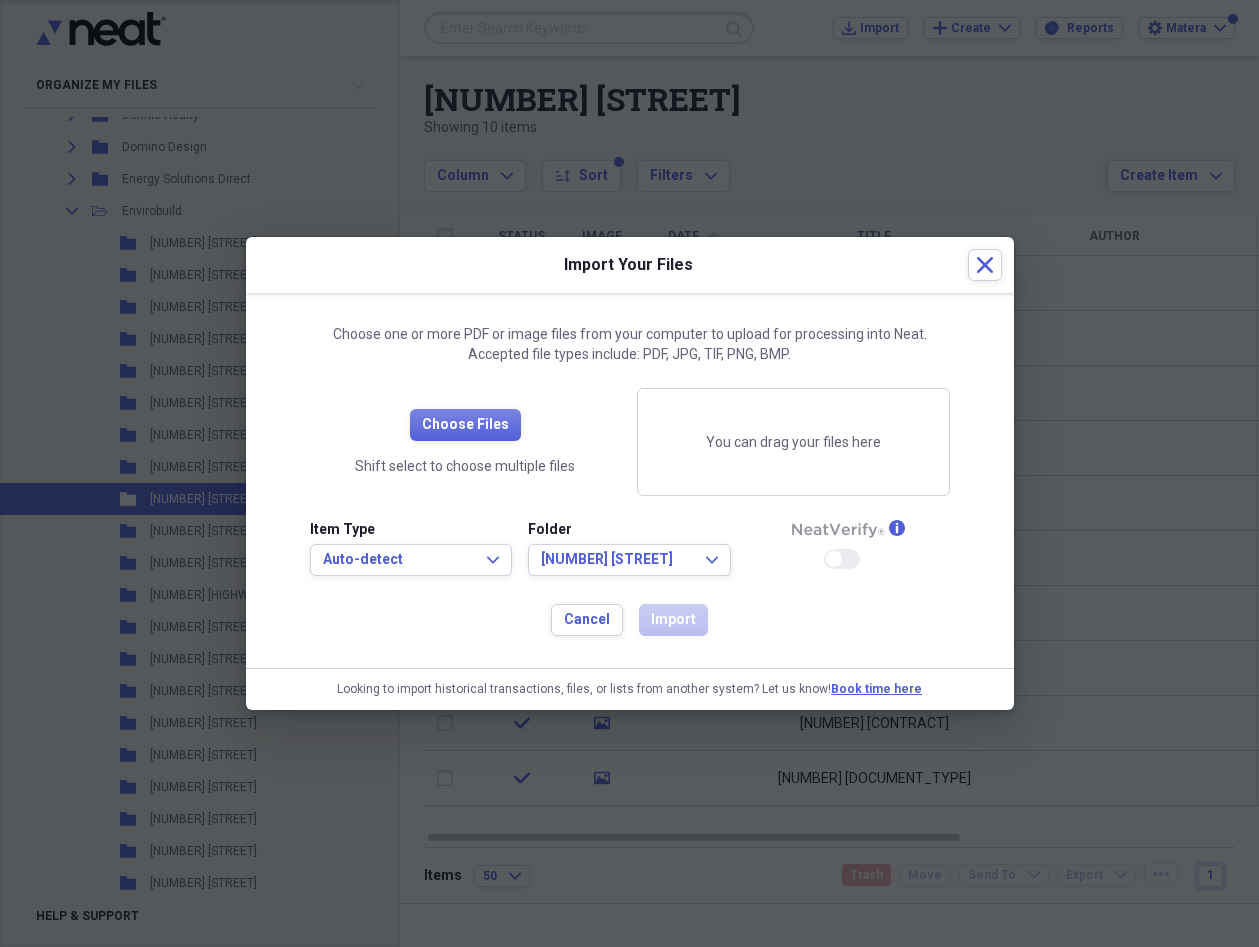 click on "Item Type Auto-detect Expand Folder [NUMBER] [STREET] Expand info Enable Neat Verify" at bounding box center [630, 556] 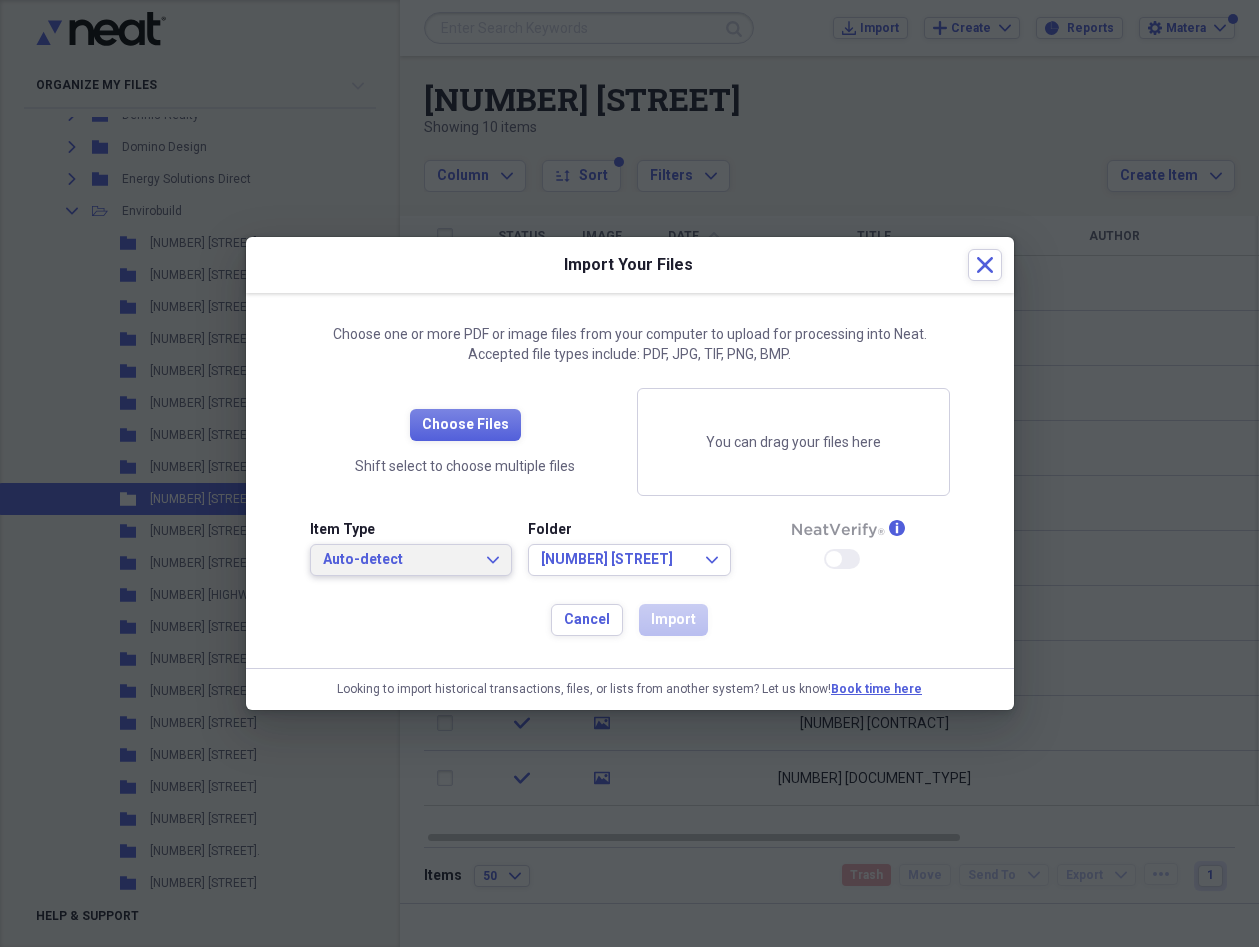 click on "Auto-detect Expand" at bounding box center (411, 560) 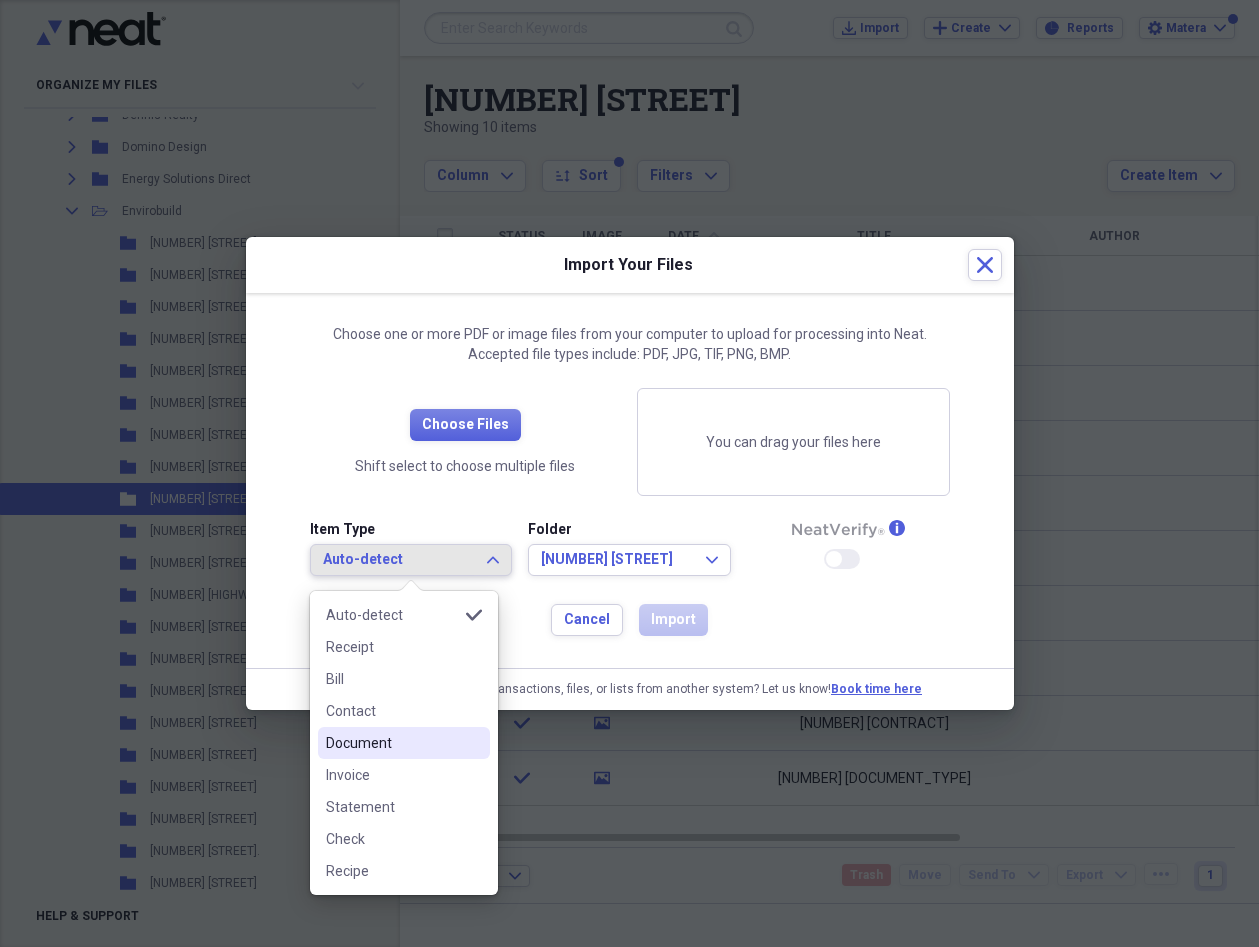 click on "Document" at bounding box center (392, 743) 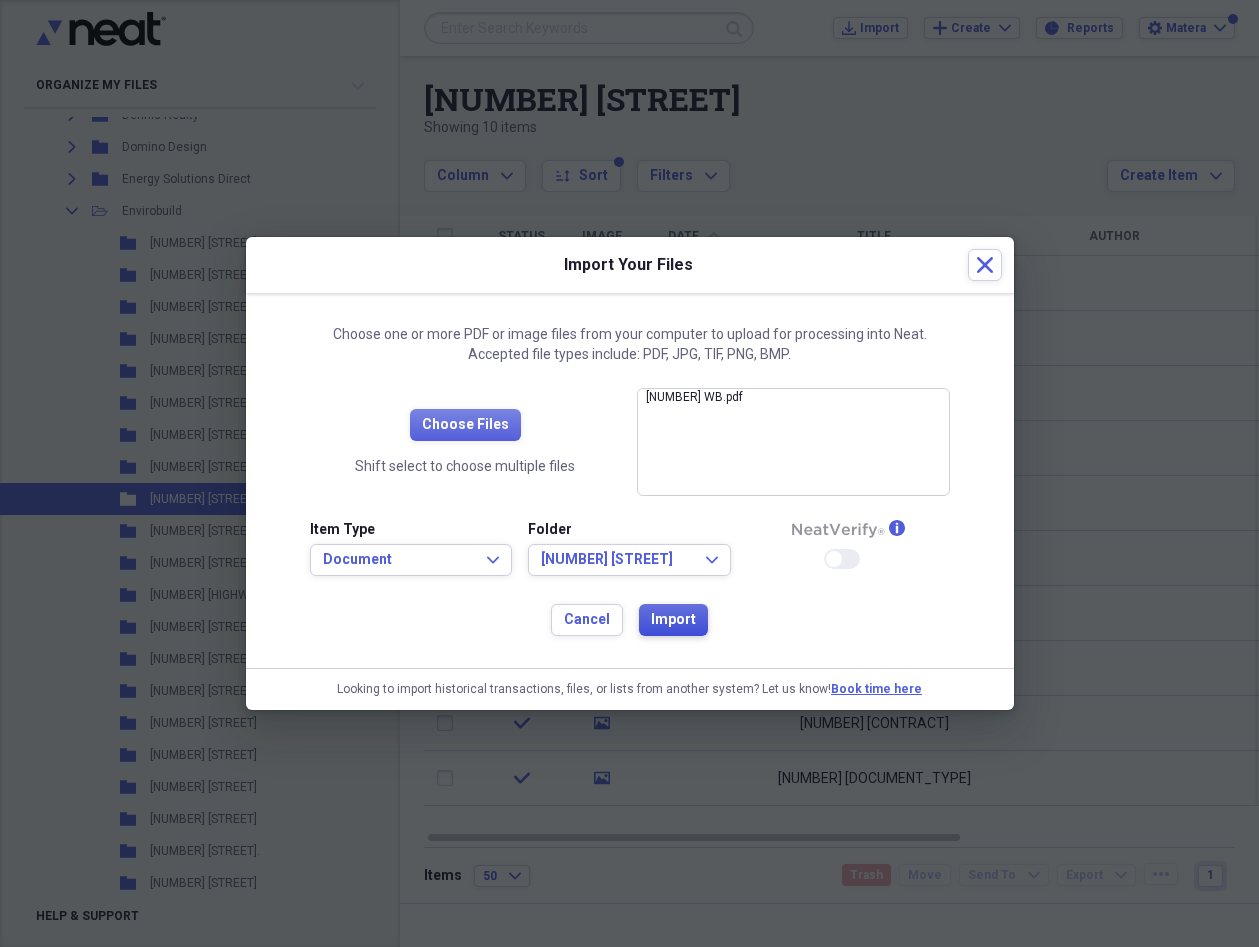 click on "Import" at bounding box center (673, 620) 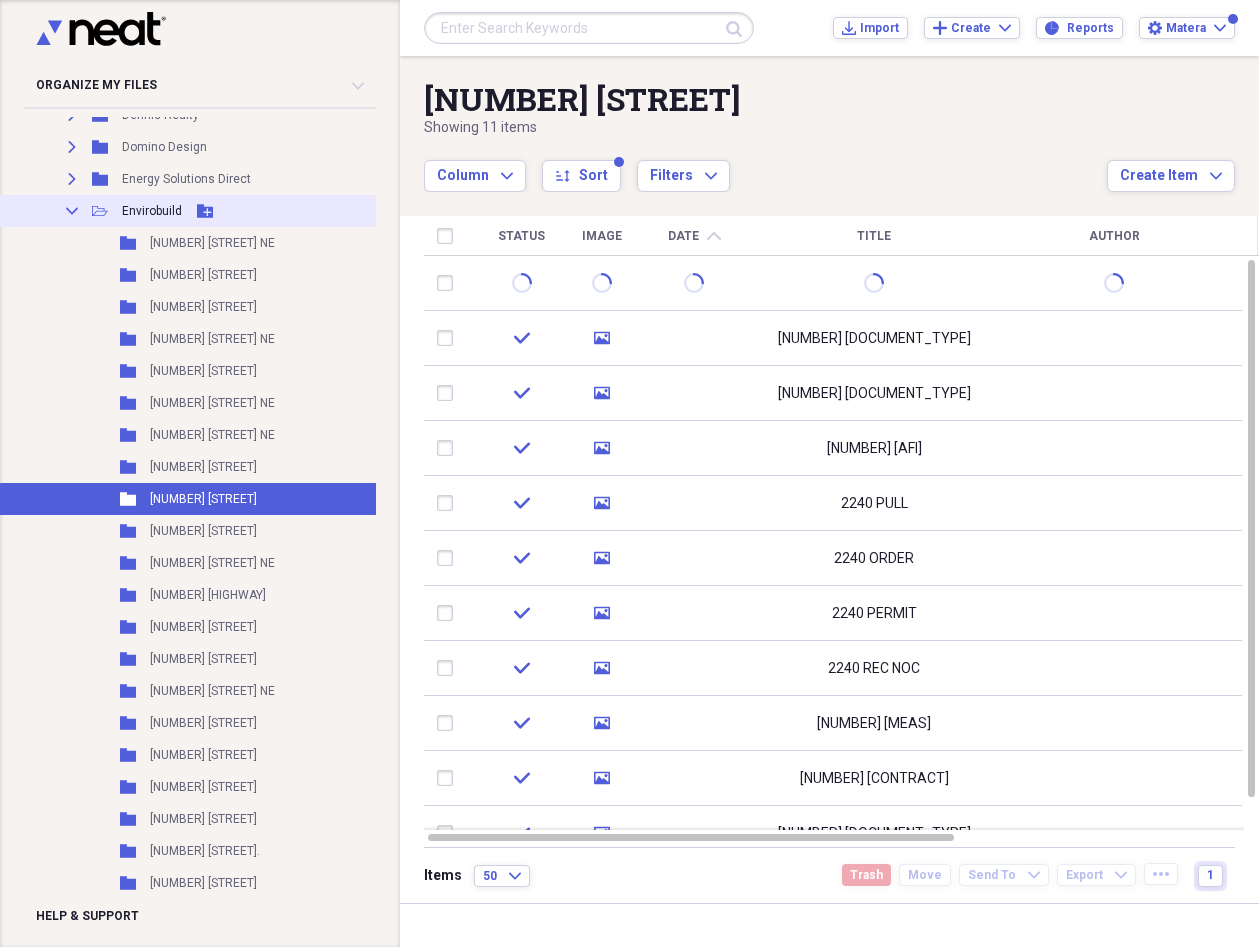 click on "Collapse" 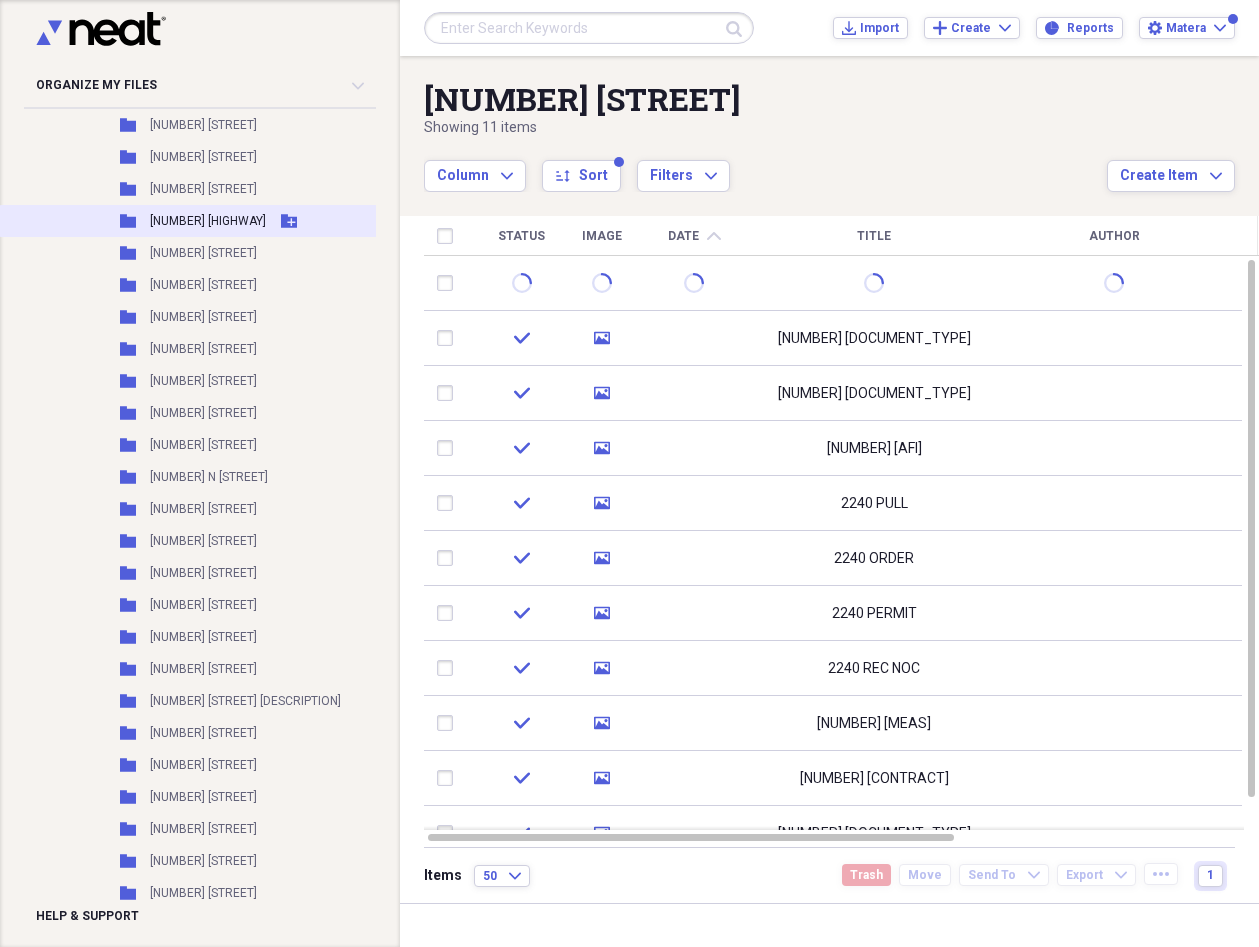 scroll, scrollTop: 3078, scrollLeft: 0, axis: vertical 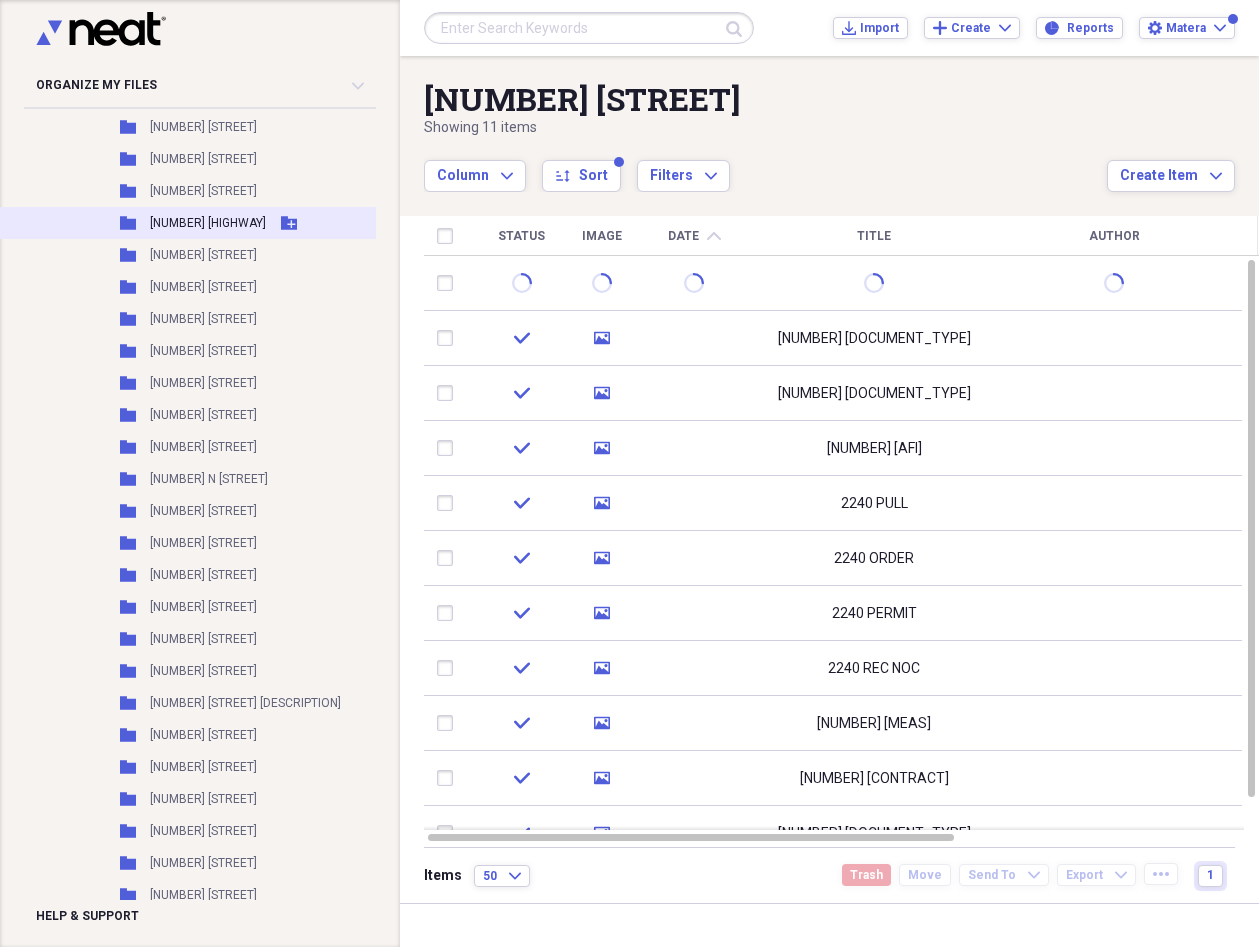 click on "[NUMBER] [HIGHWAY]" at bounding box center (208, 223) 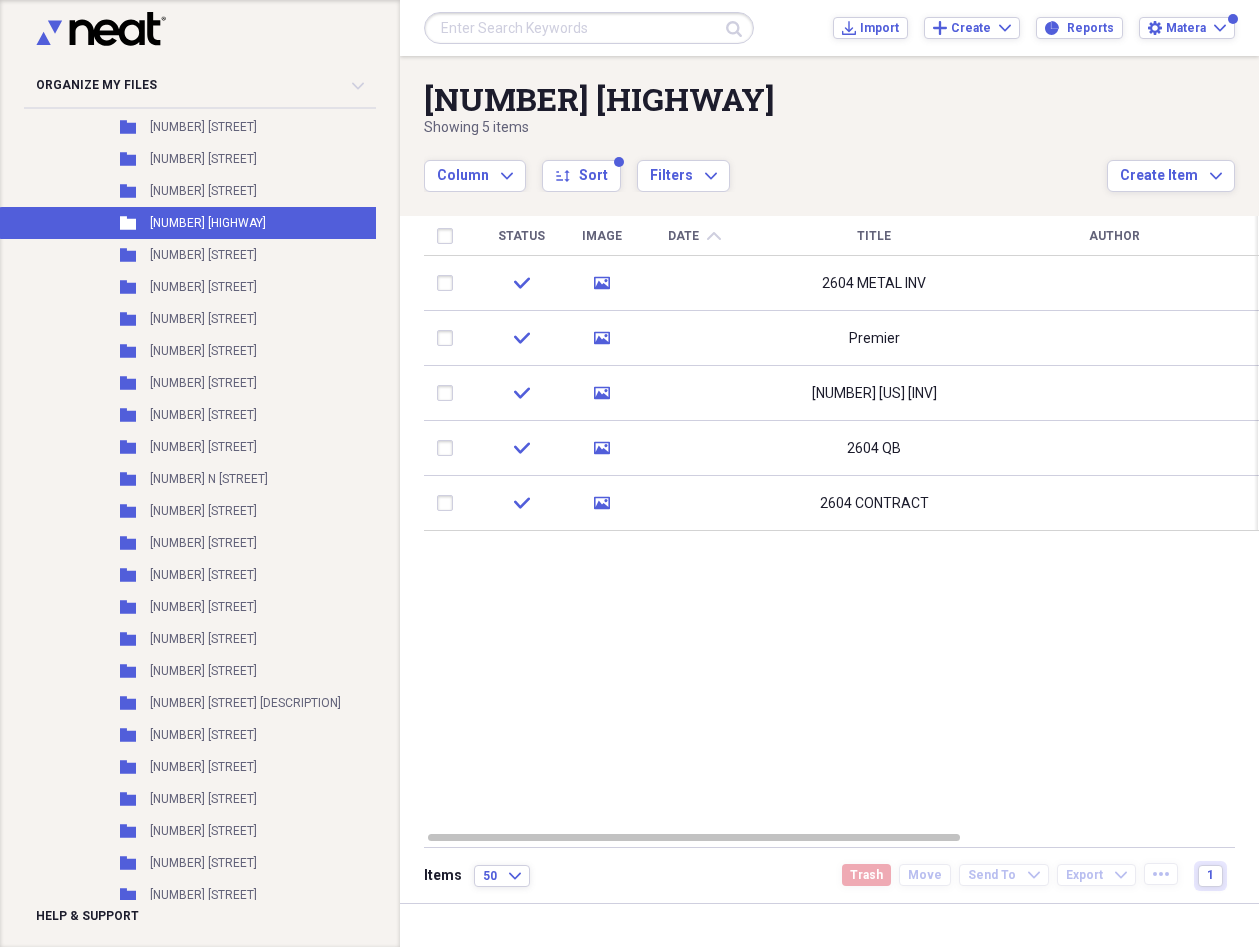 click on "Import Import Add Create Expand Reports Reports Settings Matera Expand" at bounding box center [1034, 28] 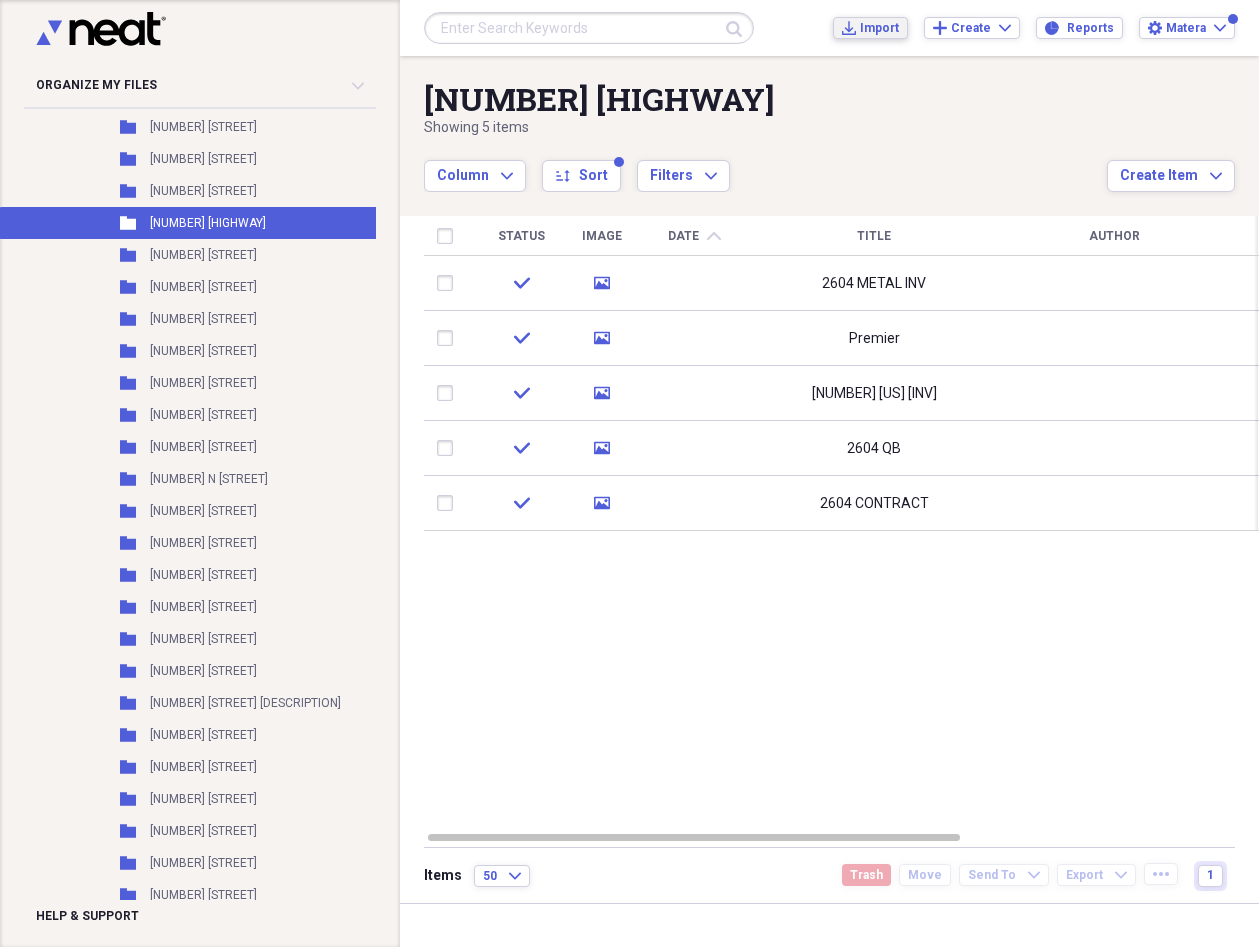 click on "Import" at bounding box center [879, 28] 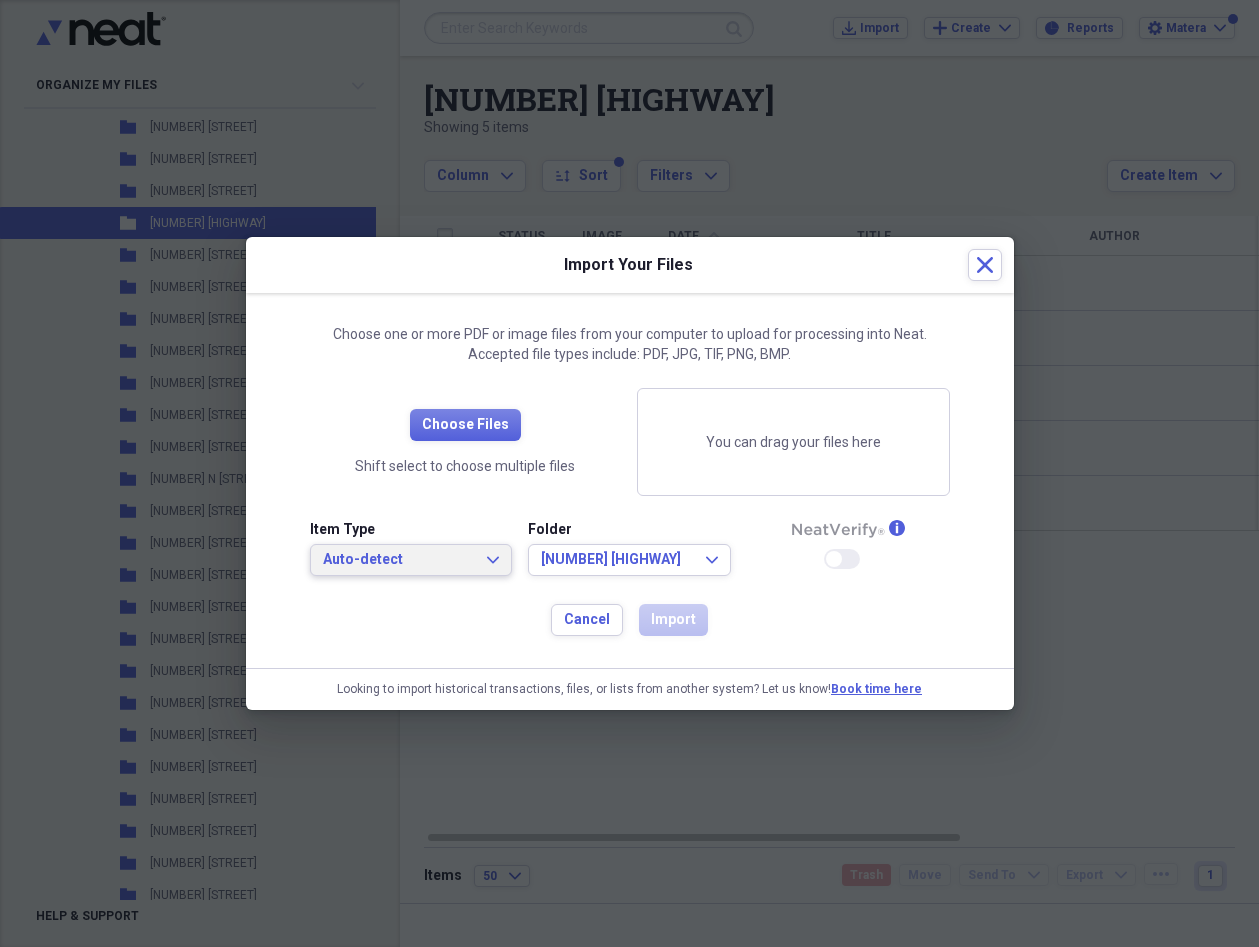 click on "Auto-detect" at bounding box center (399, 560) 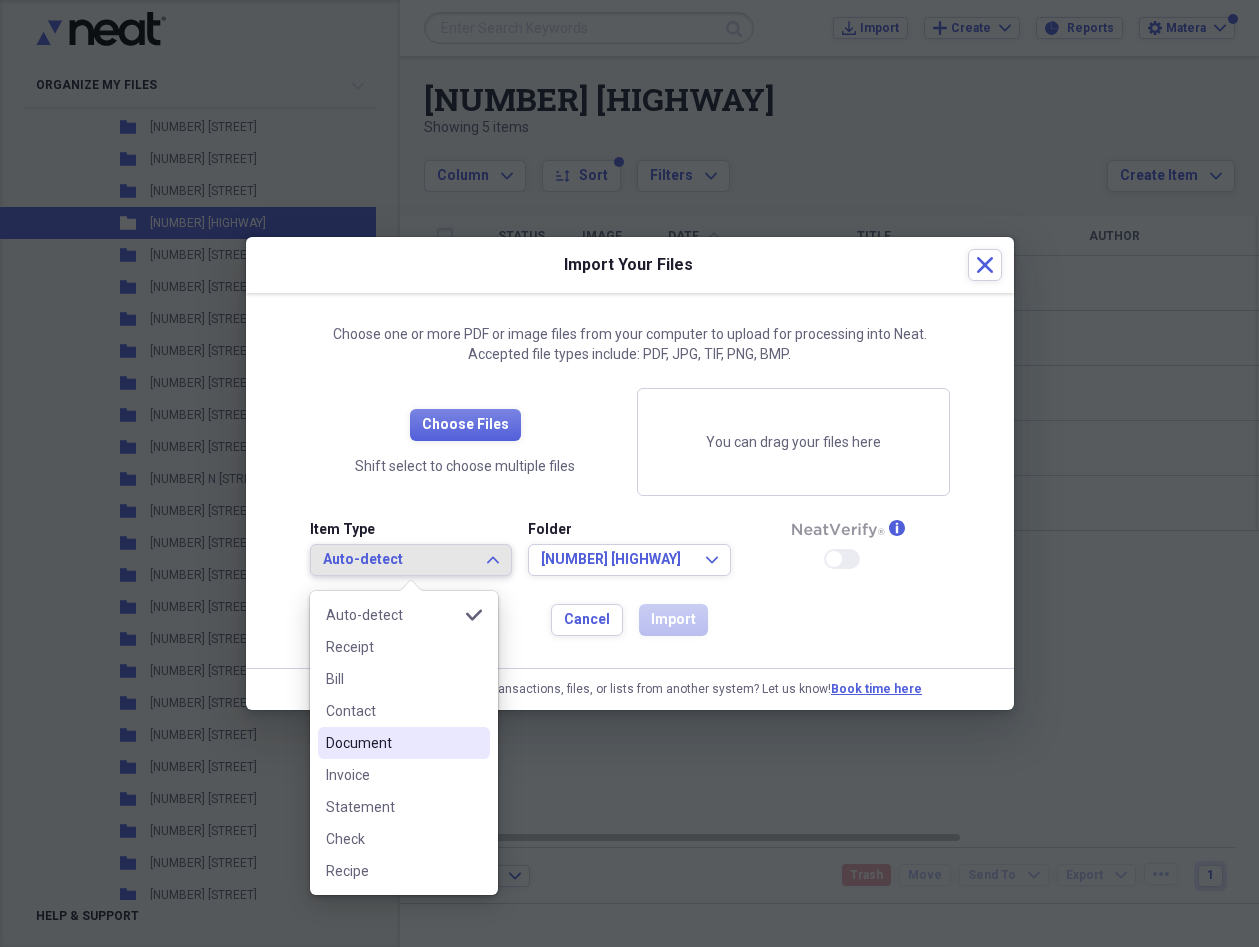 click on "Document" at bounding box center (392, 743) 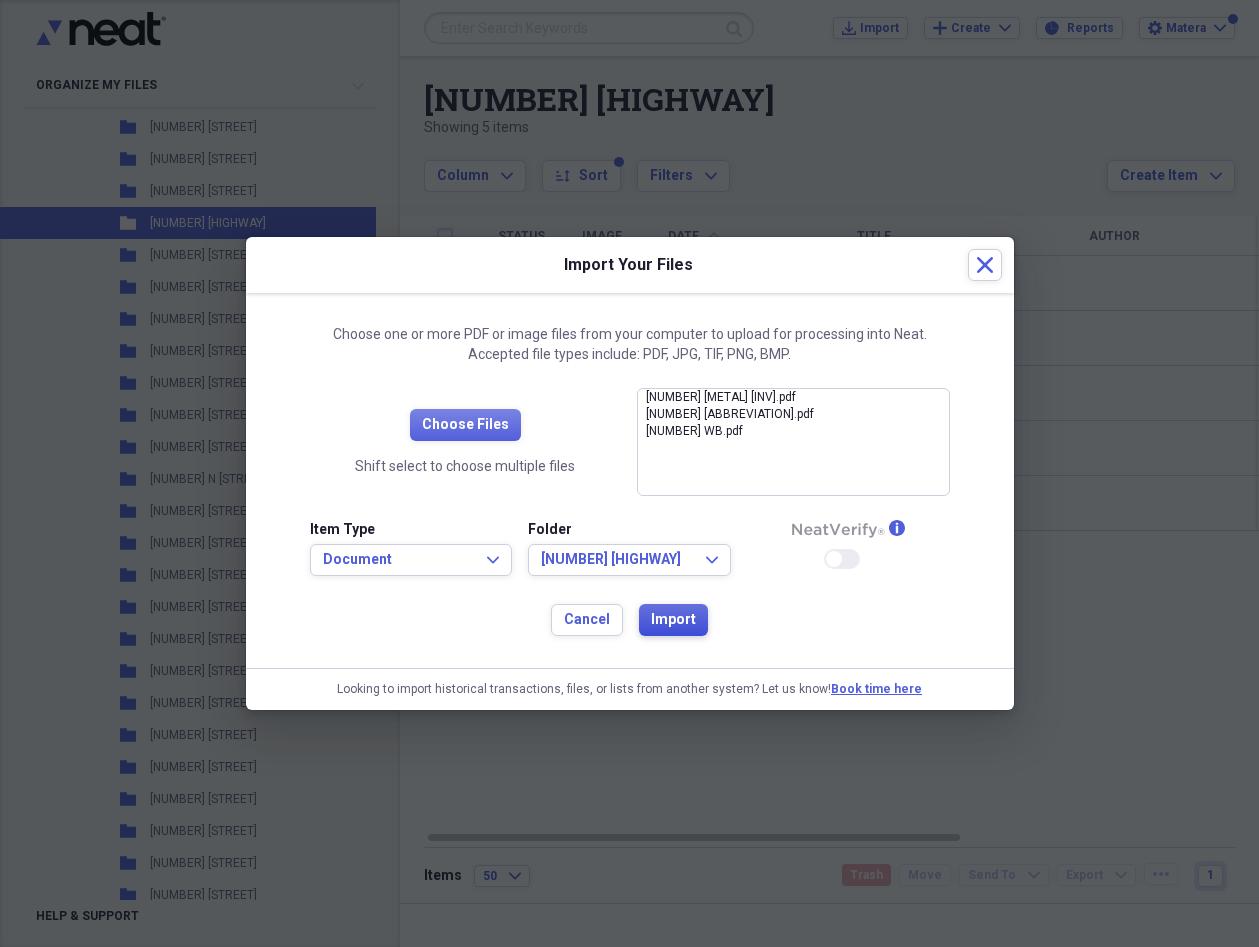 click on "Import" at bounding box center [673, 620] 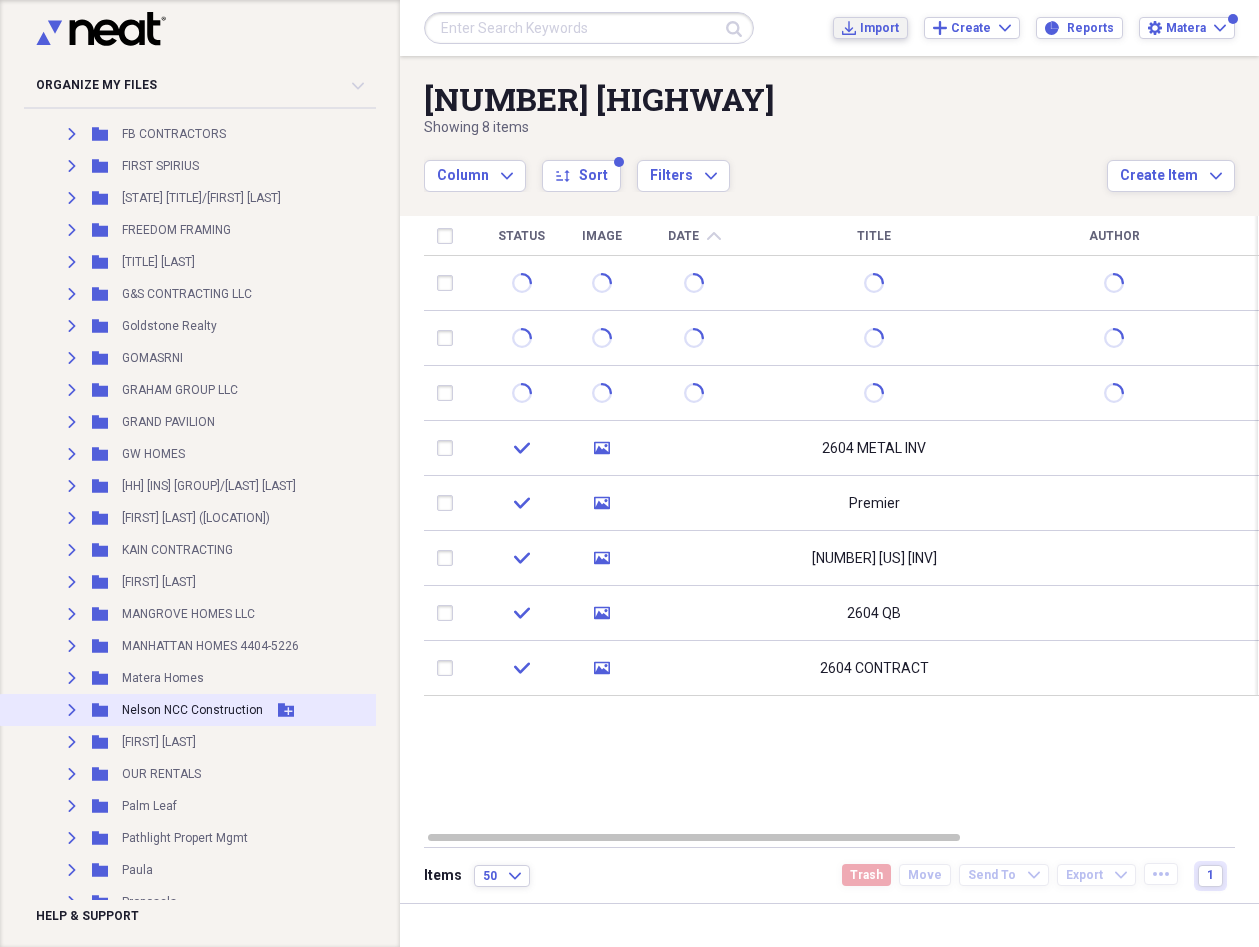scroll, scrollTop: 7852, scrollLeft: 0, axis: vertical 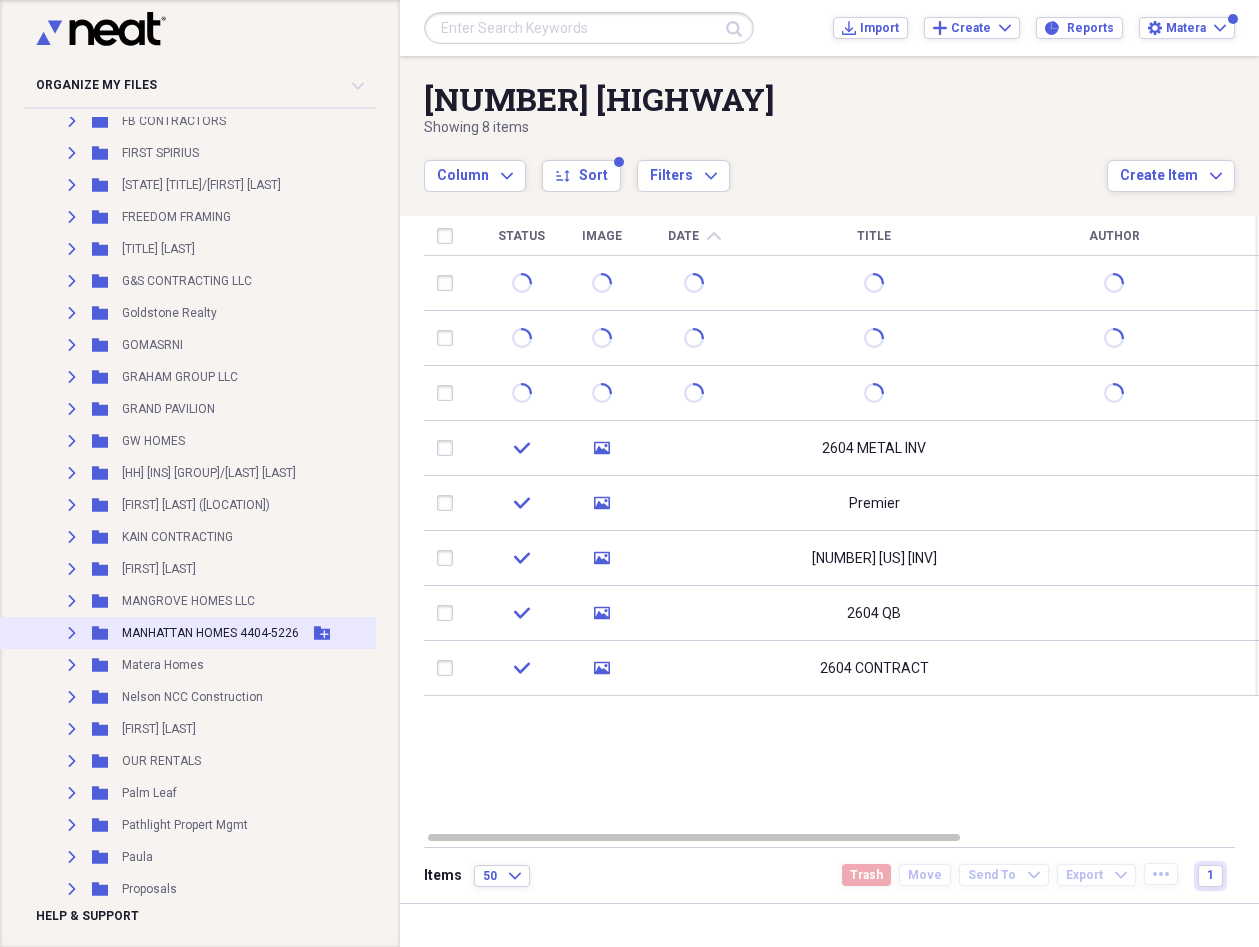 click on "Expand" 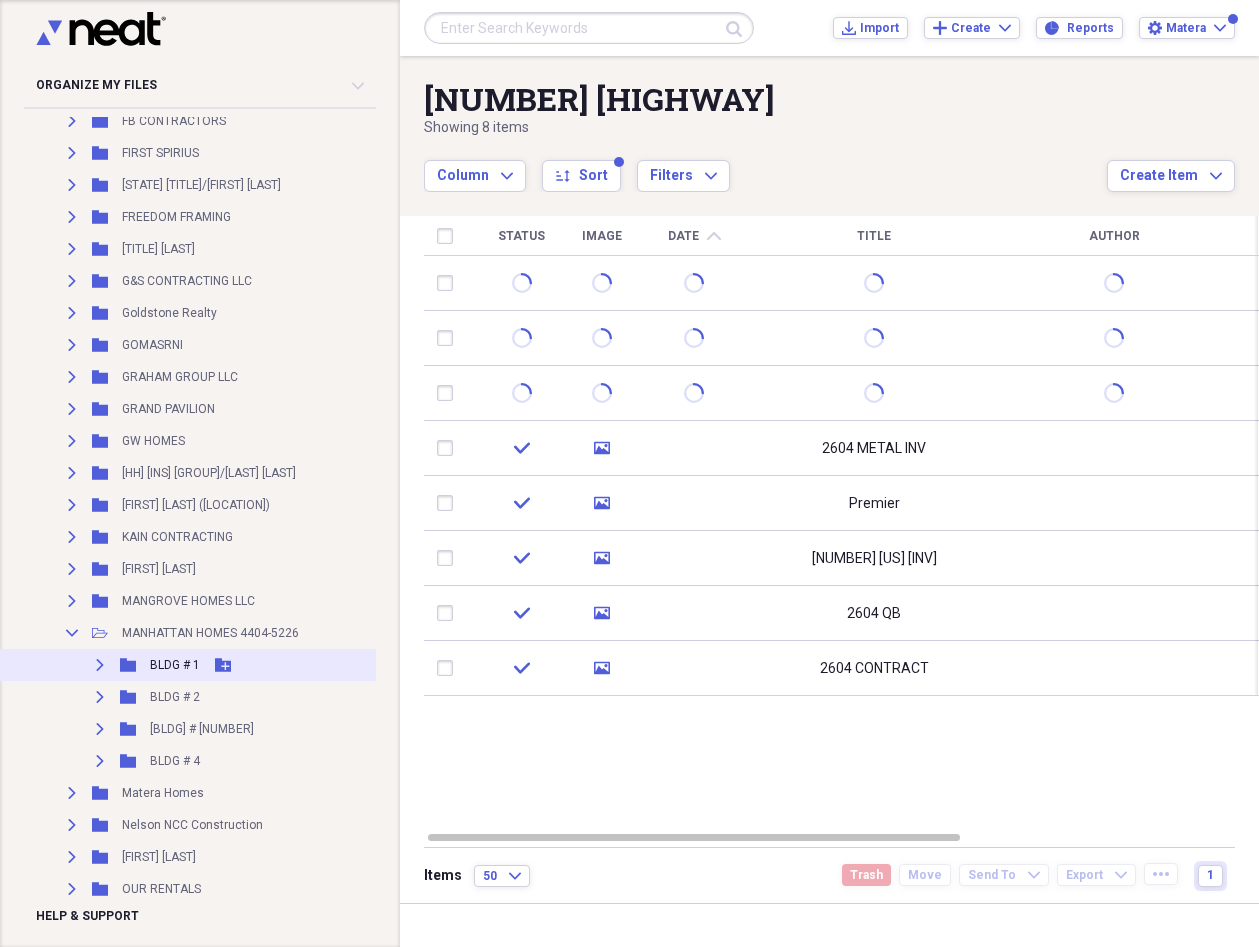 scroll, scrollTop: 7882, scrollLeft: 0, axis: vertical 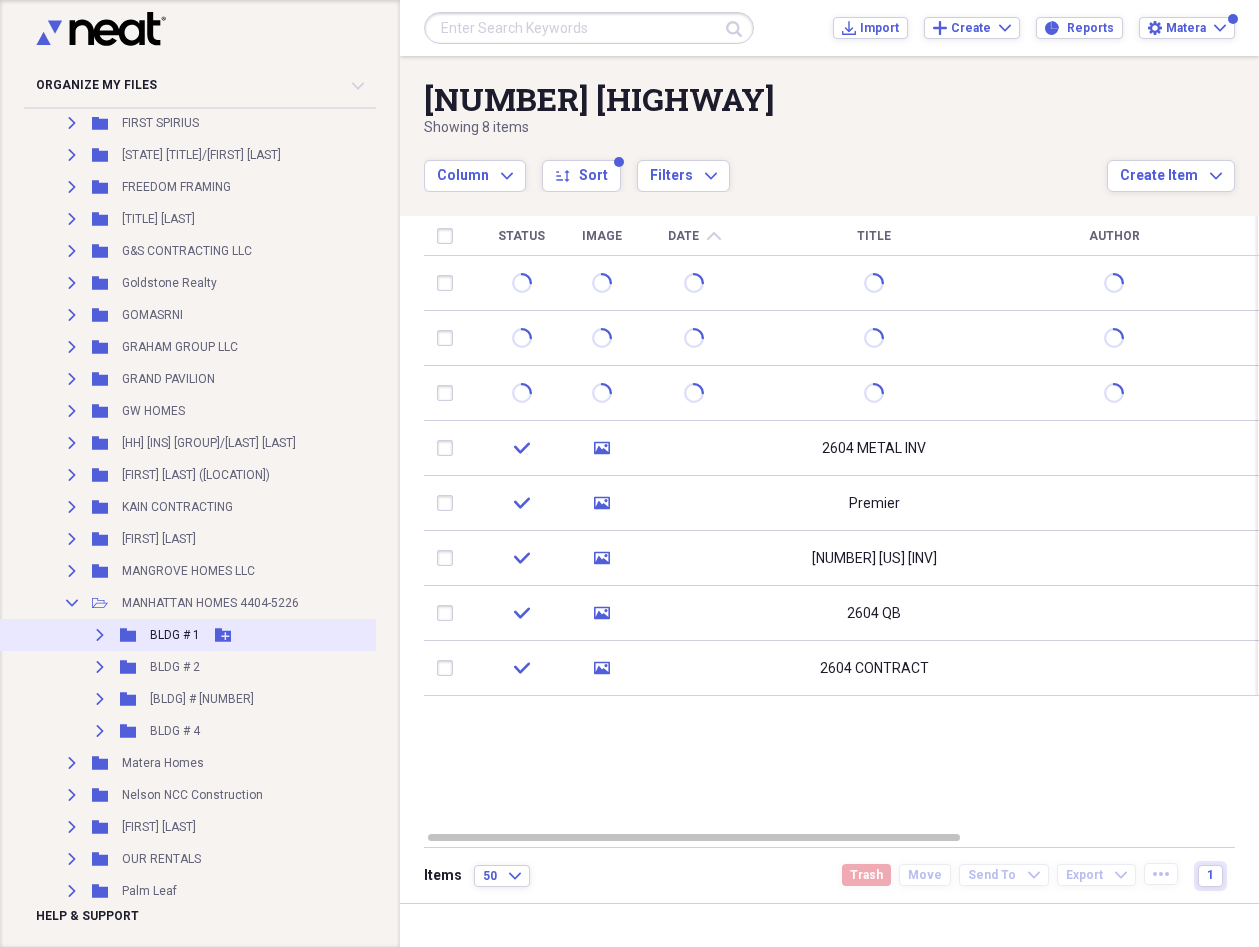 click on "Expand Folder [NAME] # [NUMBER] Add Folder" at bounding box center (202, 635) 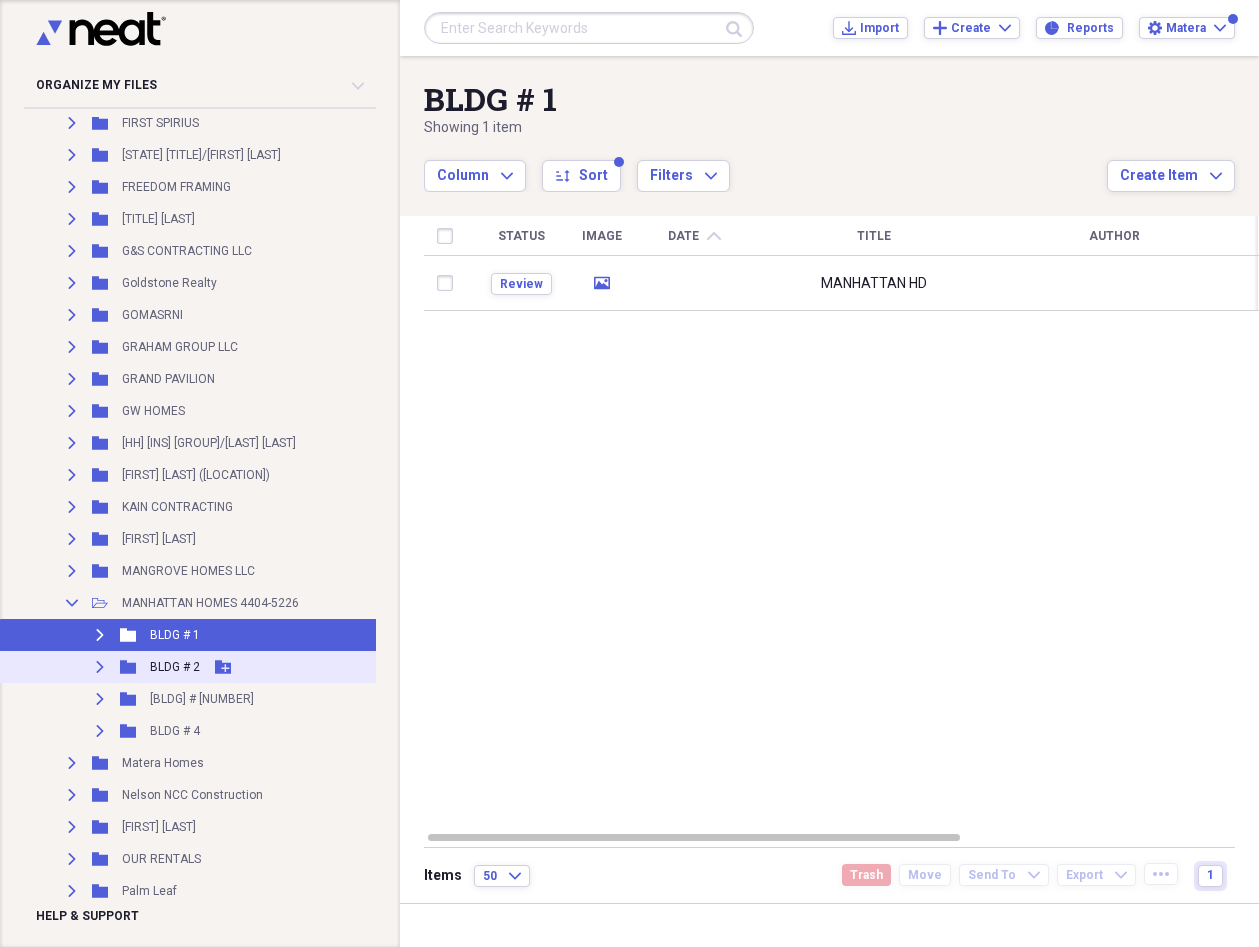 click on "BLDG # 2" at bounding box center (175, 667) 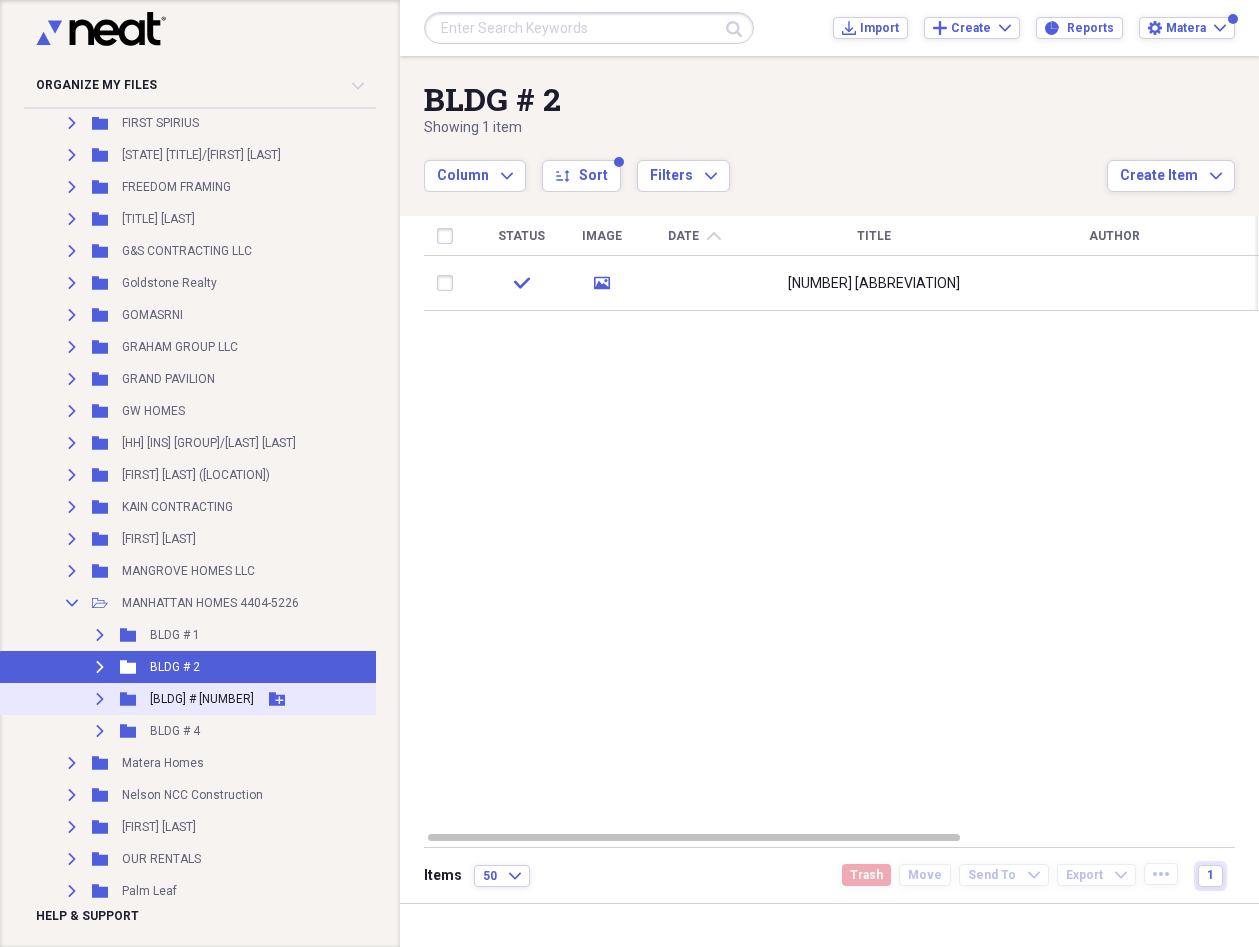 click on "[BLDG] # [NUMBER]" at bounding box center (202, 699) 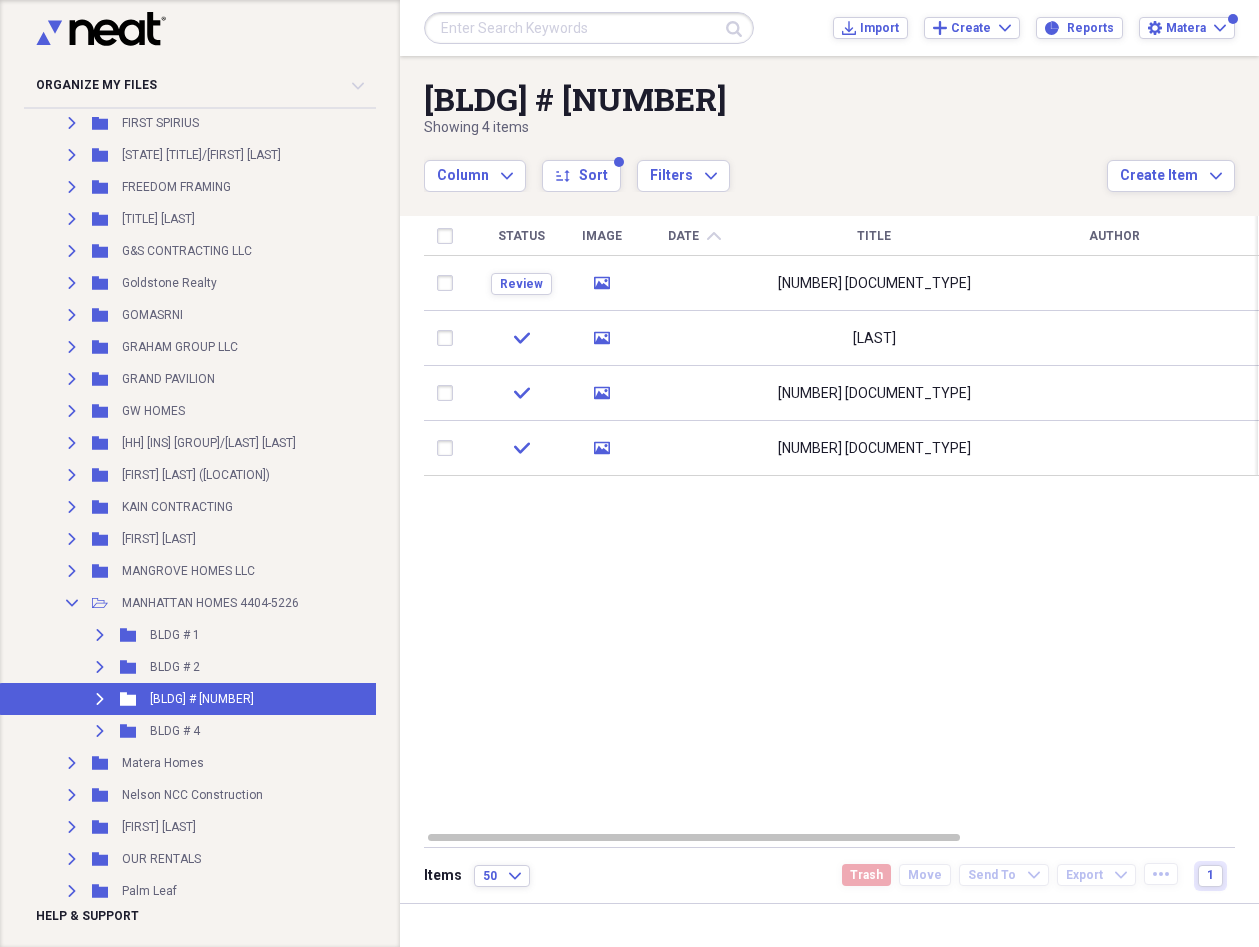 drag, startPoint x: 839, startPoint y: 507, endPoint x: 768, endPoint y: 516, distance: 71.568146 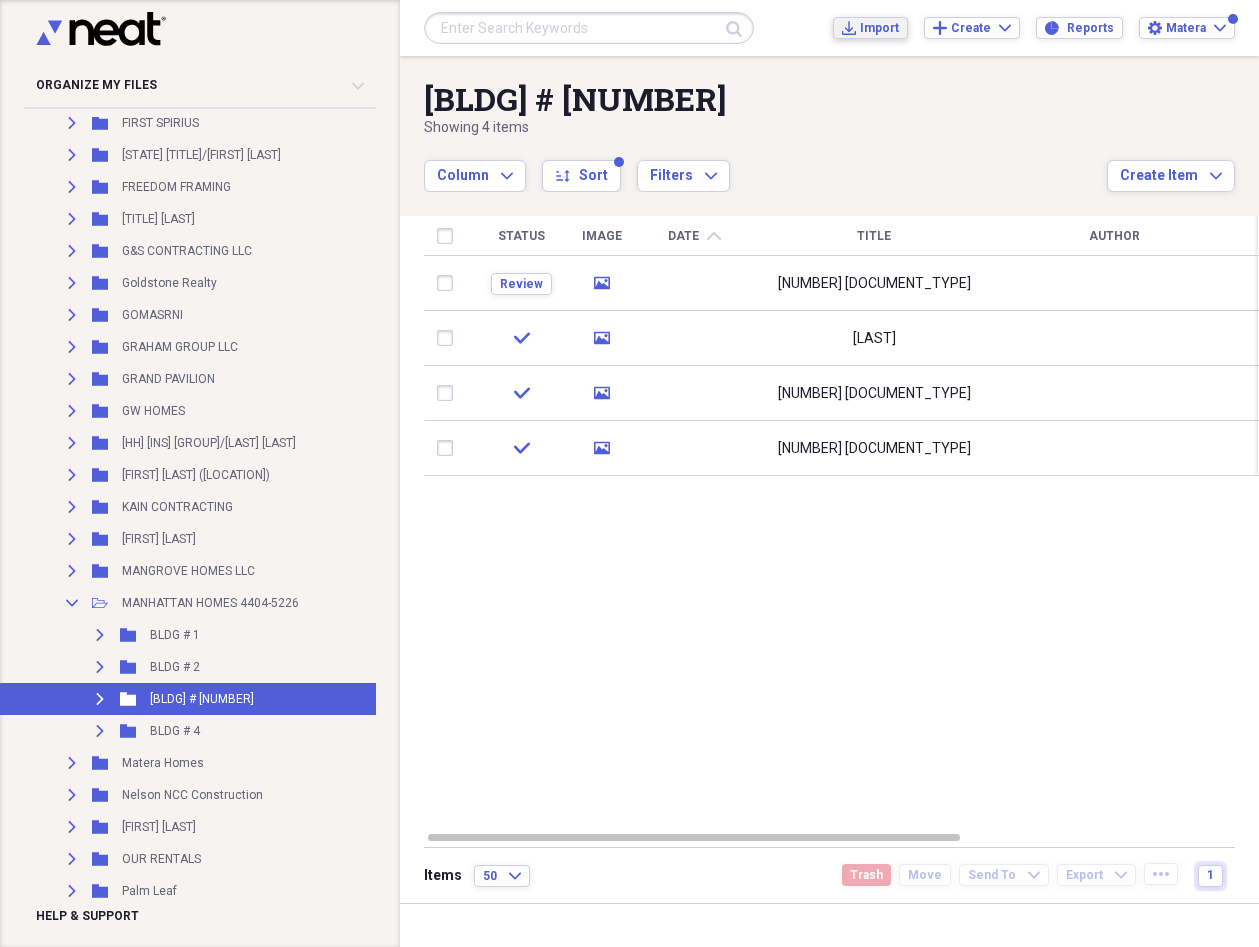click on "Import" at bounding box center [879, 28] 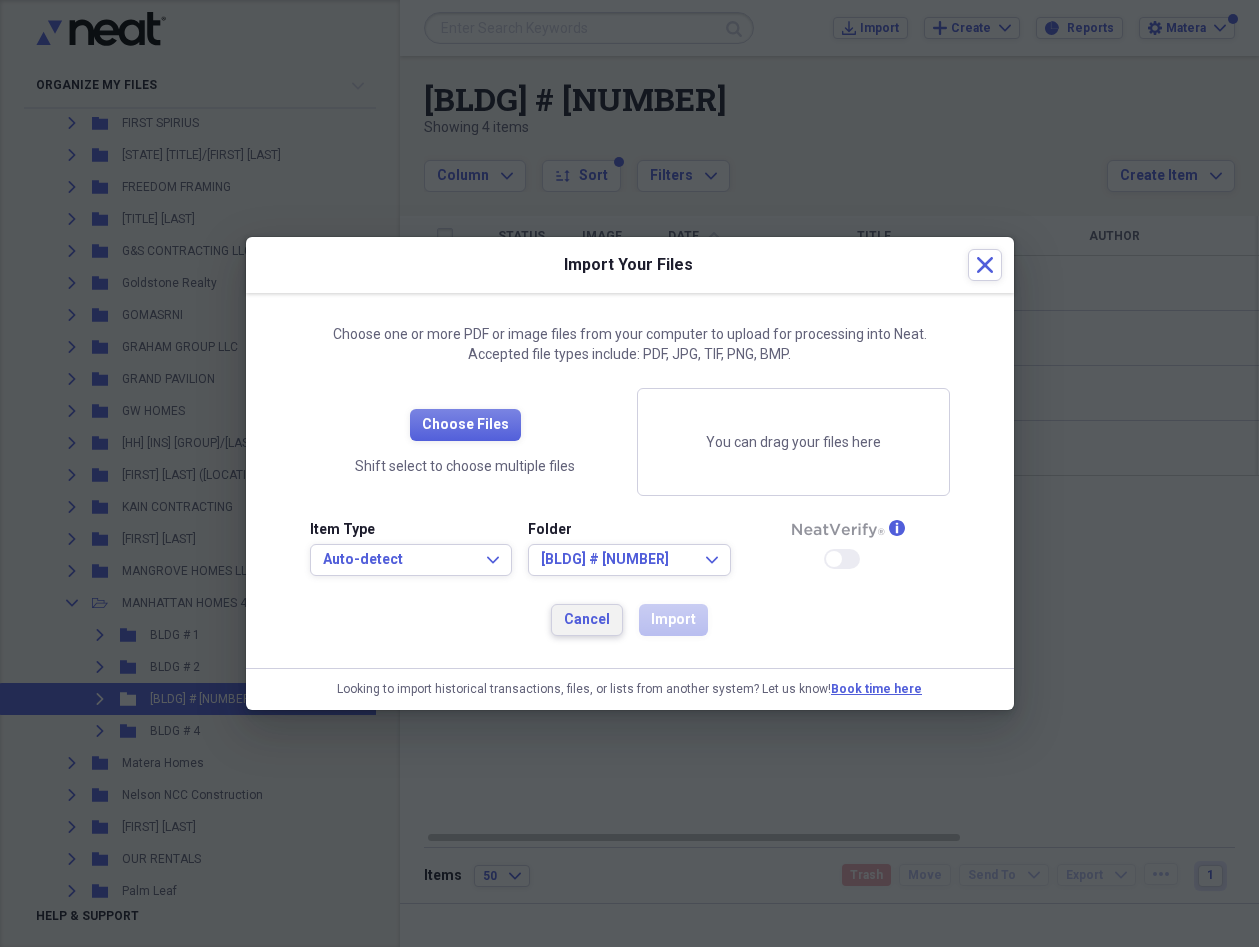 click on "Cancel" at bounding box center (587, 620) 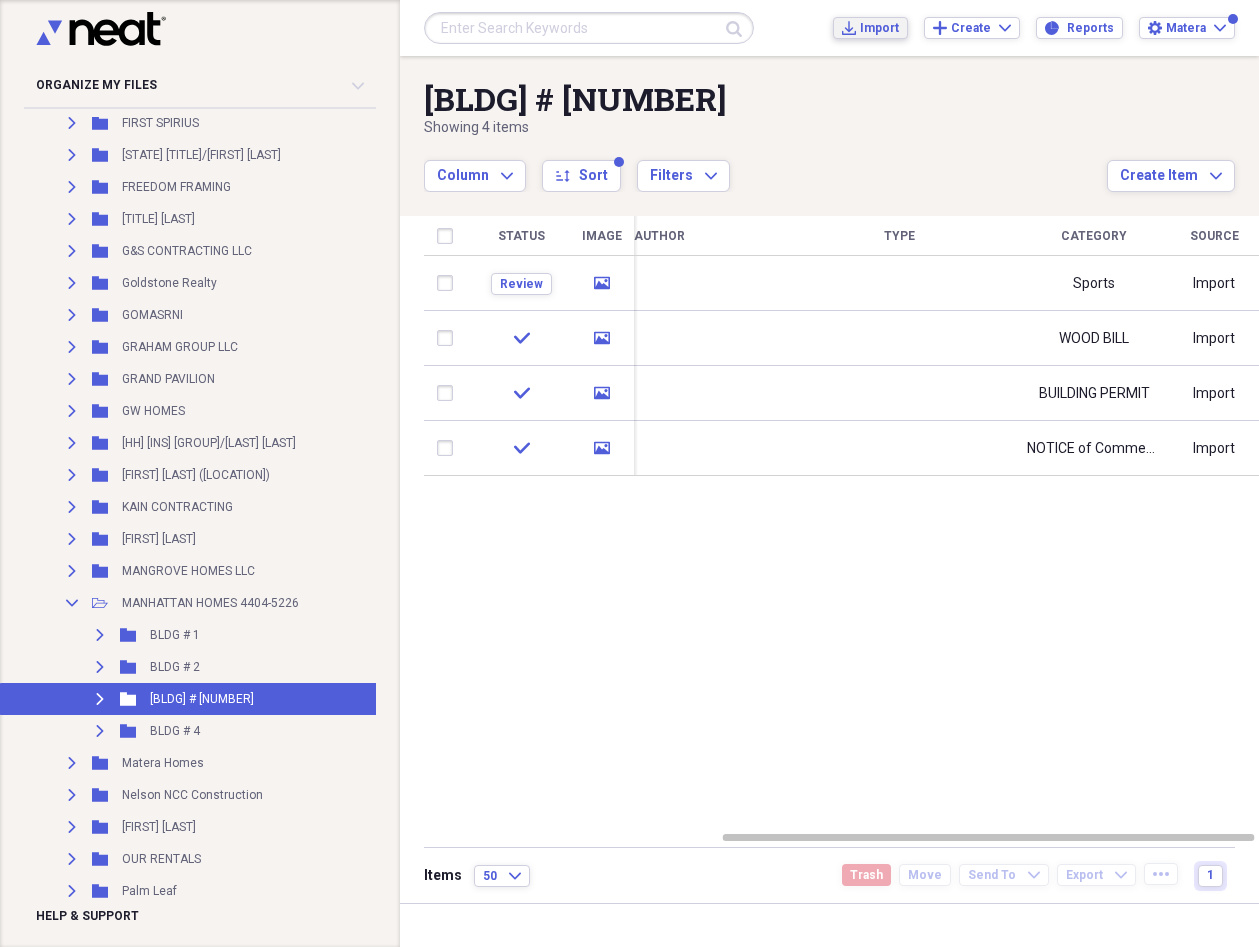 click on "Import Import" at bounding box center [870, 28] 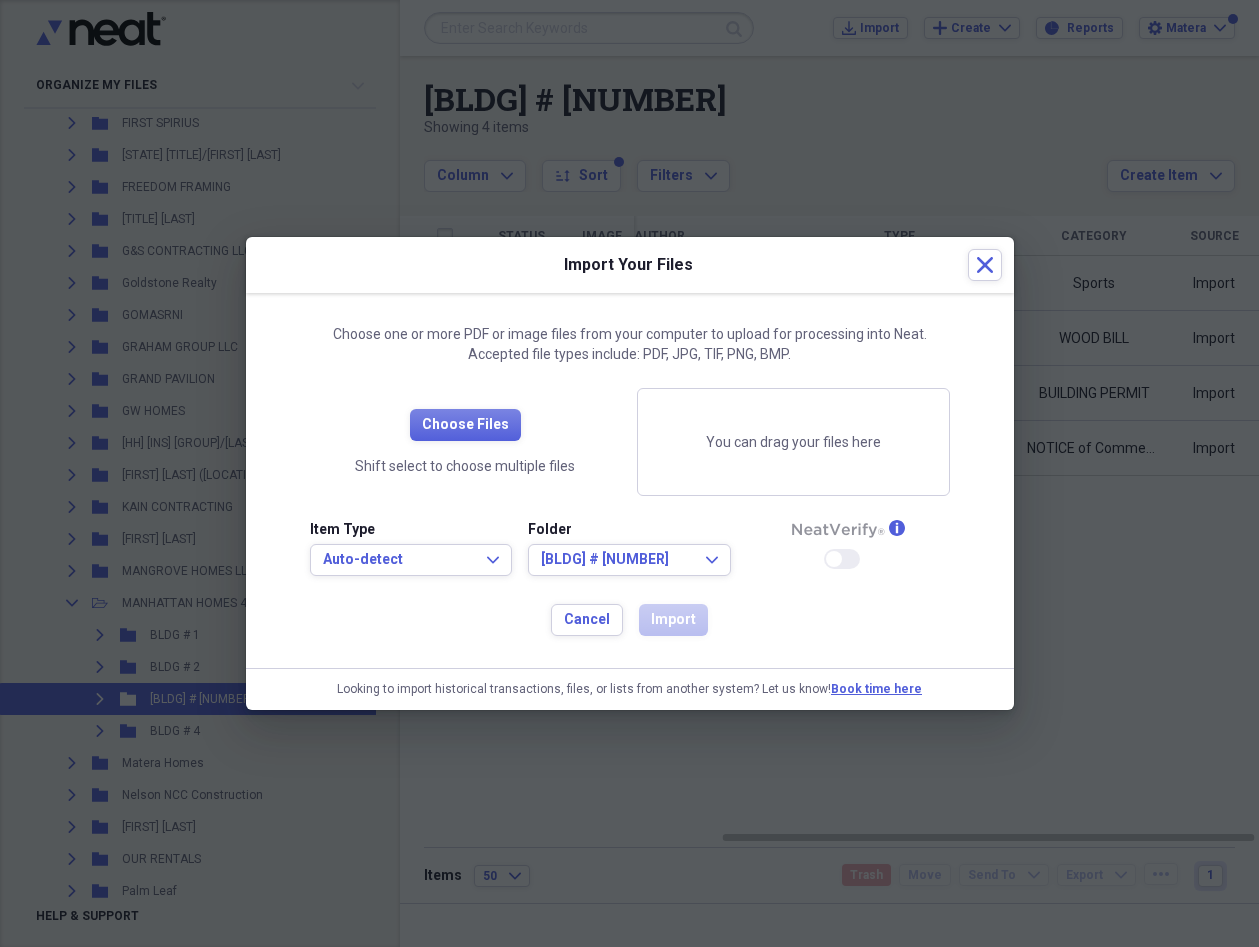 click on "Item Type" at bounding box center [411, 530] 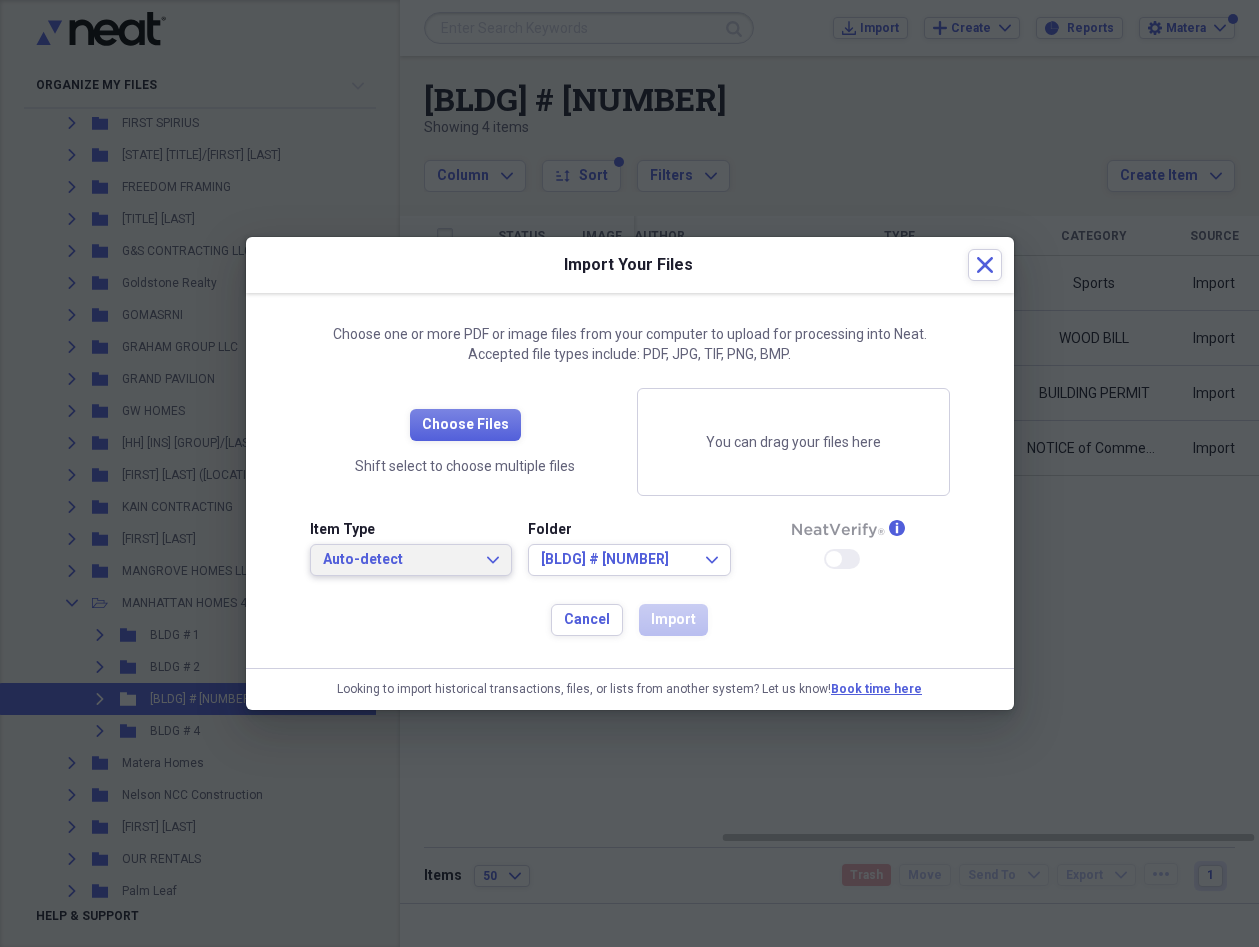 click on "Auto-detect Expand" at bounding box center (411, 560) 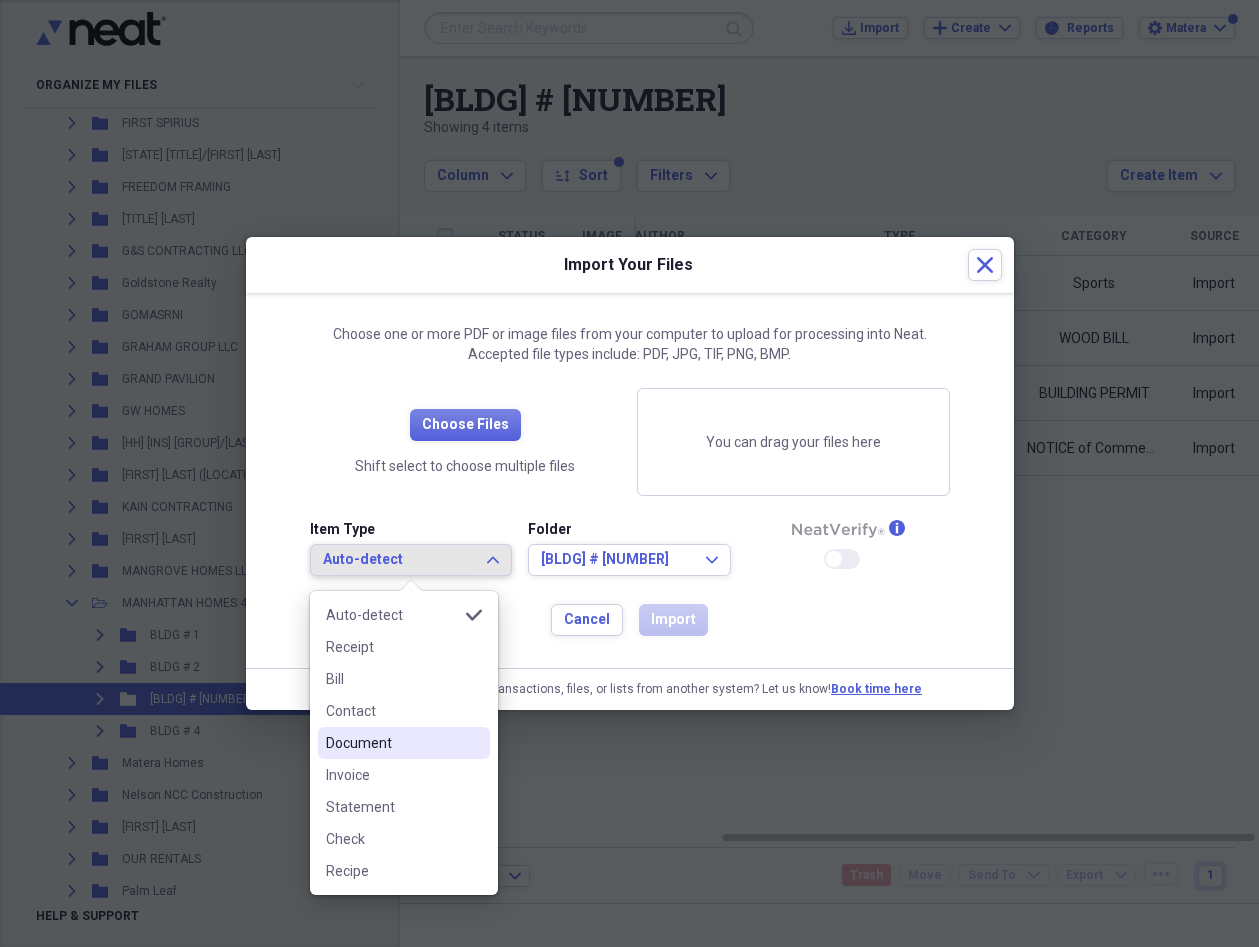 click on "Document" at bounding box center (392, 743) 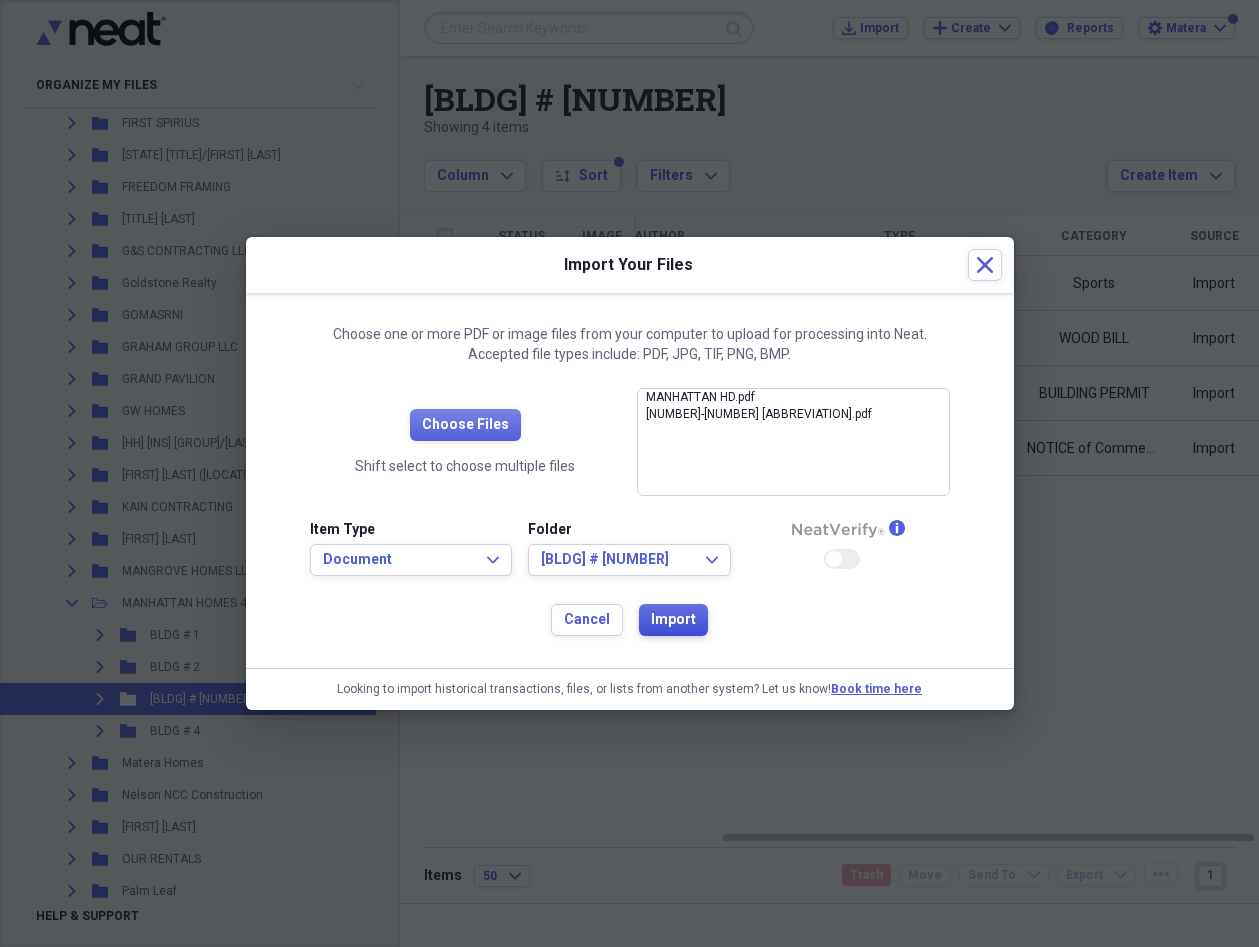 click on "Import" at bounding box center [673, 620] 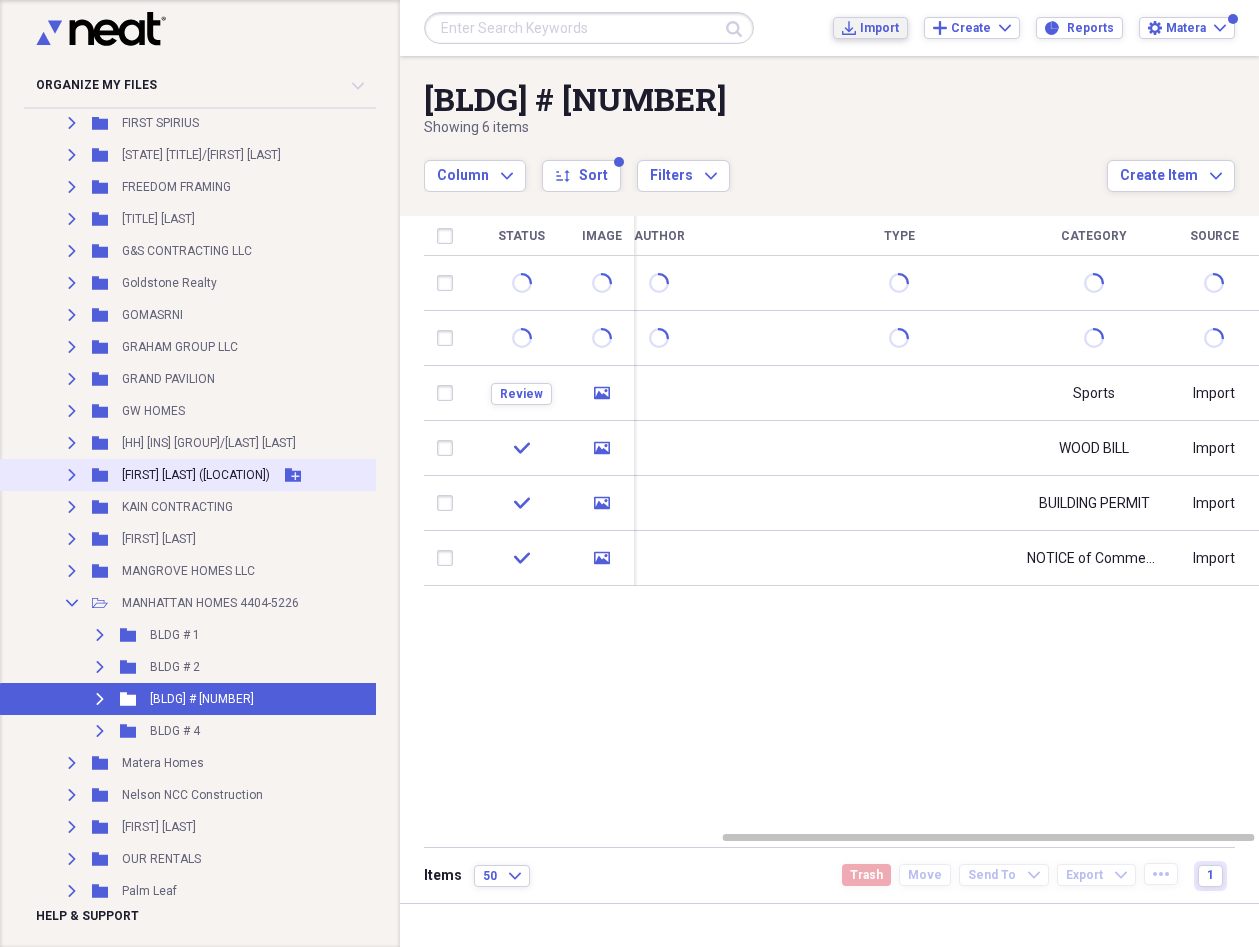 scroll, scrollTop: 7881, scrollLeft: 0, axis: vertical 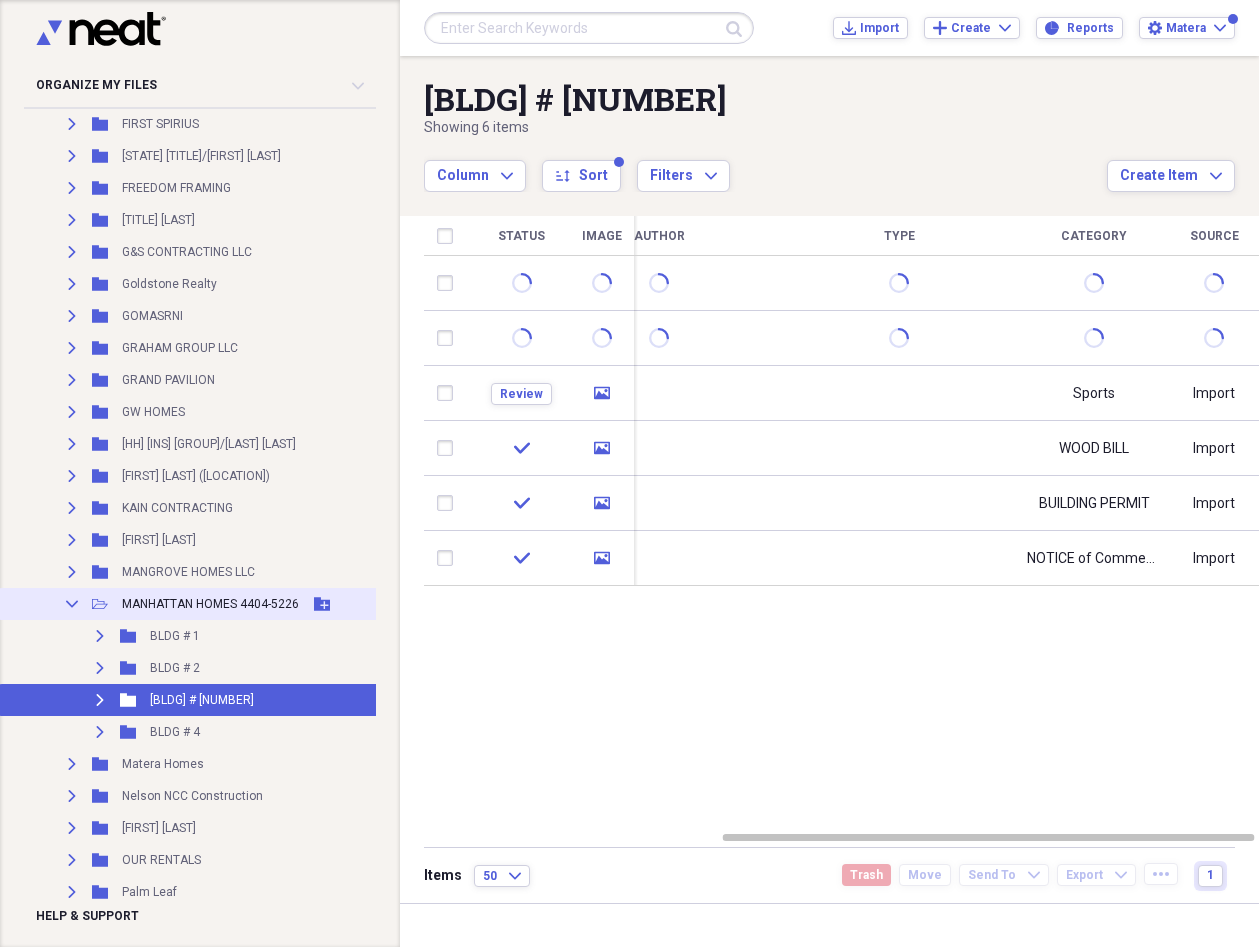 click on "Collapse" 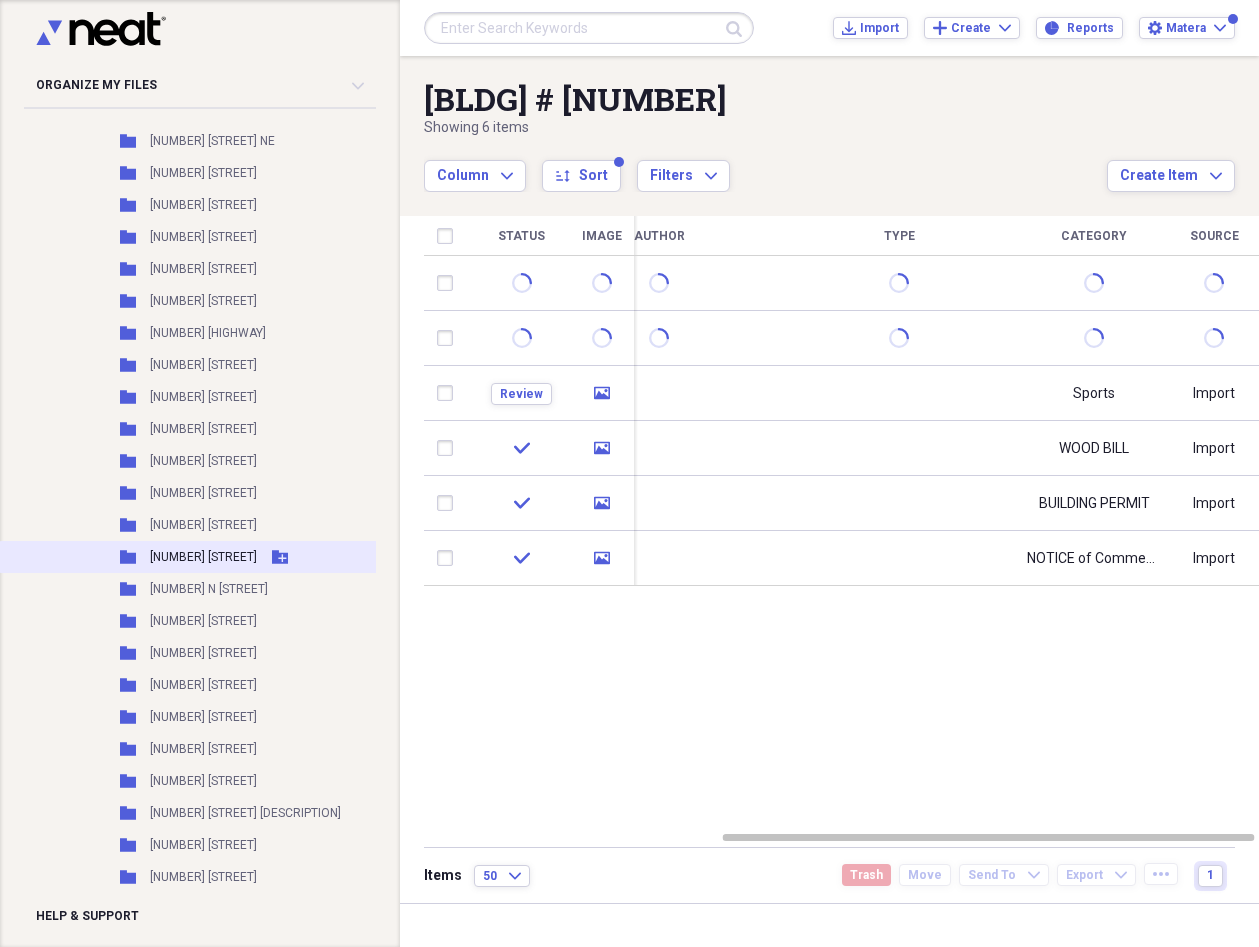 scroll, scrollTop: 2993, scrollLeft: 0, axis: vertical 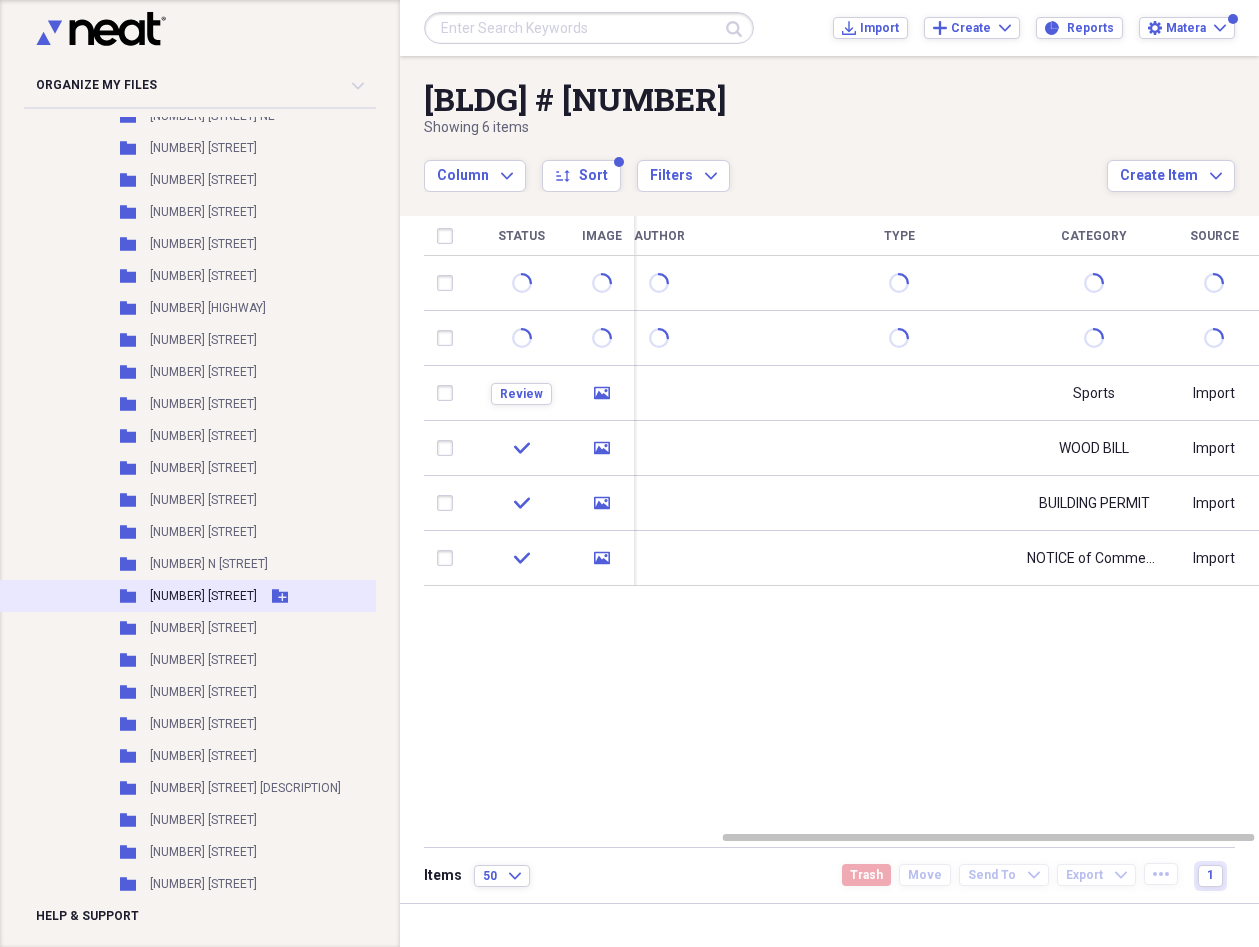 click on "[NUMBER] [STREET]" at bounding box center (203, 596) 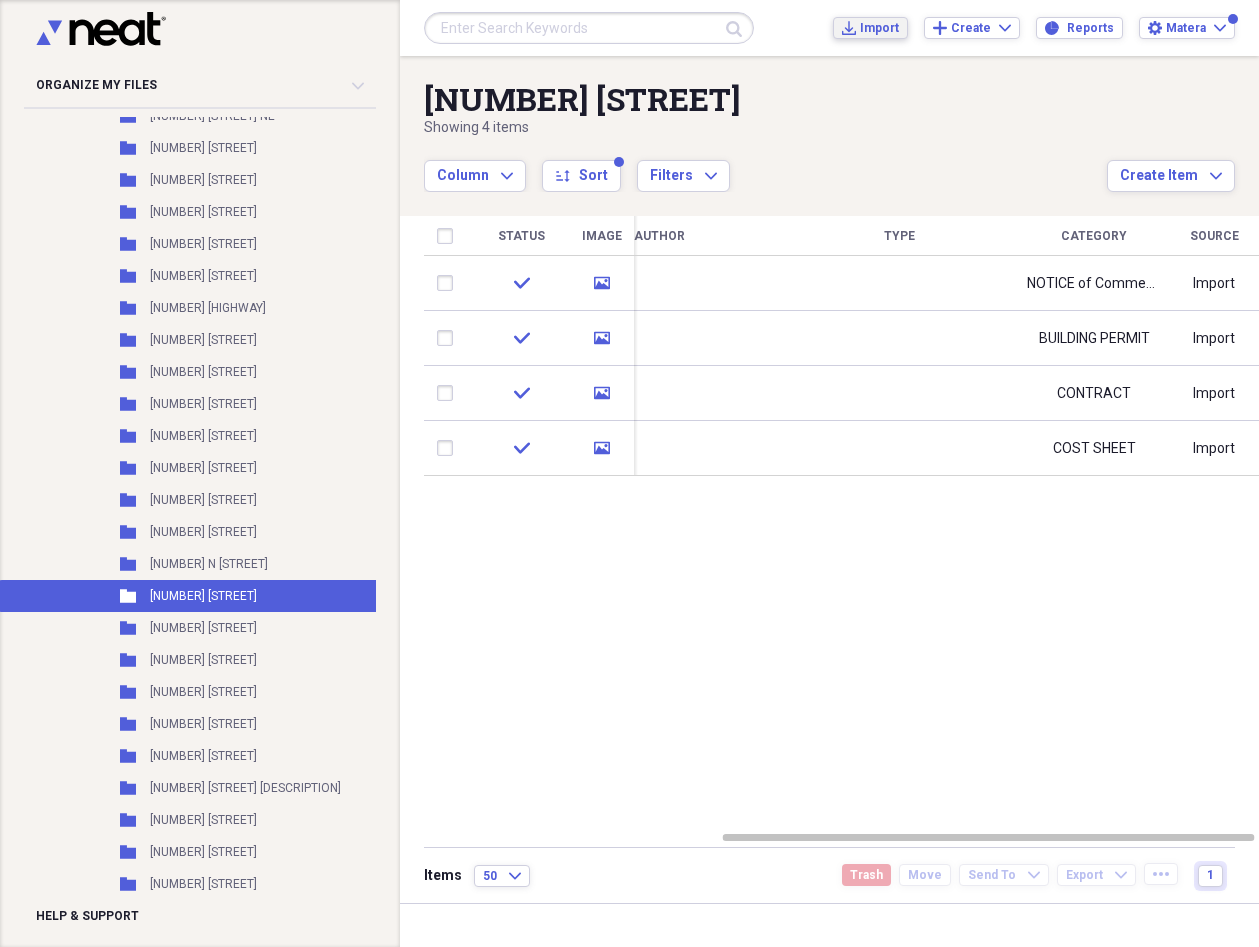 click on "Import" at bounding box center [879, 28] 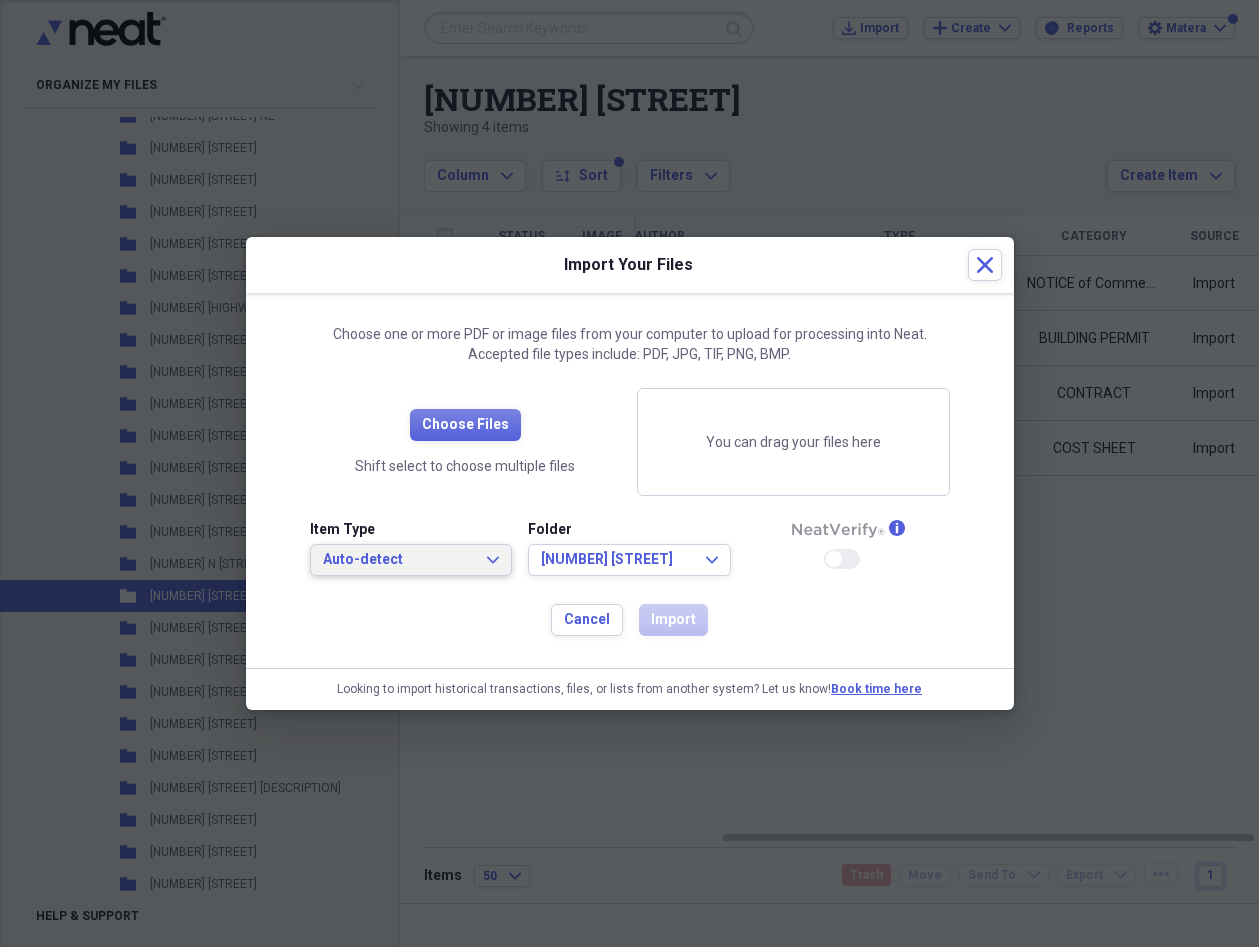 click on "Auto-detect" at bounding box center (399, 560) 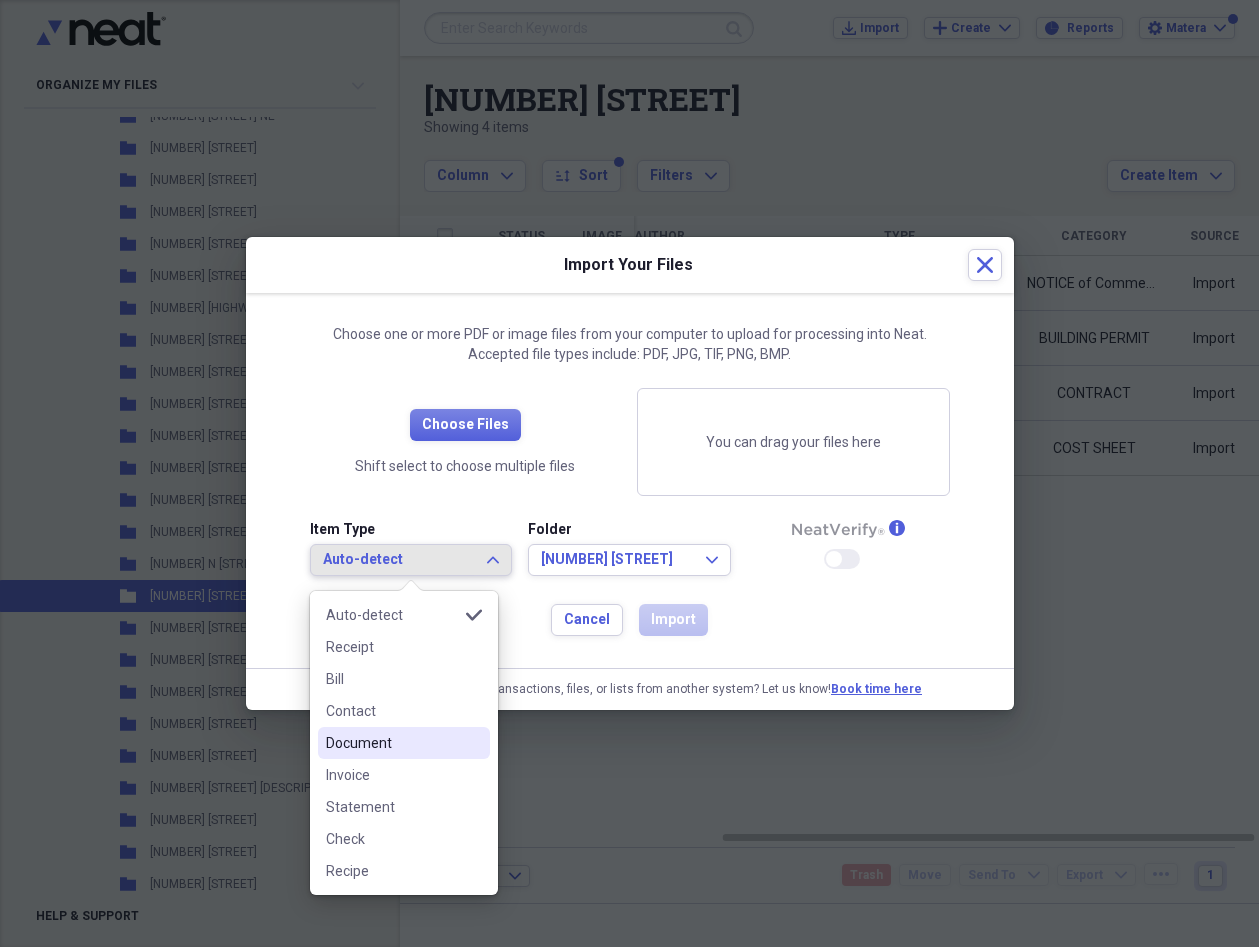 click on "Document" at bounding box center [404, 743] 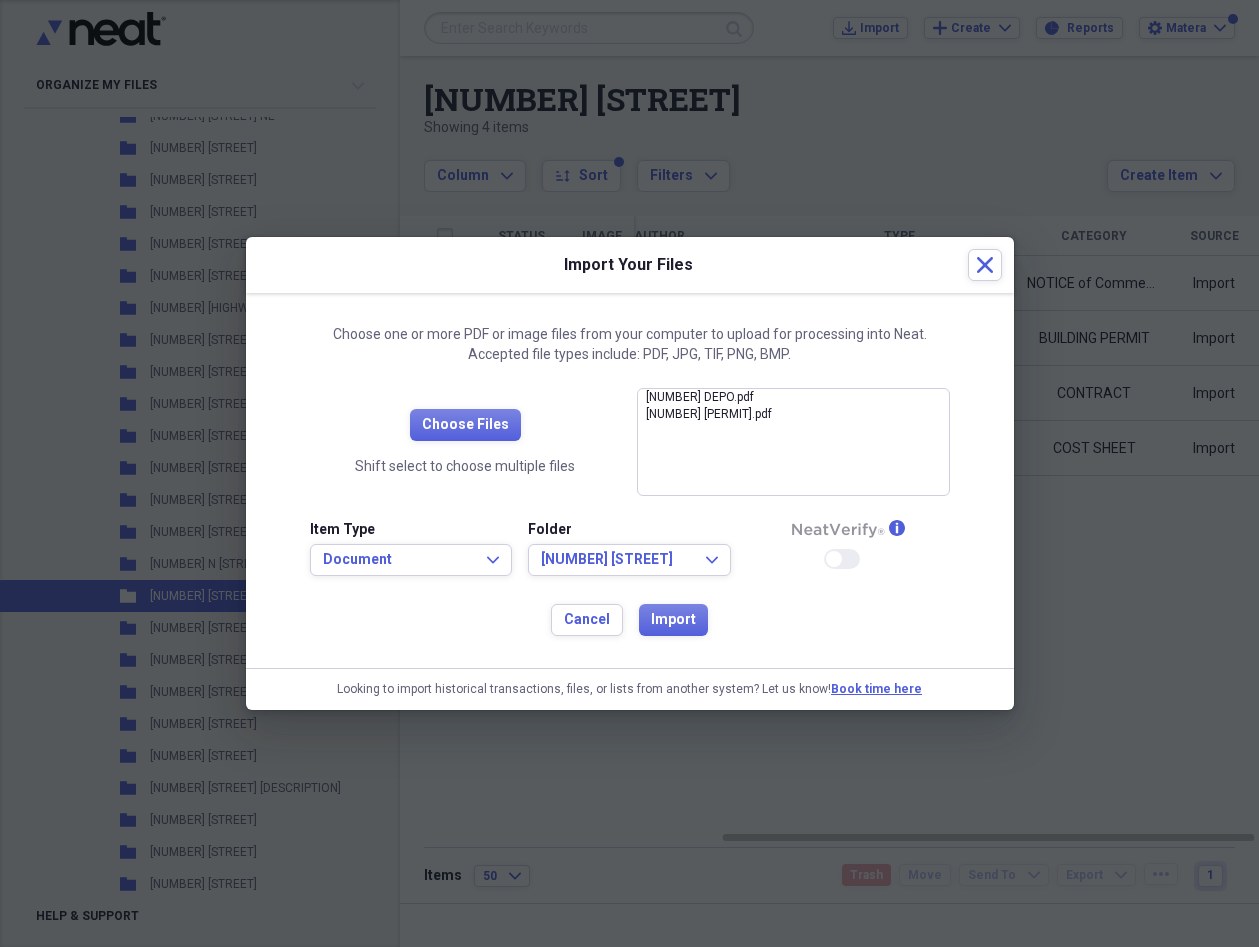 click on "Choose Files Shift select to choose multiple files [NUMBER] DEPO.pdf close [NUMBER] PERMIT.pdf close Item Type Document Expand Folder [NUMBER] [STREET] Expand info Enable Neat Verify Cancel Import" at bounding box center [630, 512] 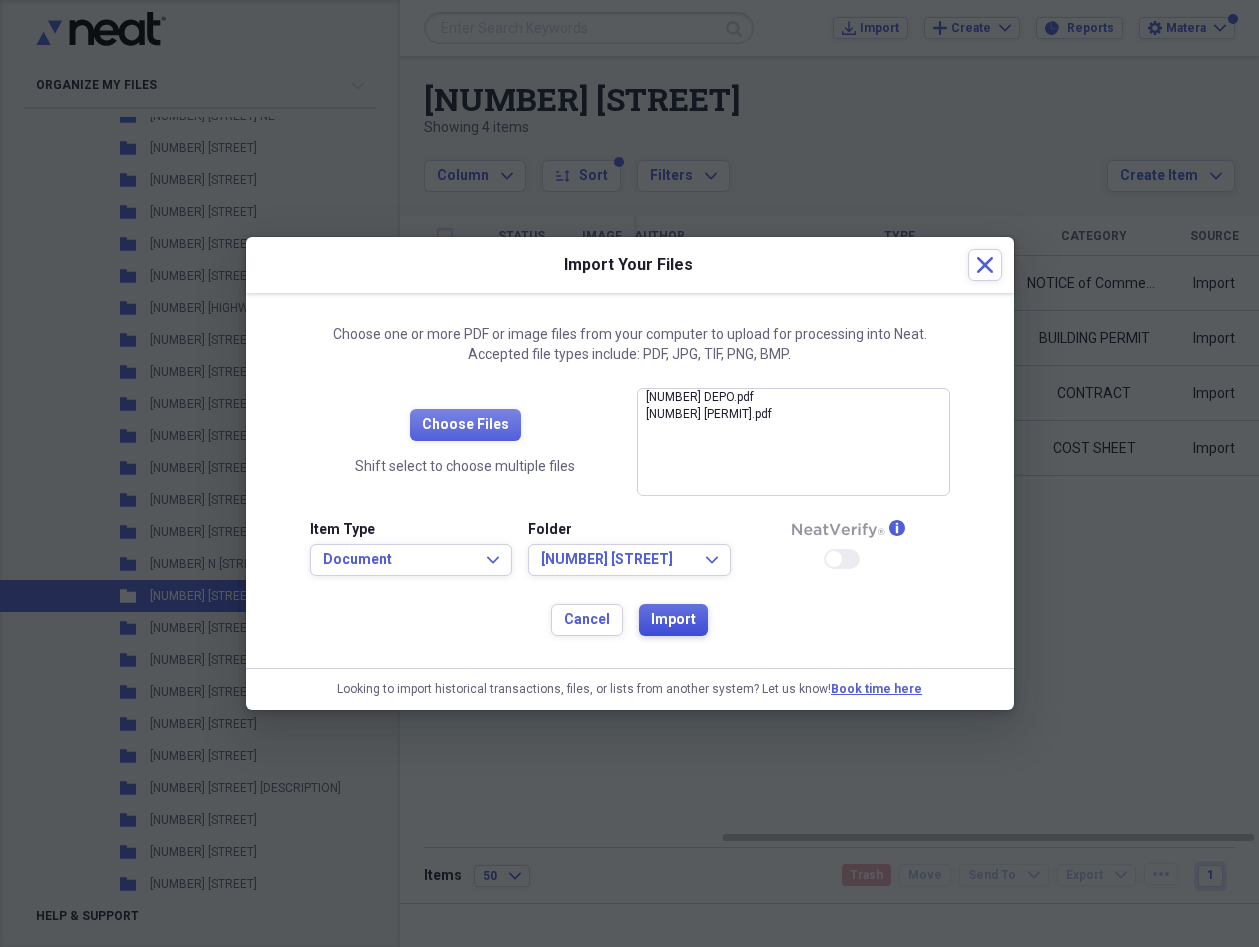 click on "Choose one or more PDF or image files from your computer to upload for processing into Neat. Accepted file types include: PDF, JPG, TIF, PNG, BMP. Choose Files Shift select to choose multiple files [NUMBER] [DOCUMENT_TYPE].pdf close [NUMBER] [DOCUMENT_TYPE].pdf close Item Type Document Expand Folder [NUMBER] [STREET] Expand info Enable Neat Verify Cancel Import" at bounding box center [630, 480] 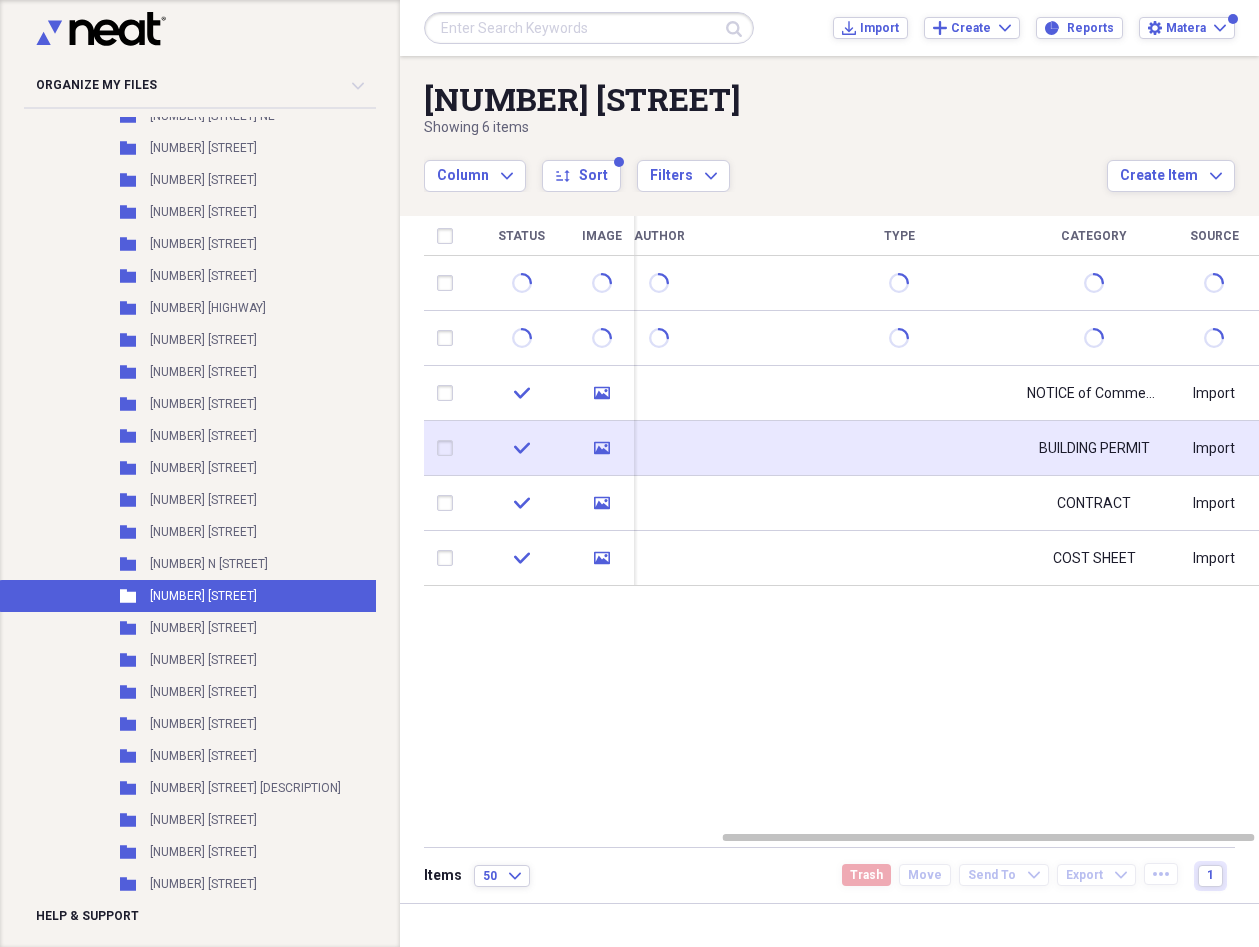 click at bounding box center [899, 448] 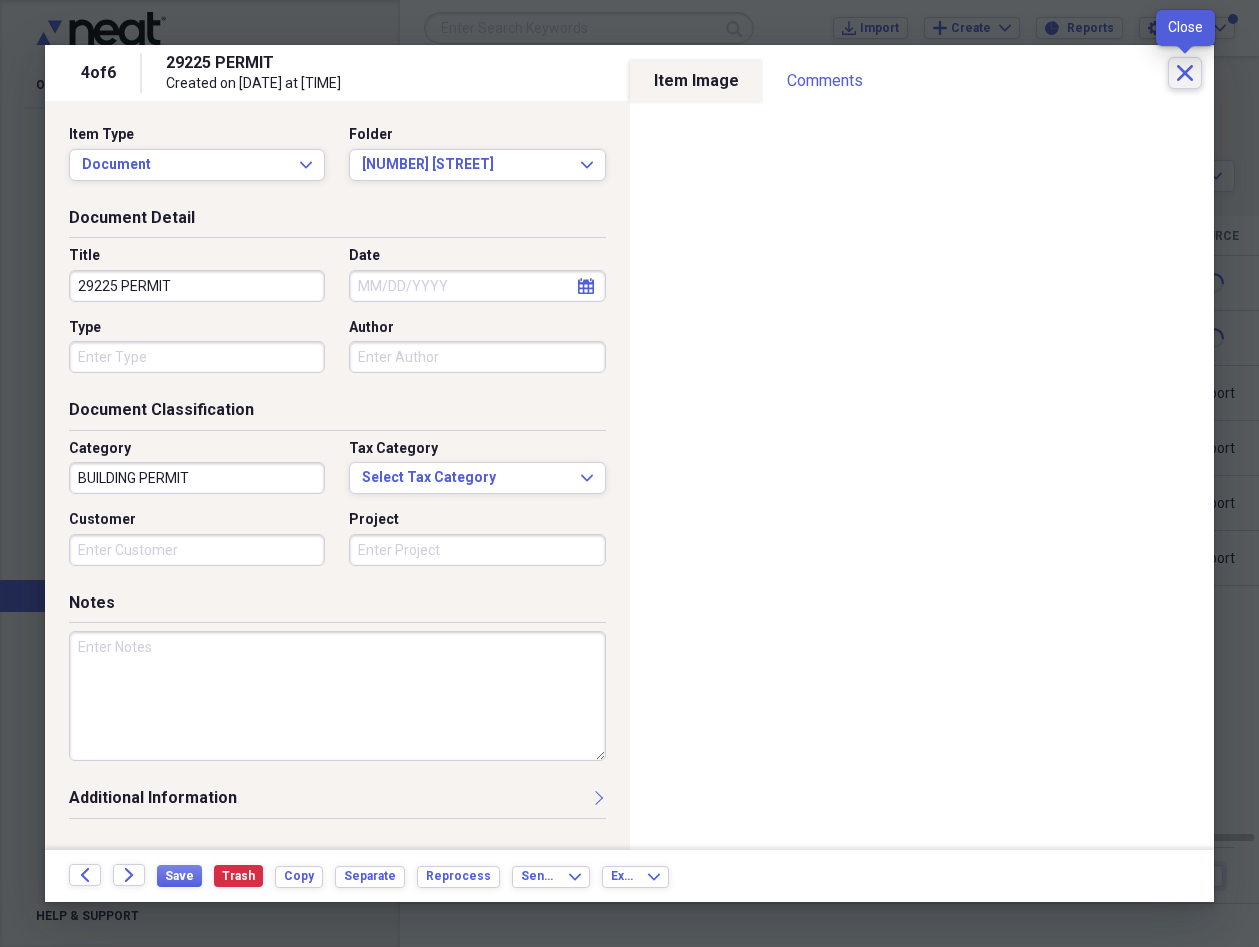click on "Close" at bounding box center [1185, 73] 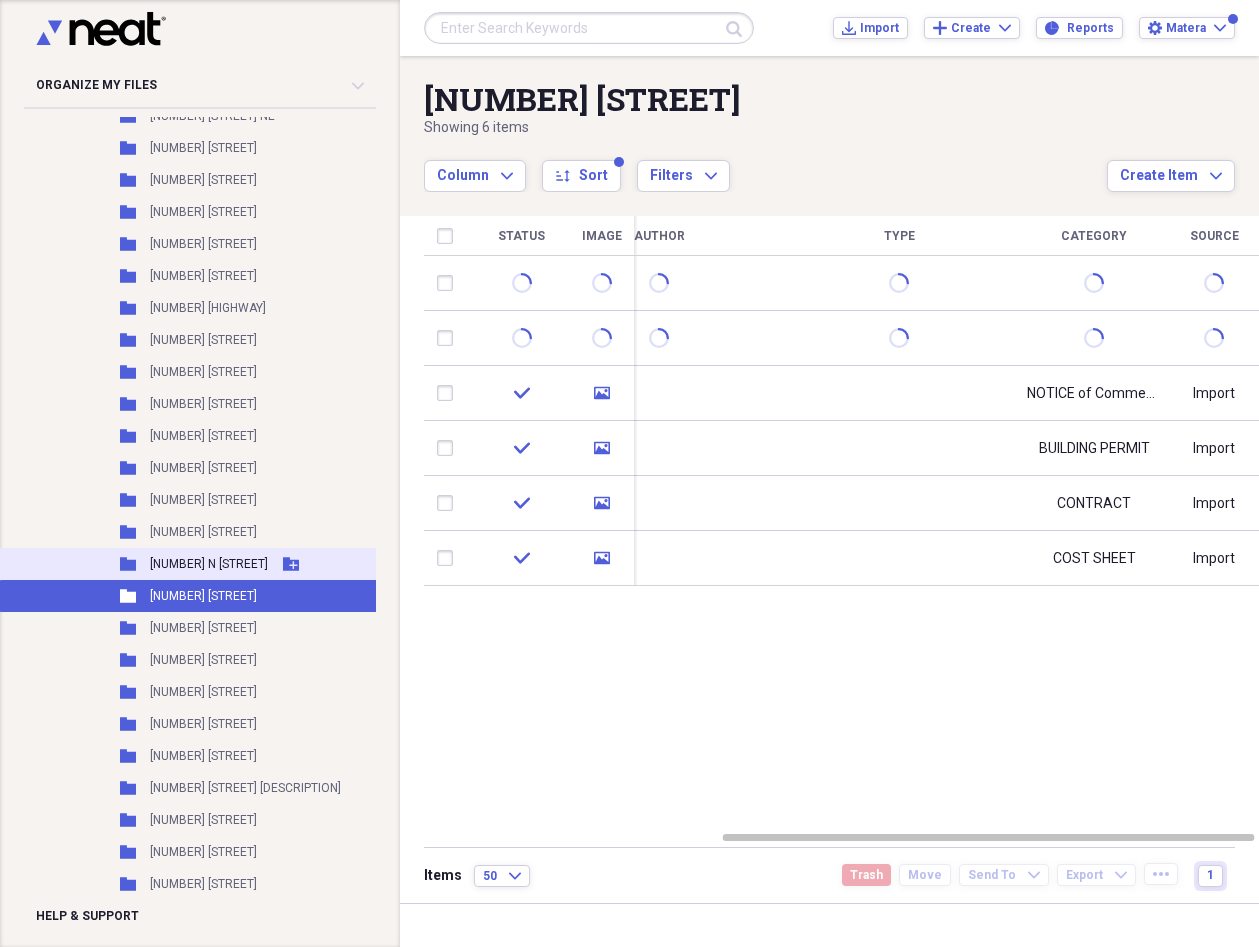 click on "[NUMBER] N [STREET]" at bounding box center [209, 564] 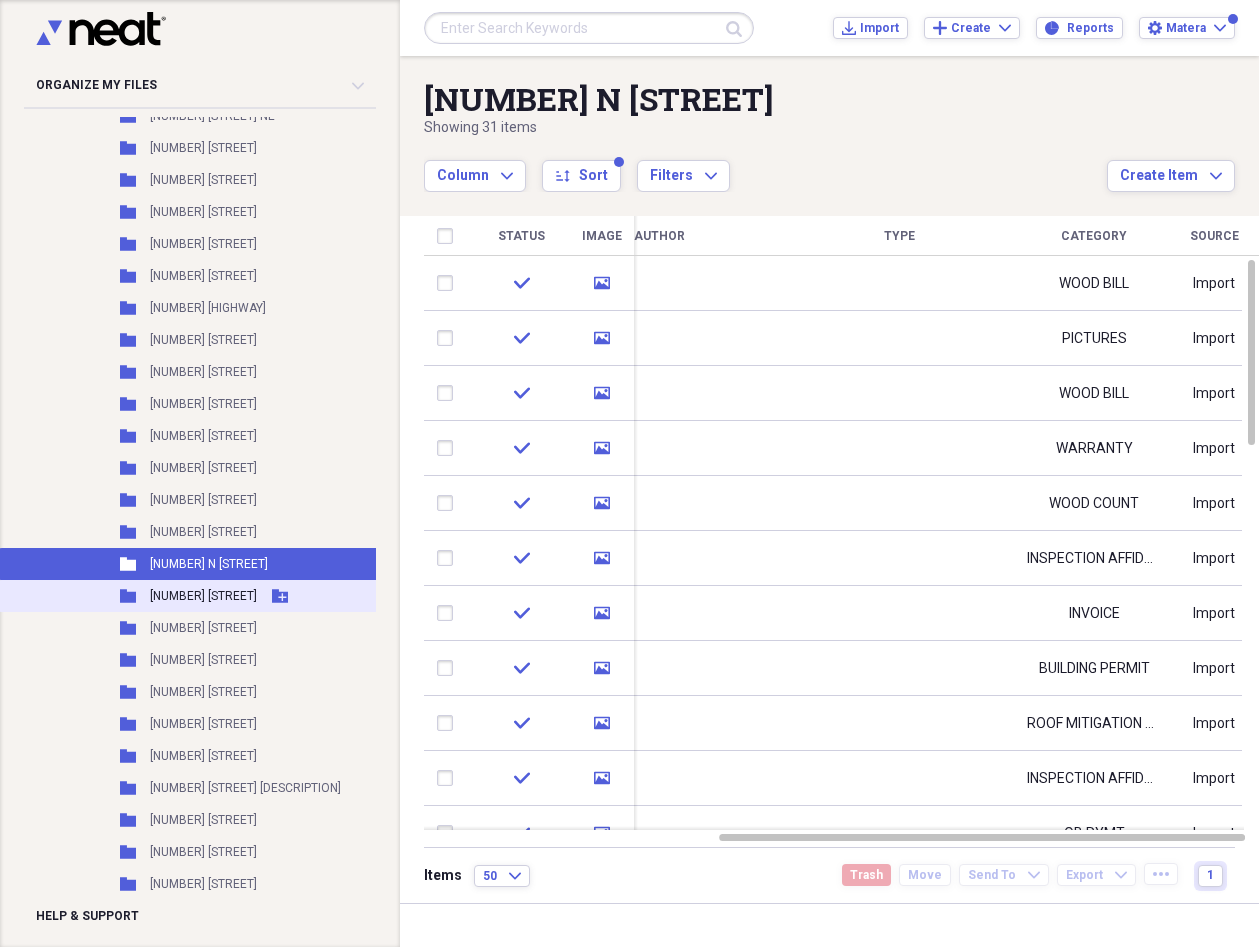 click on "[NUMBER] [STREET]" at bounding box center (203, 596) 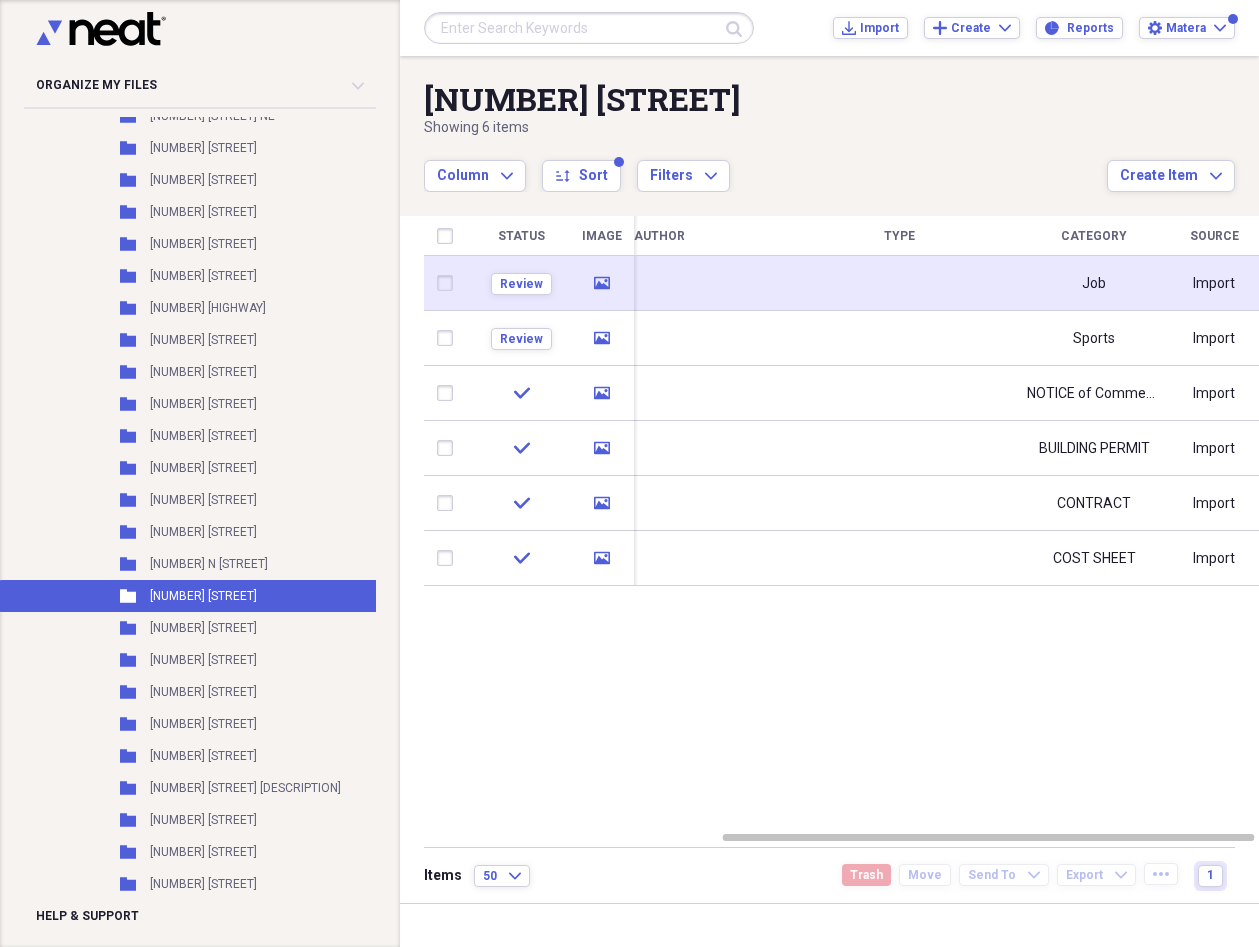 click at bounding box center [899, 283] 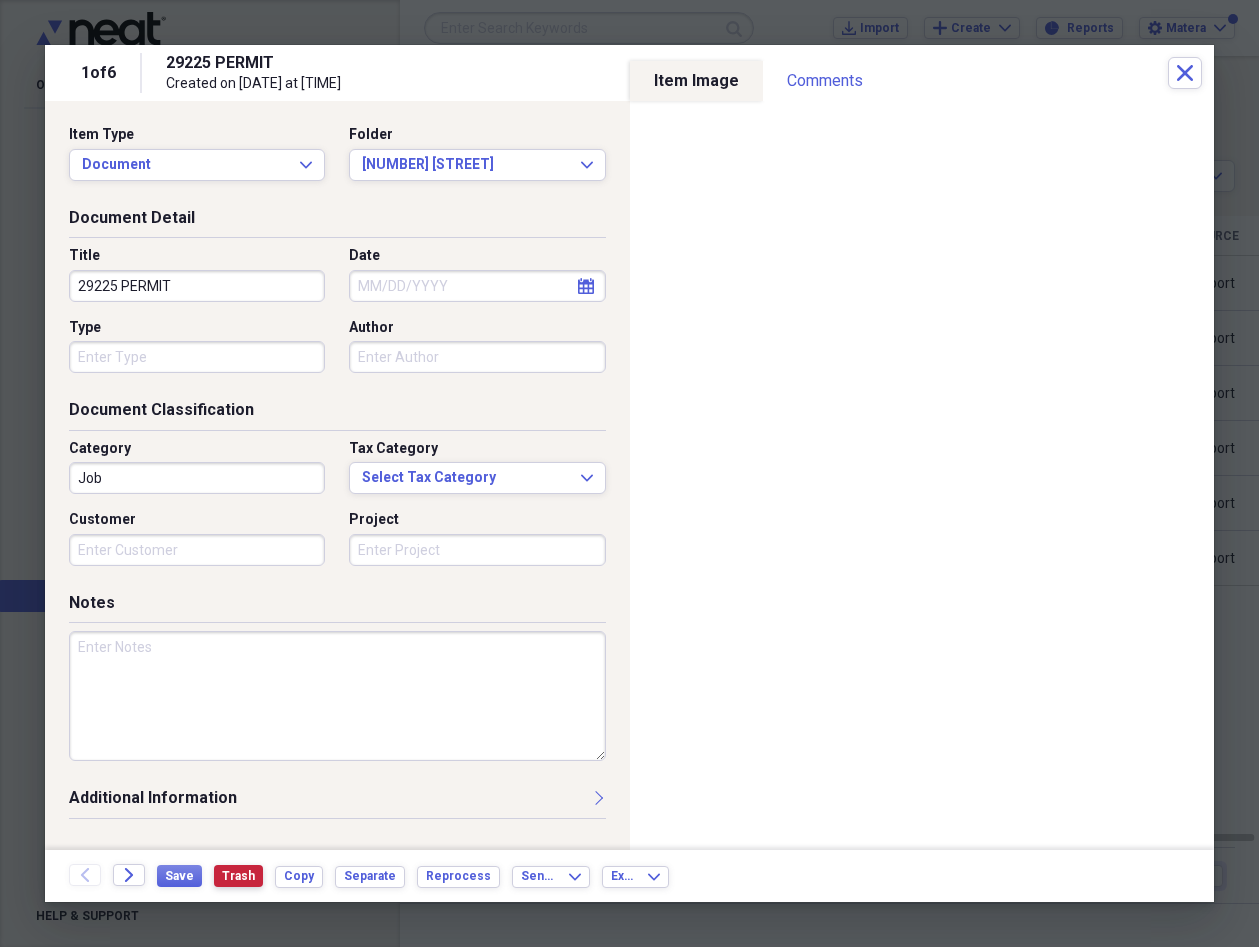 click on "Trash" at bounding box center (238, 876) 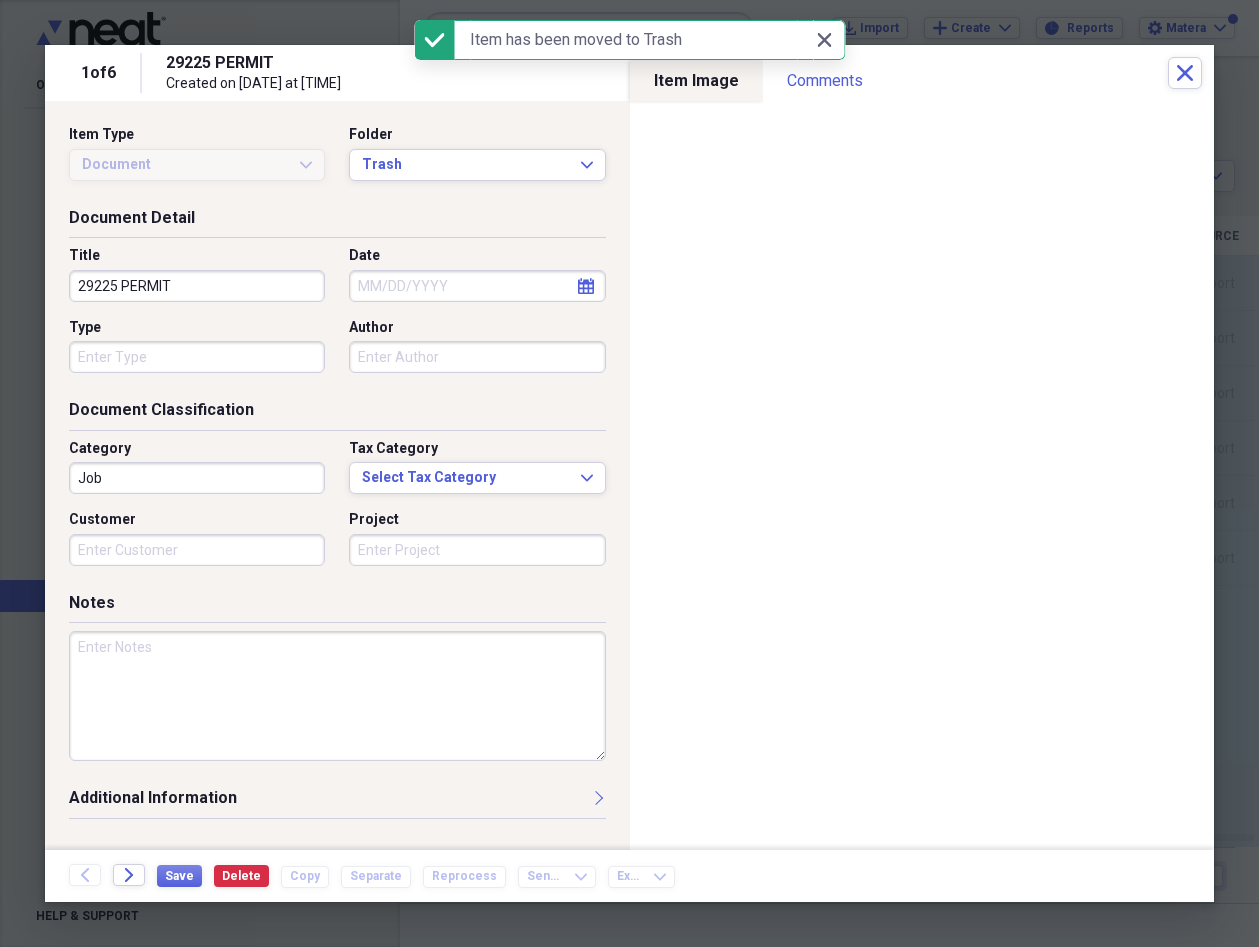 drag, startPoint x: 638, startPoint y: 428, endPoint x: 582, endPoint y: 401, distance: 62.169125 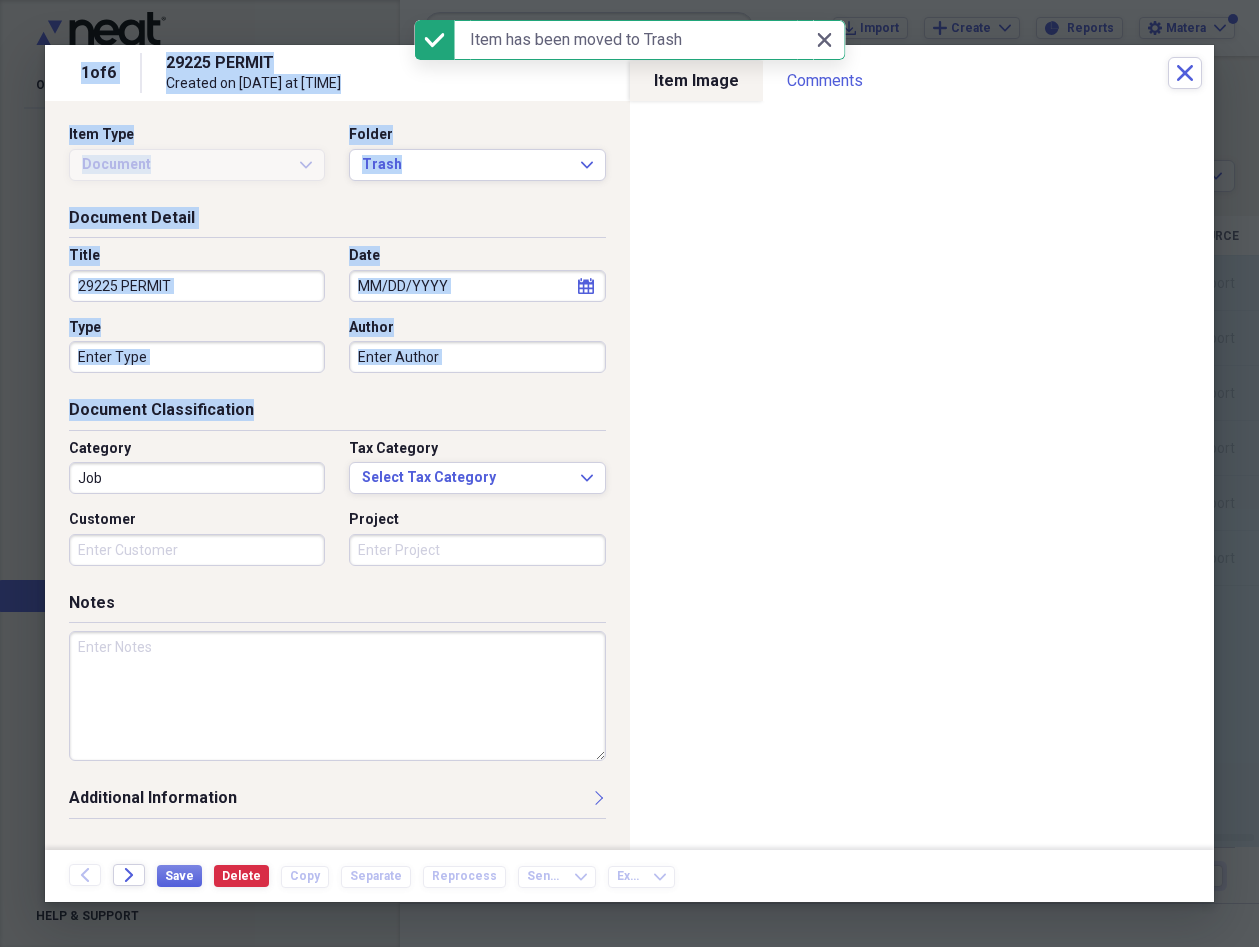 click on "Document Classification" at bounding box center (337, 414) 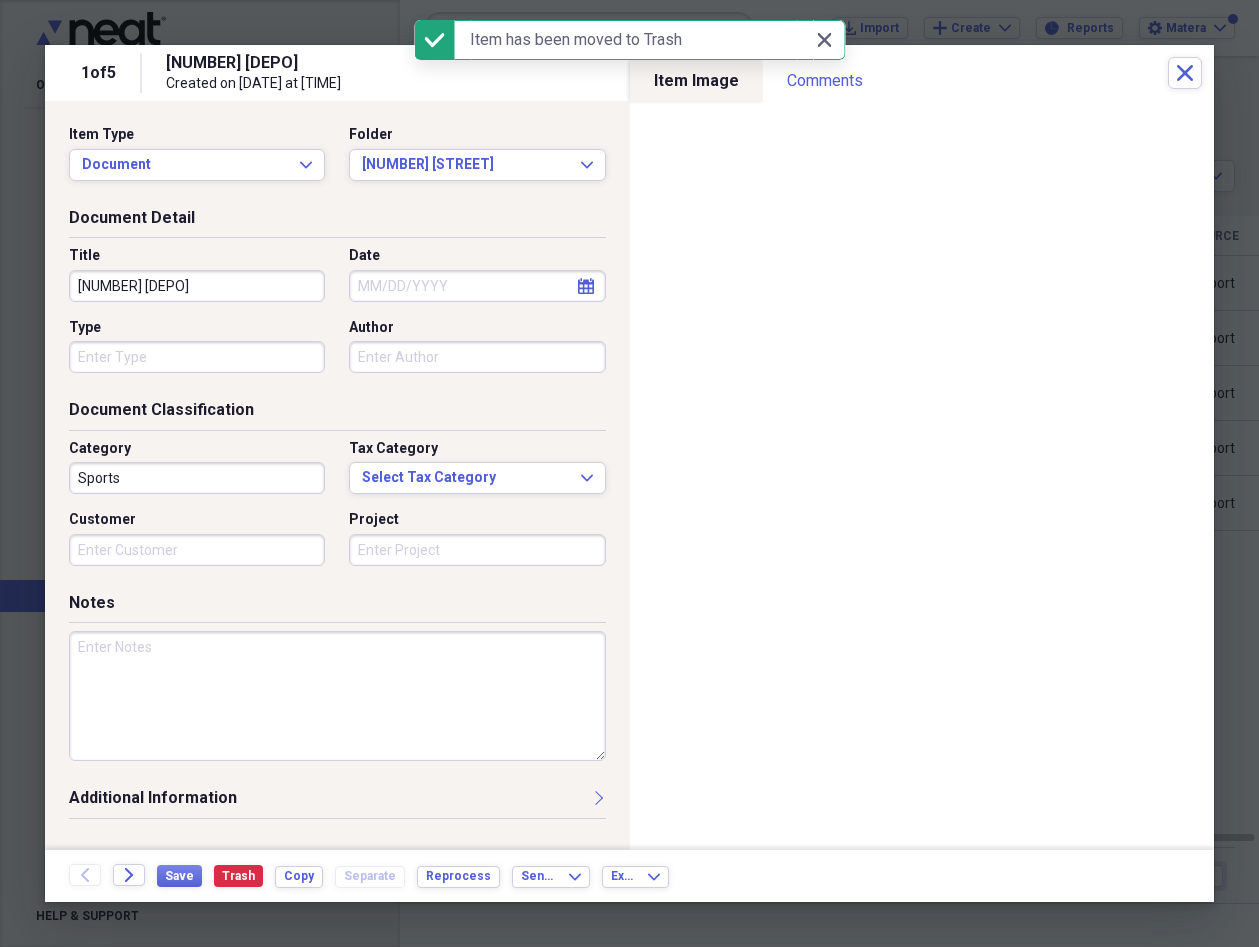 click on "[NUMBER] [DEPO]" at bounding box center (197, 286) 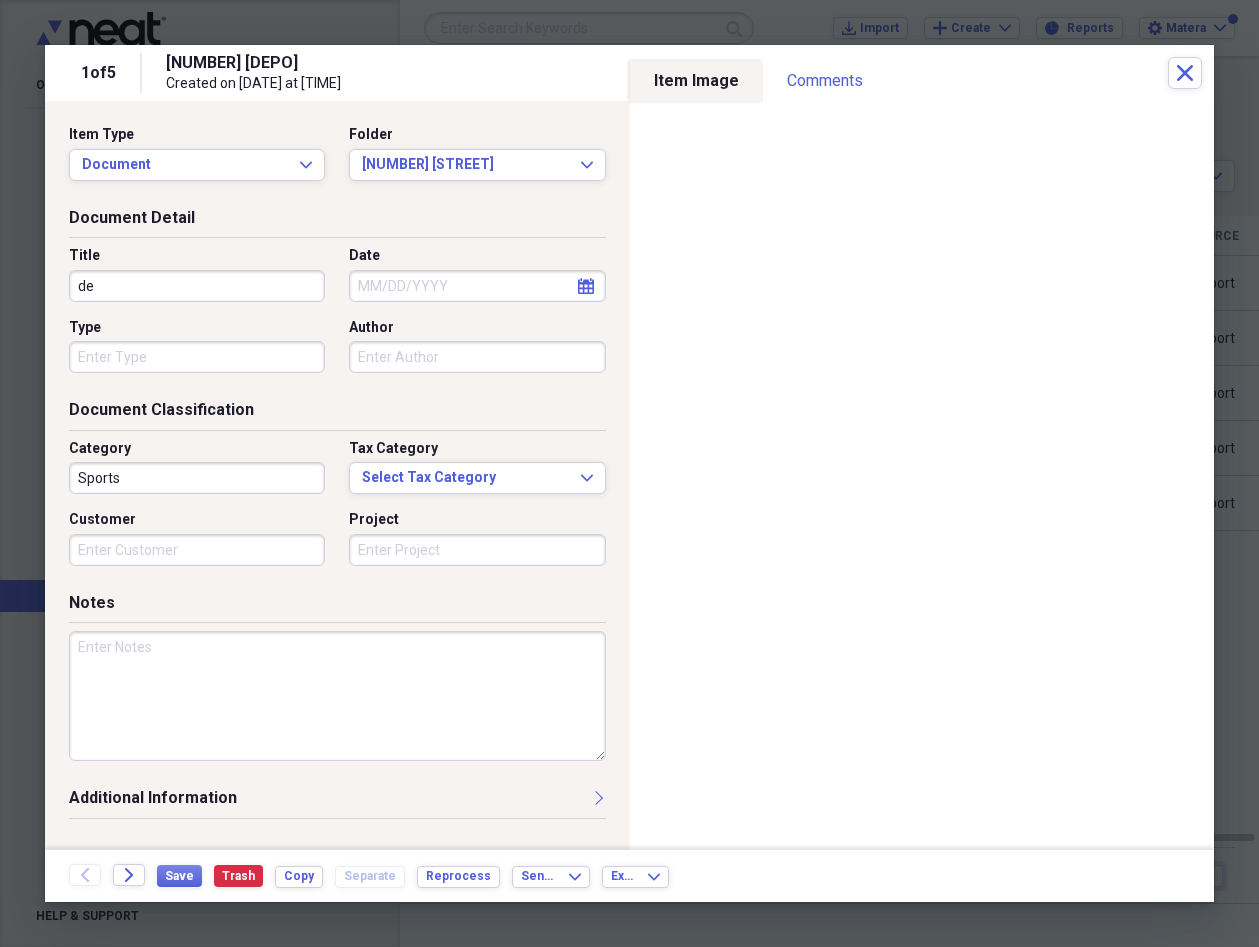type on "d" 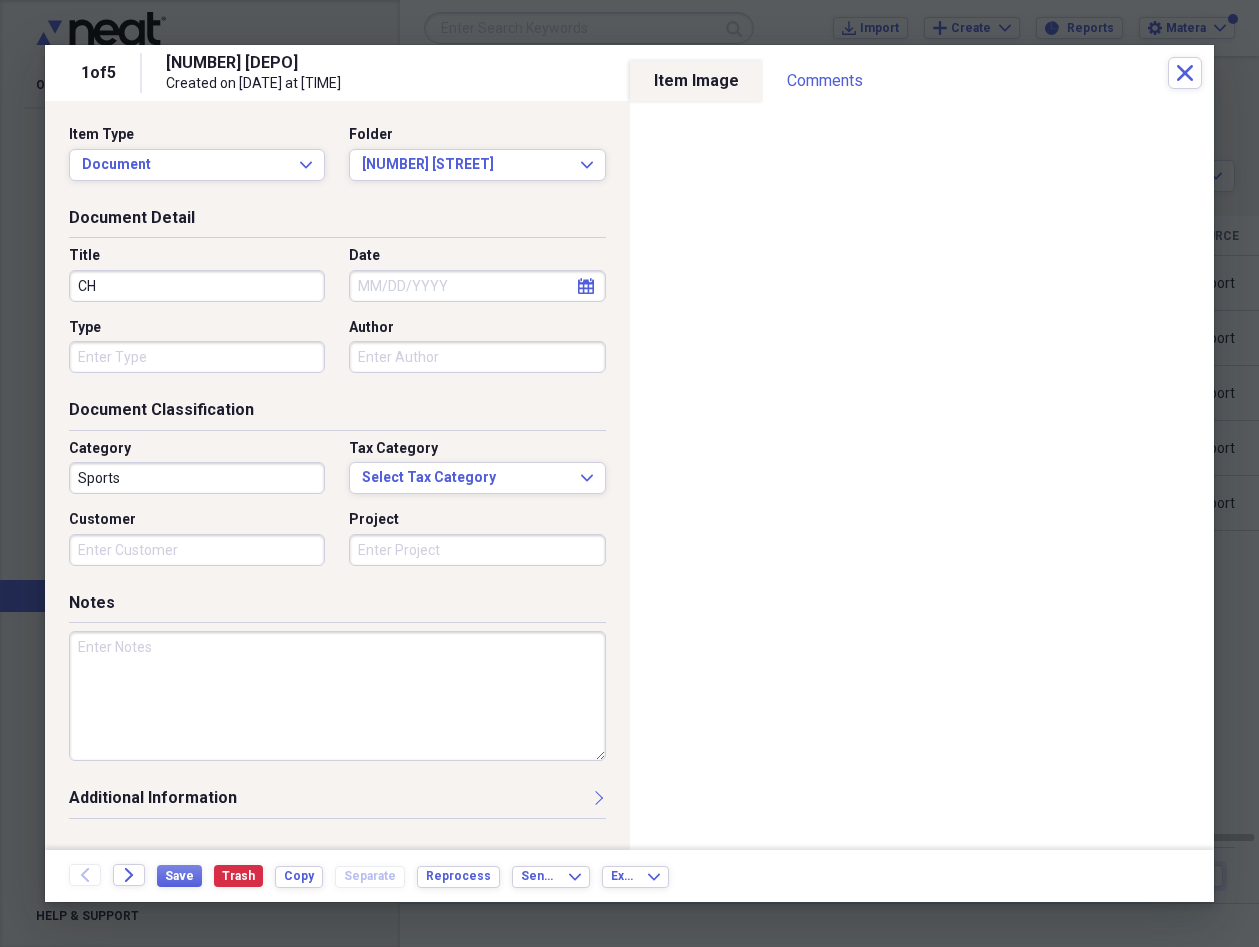 type on "C" 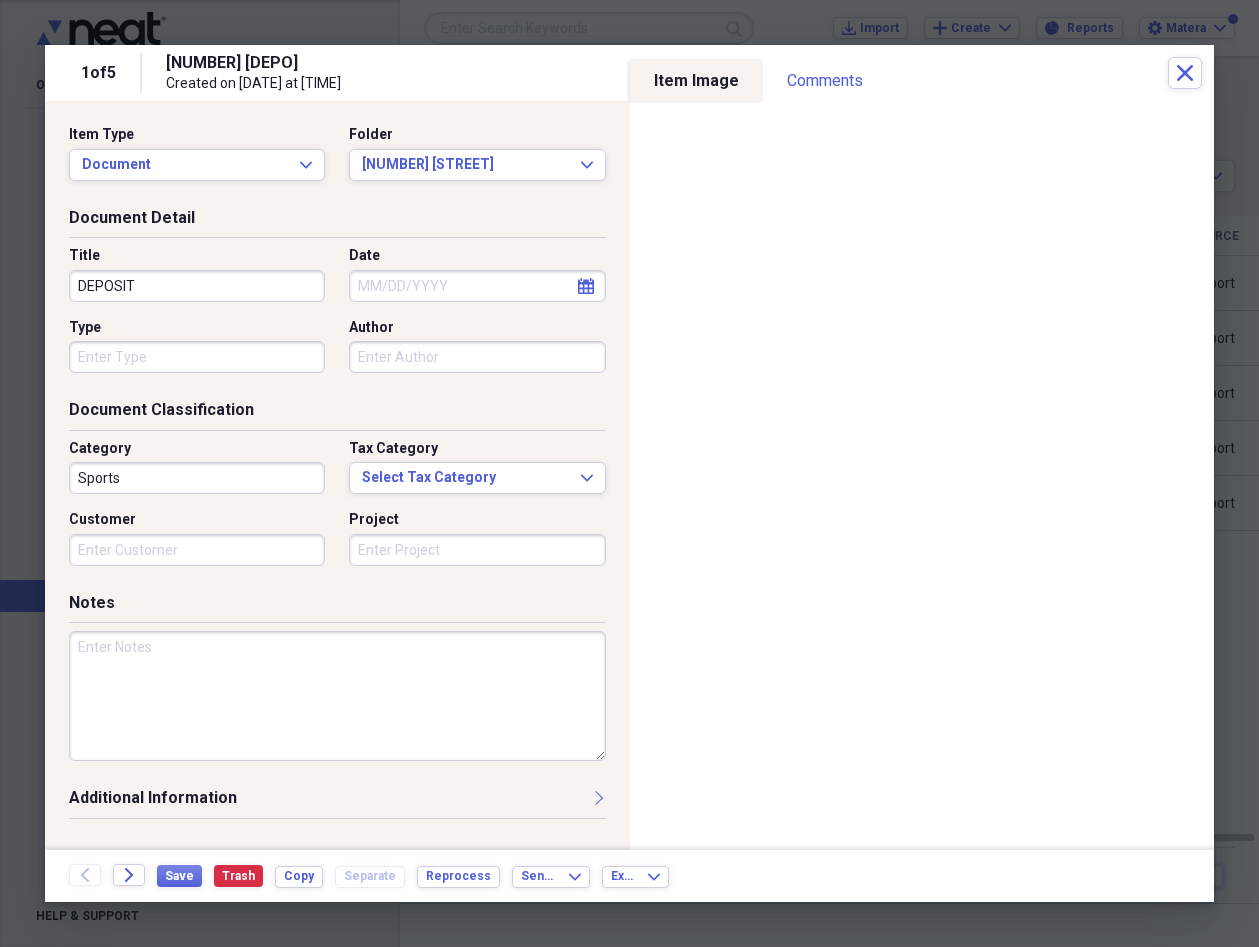 type on "DEPOSIT" 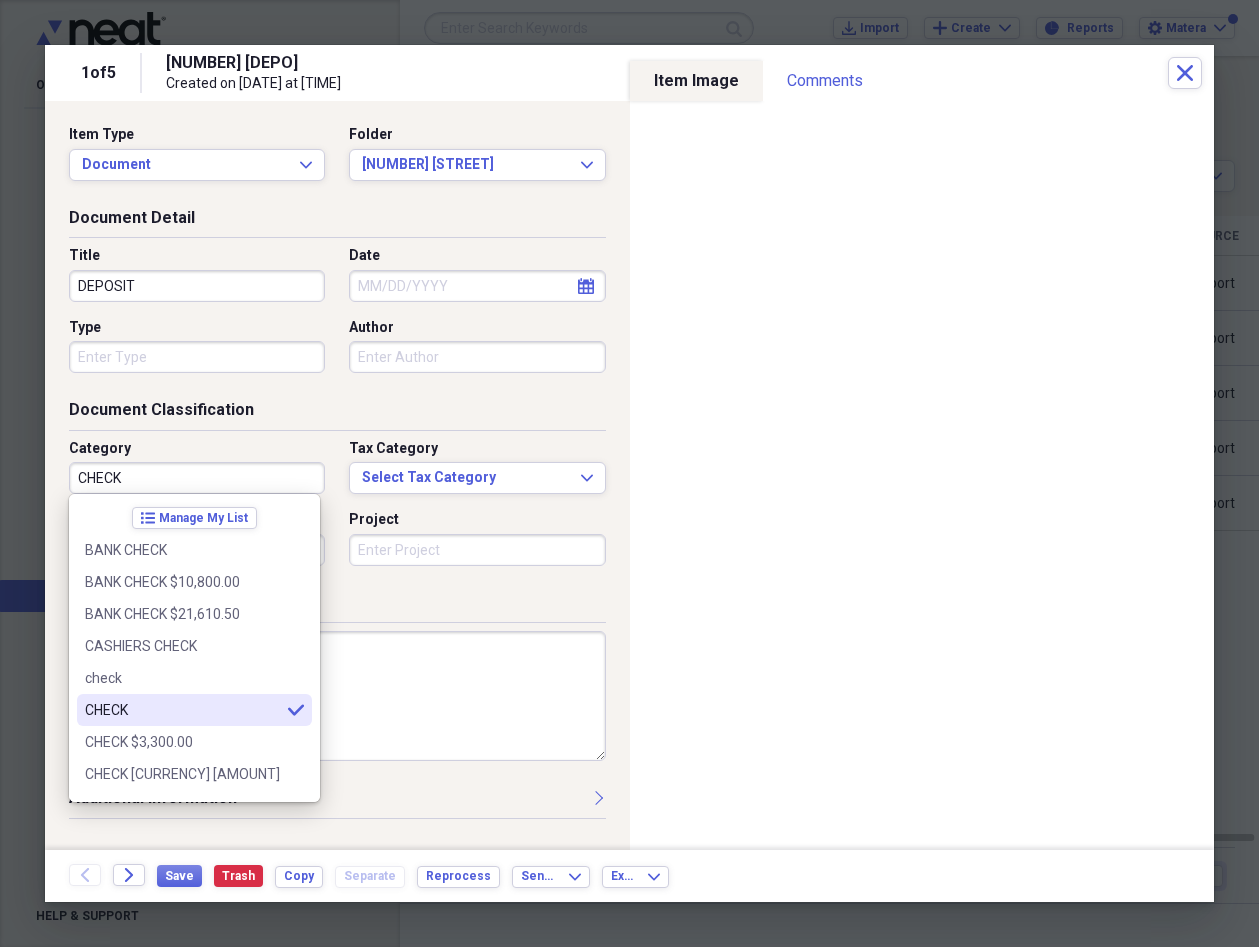 type on "CHECK" 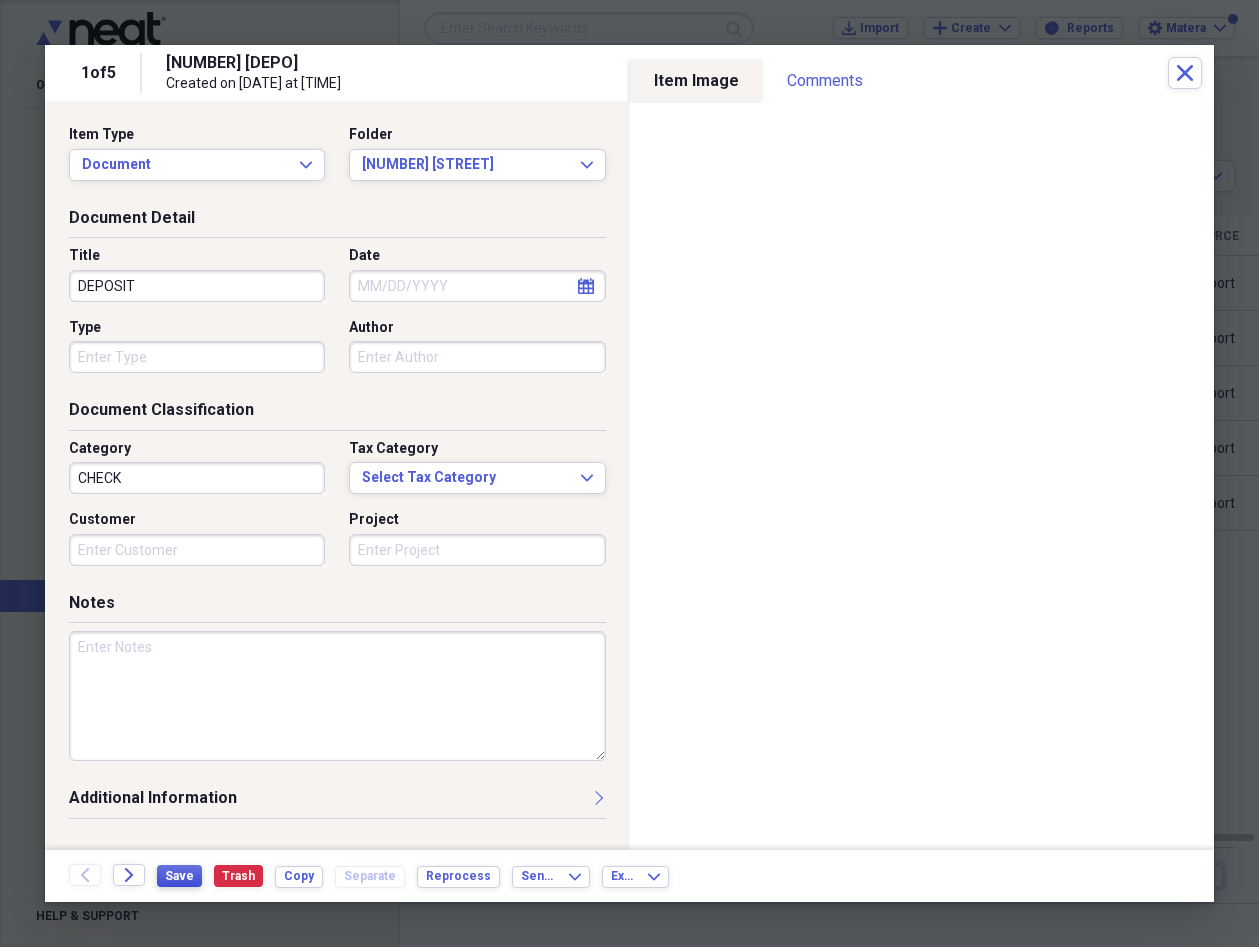 click on "Save" at bounding box center (179, 876) 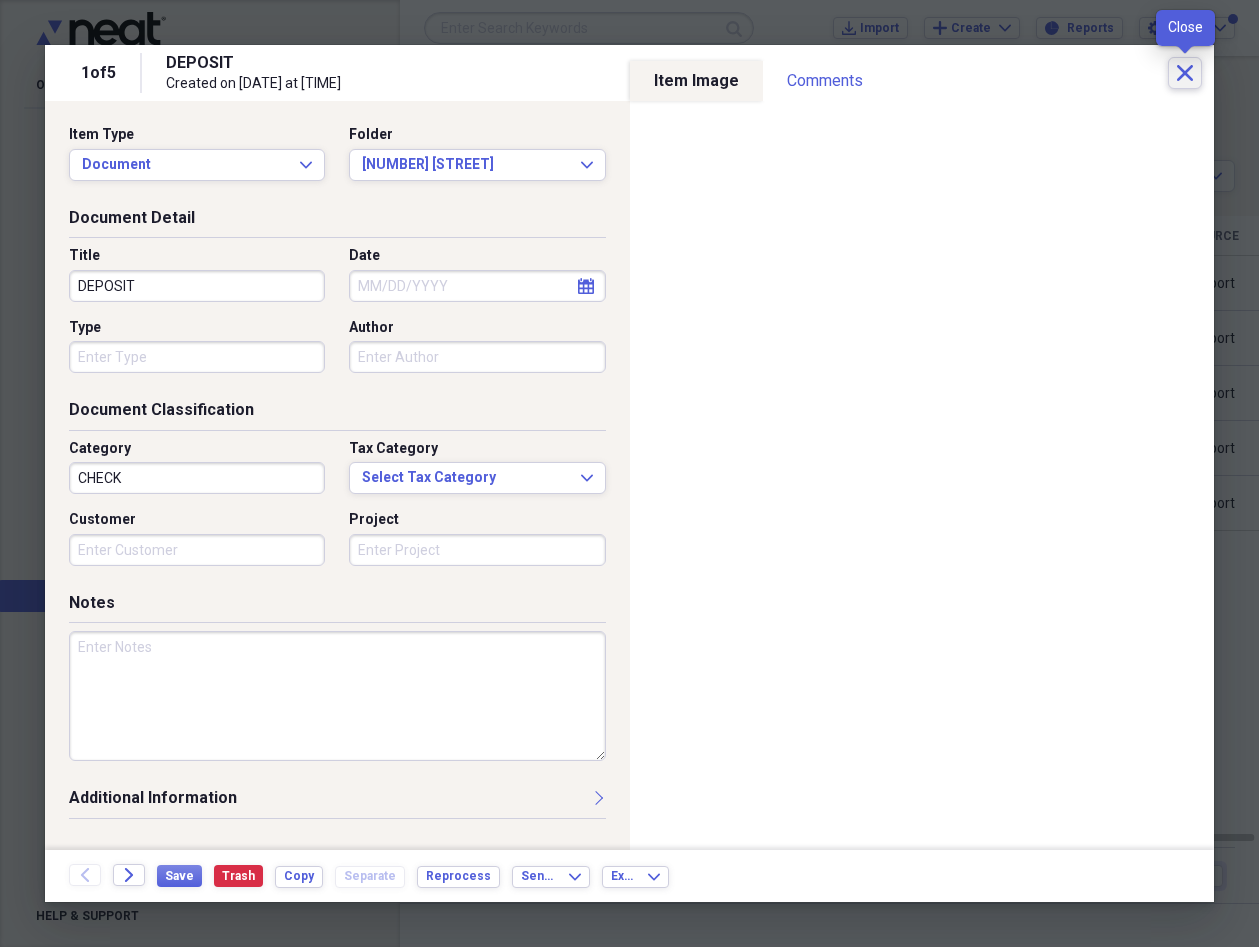 click on "Close" 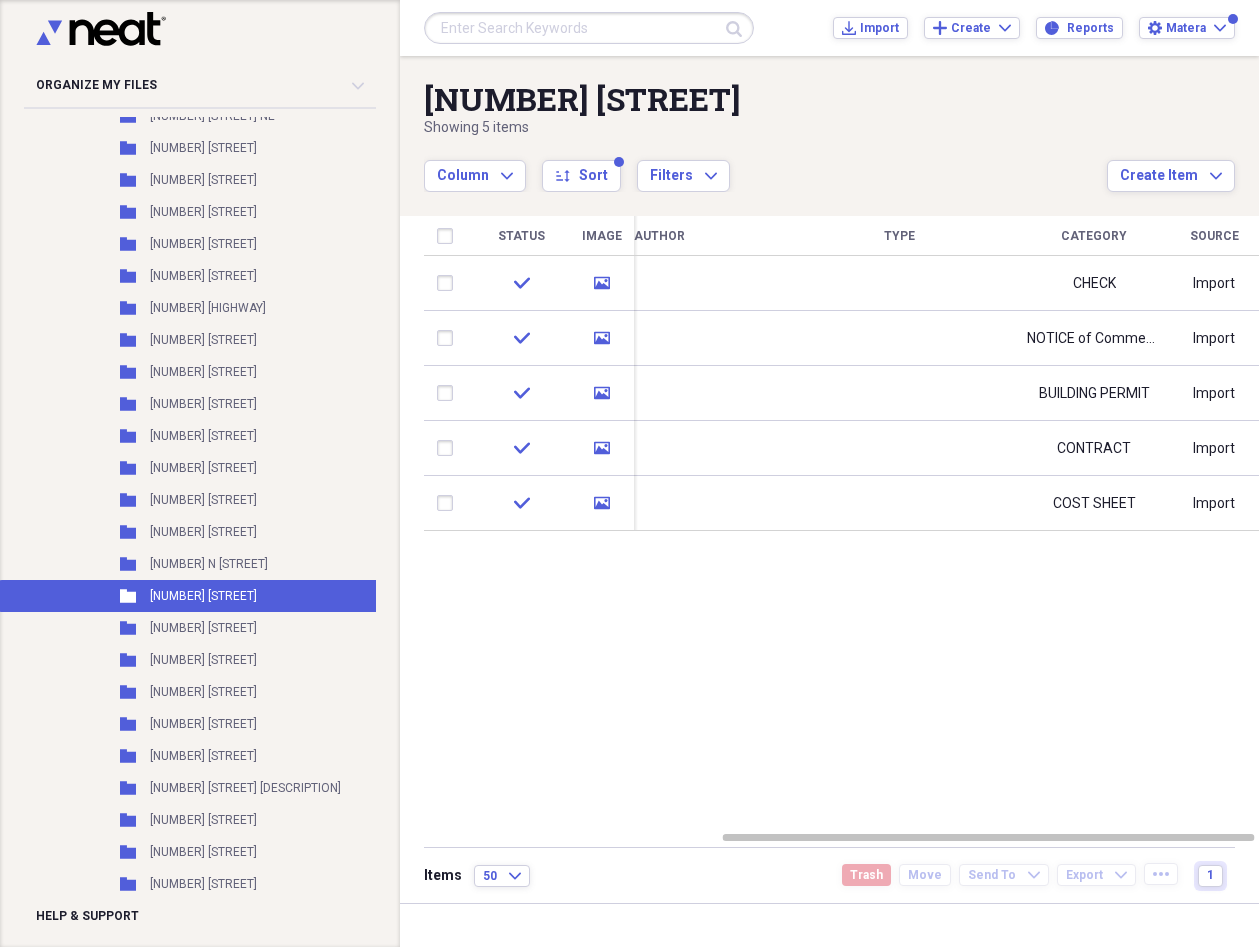 click on "Status Image Date chevron-up Title Author Type Category Source check media DEPOSIT CHECK Import check media [NUMBER] REC NOC NOTICE of Commencement Import check media [NUMBER] PERMIT BUILDING PERMIT Import check media [NUMBER] CONTRACT CONTRACT Import check media [NUMBER] CS COST SHEET Import" at bounding box center [841, 523] 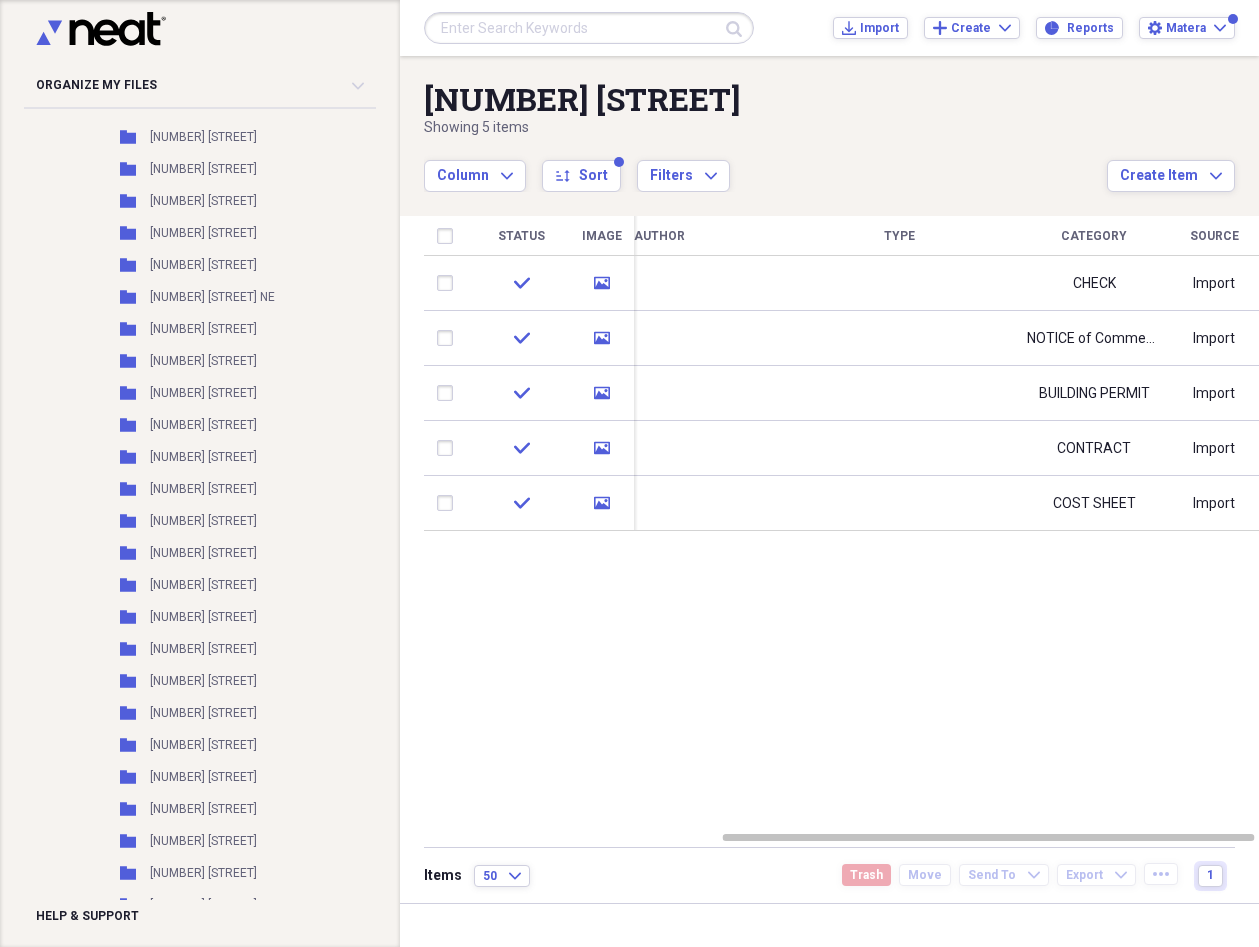 scroll, scrollTop: 1624, scrollLeft: 0, axis: vertical 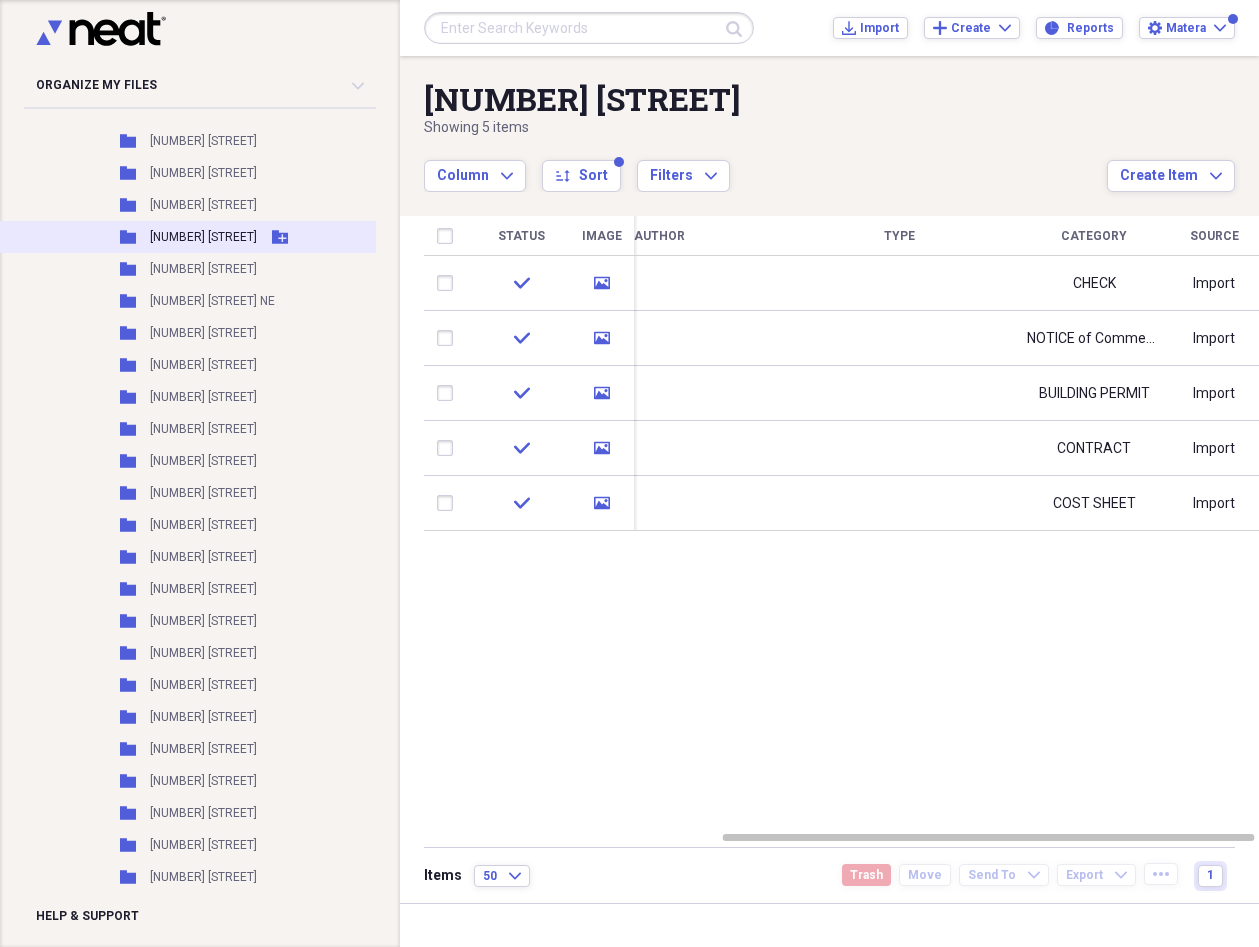 click on "[NUMBER] [STREET]" at bounding box center (203, 237) 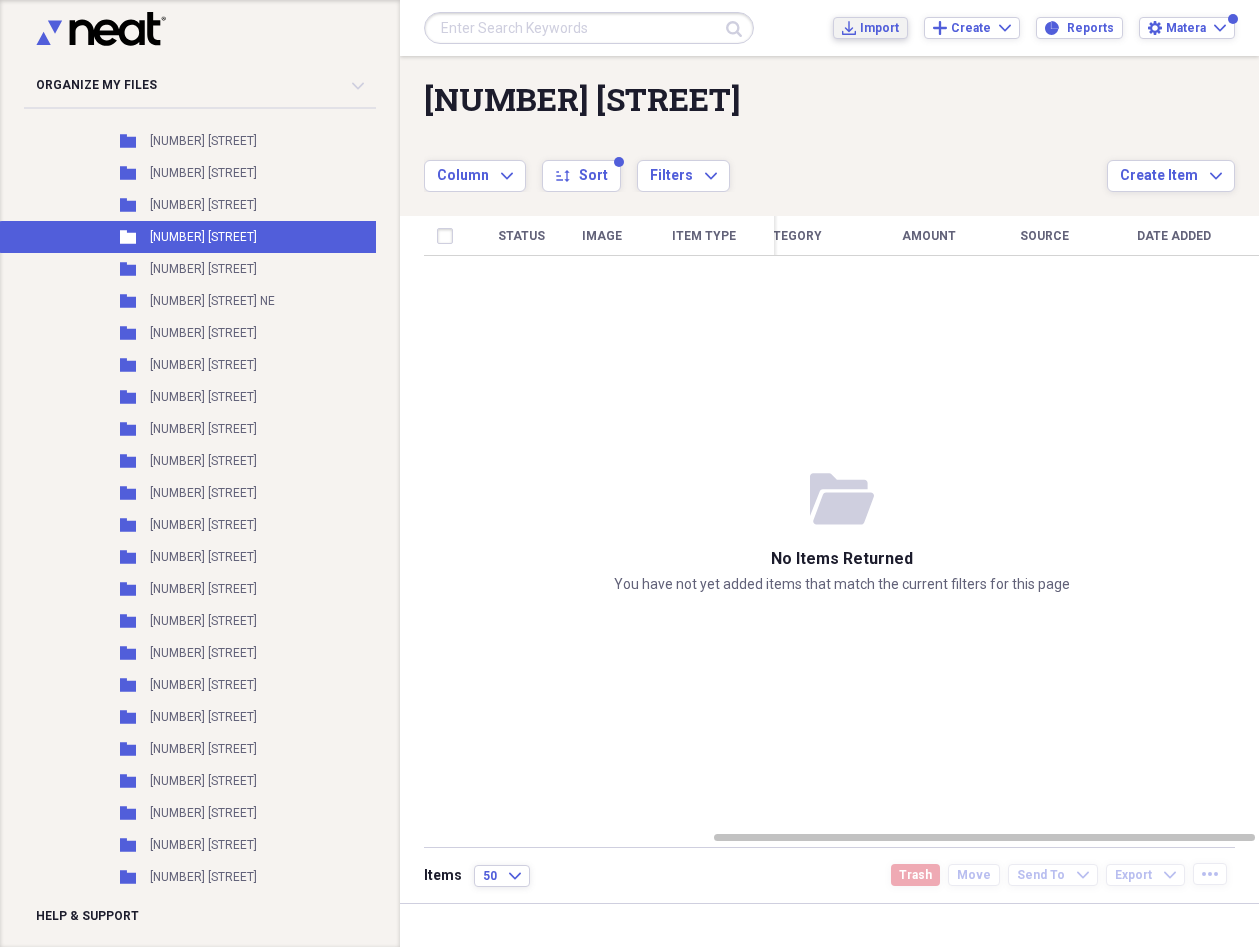 click on "Import Import" at bounding box center (870, 28) 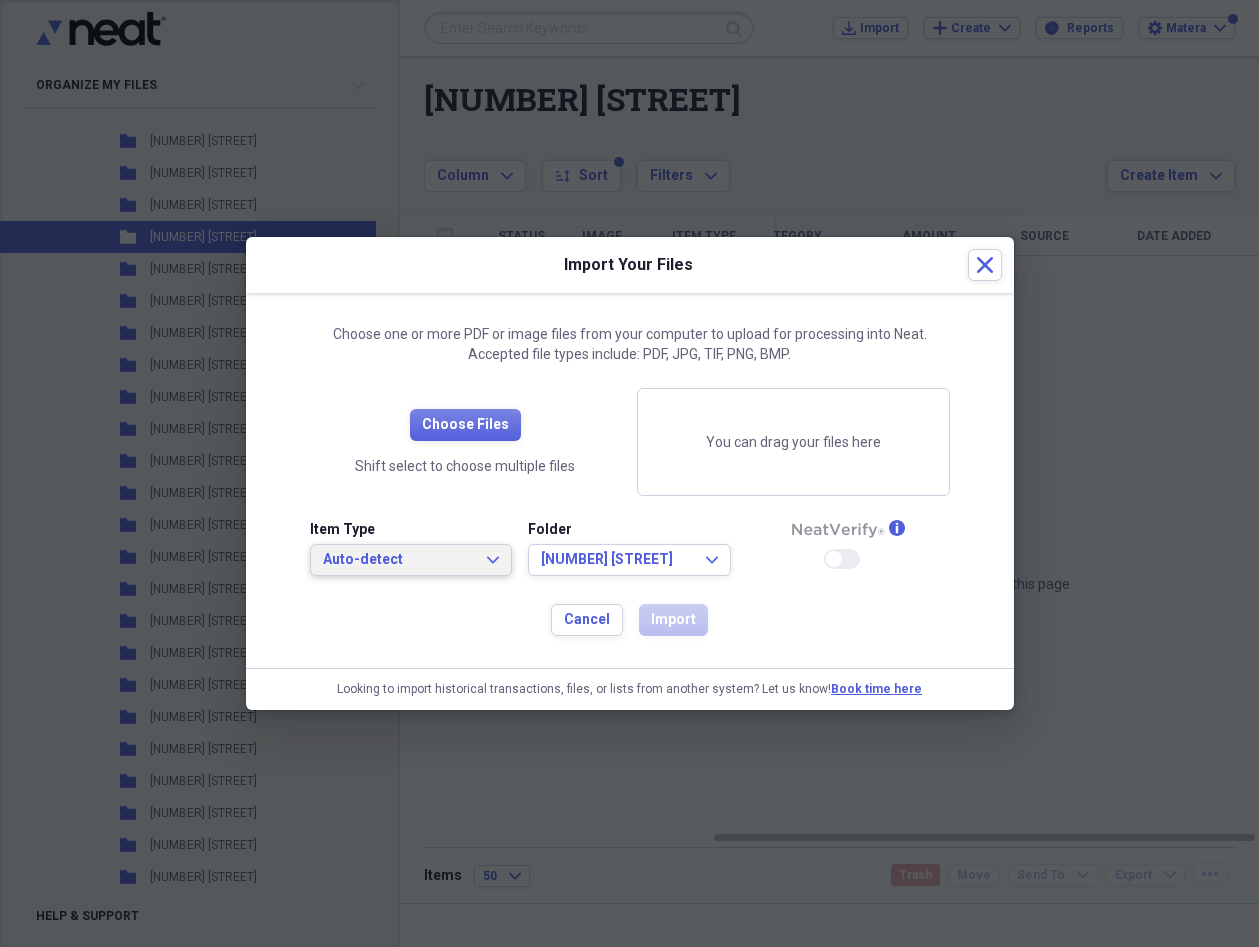 click on "Auto-detect" at bounding box center [399, 560] 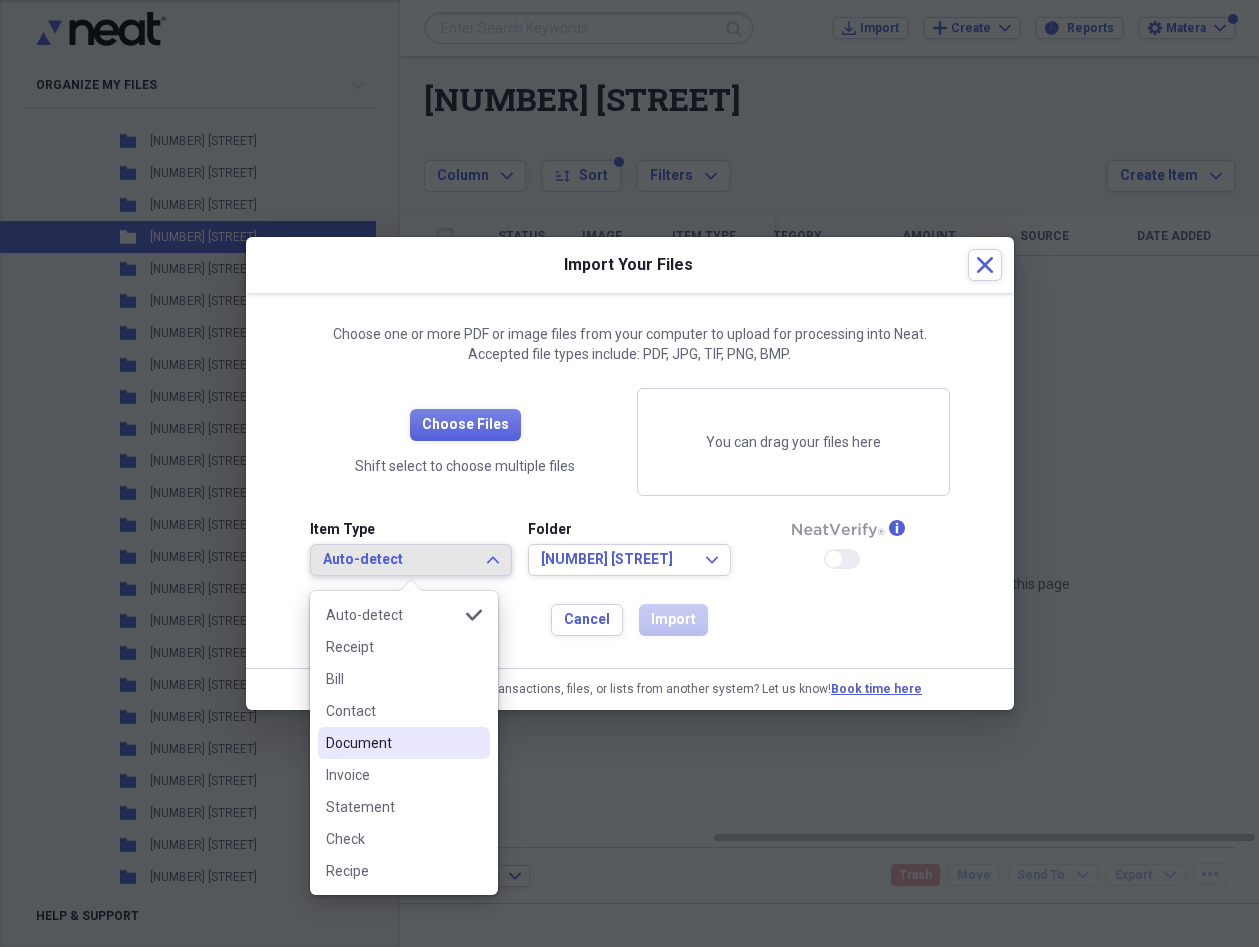 click on "Document" at bounding box center (392, 743) 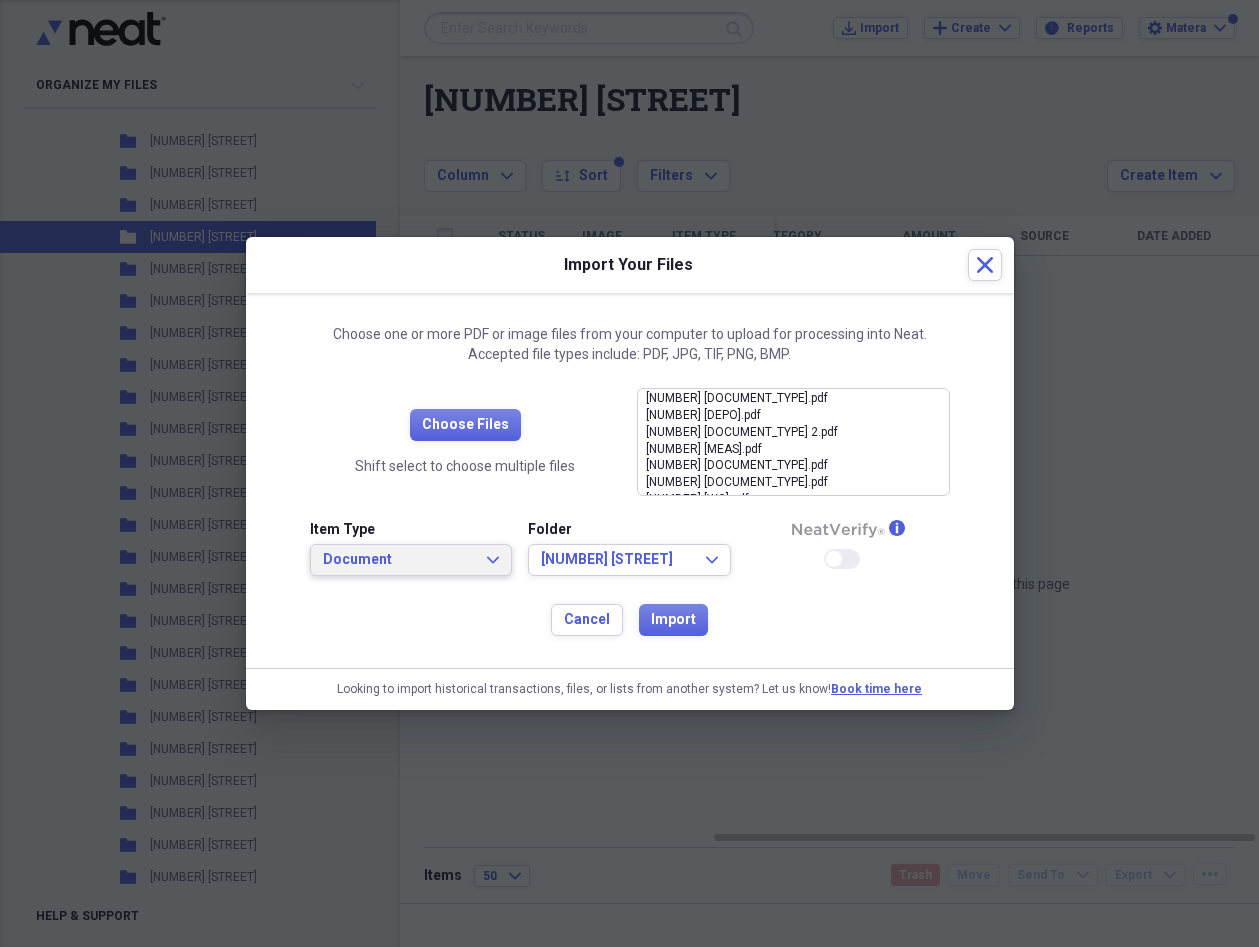 scroll, scrollTop: 7, scrollLeft: 0, axis: vertical 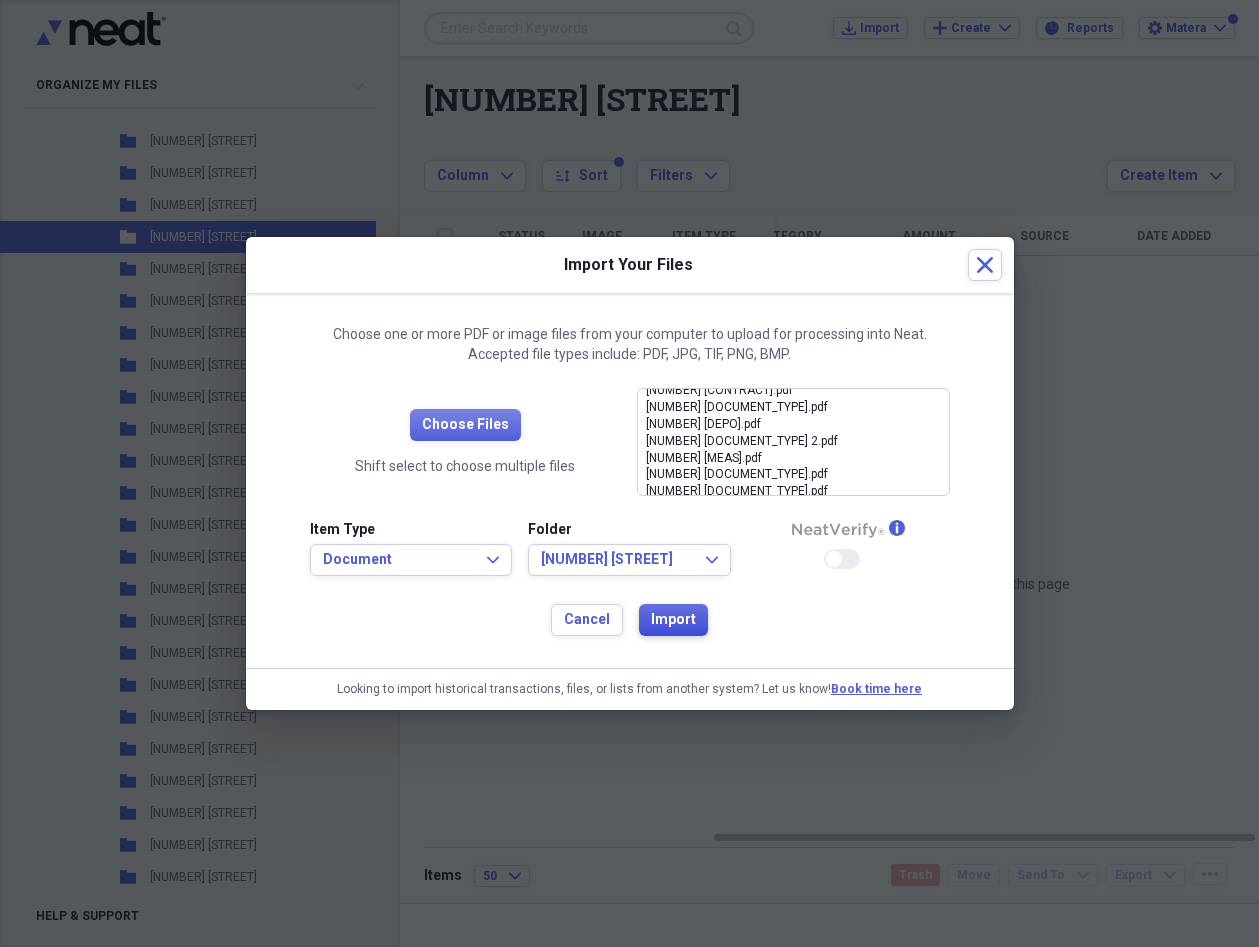 click on "Import" at bounding box center (673, 620) 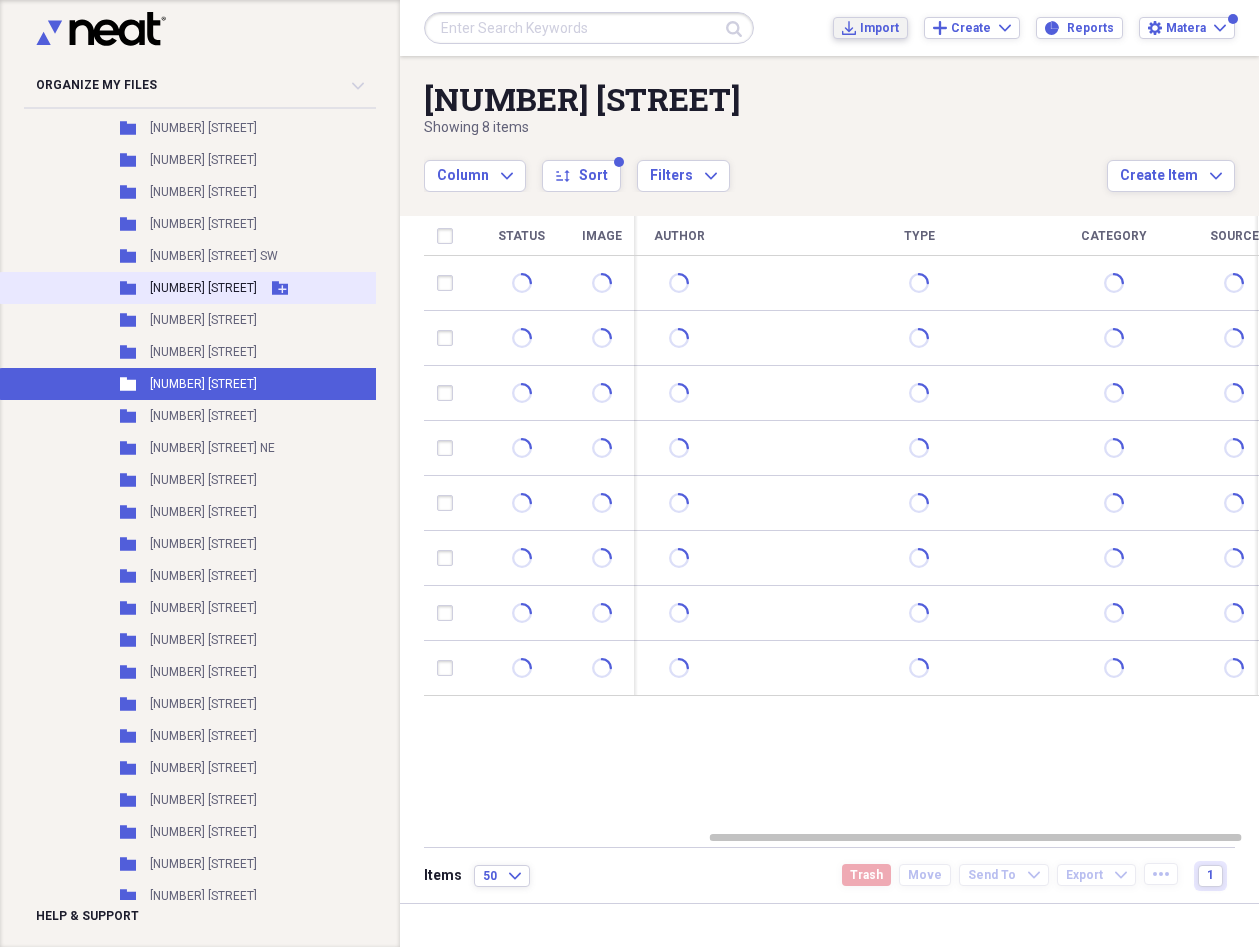 scroll, scrollTop: 1475, scrollLeft: 0, axis: vertical 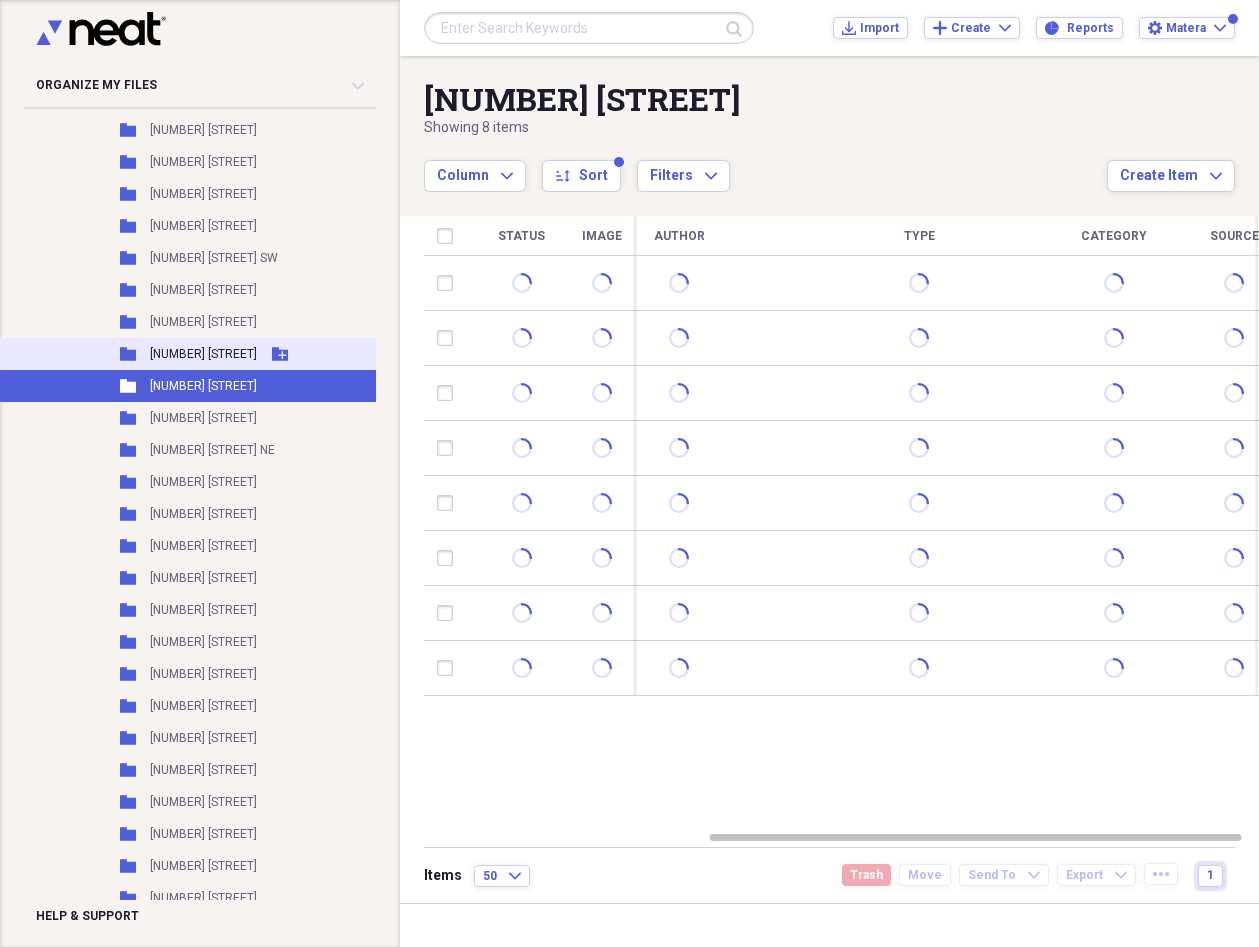 click on "[NUMBER] [STREET]" at bounding box center (203, 354) 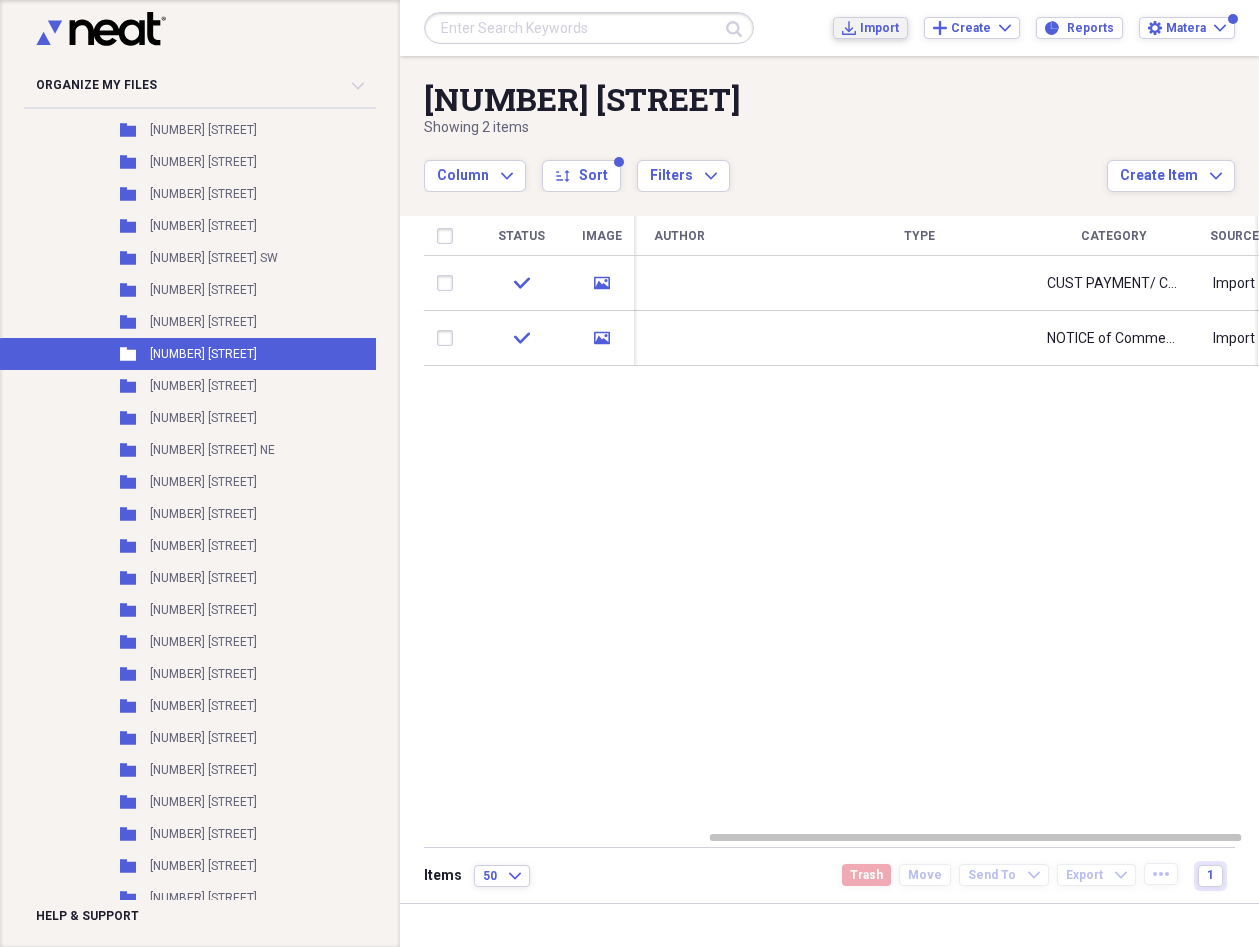 click on "Import" at bounding box center [879, 28] 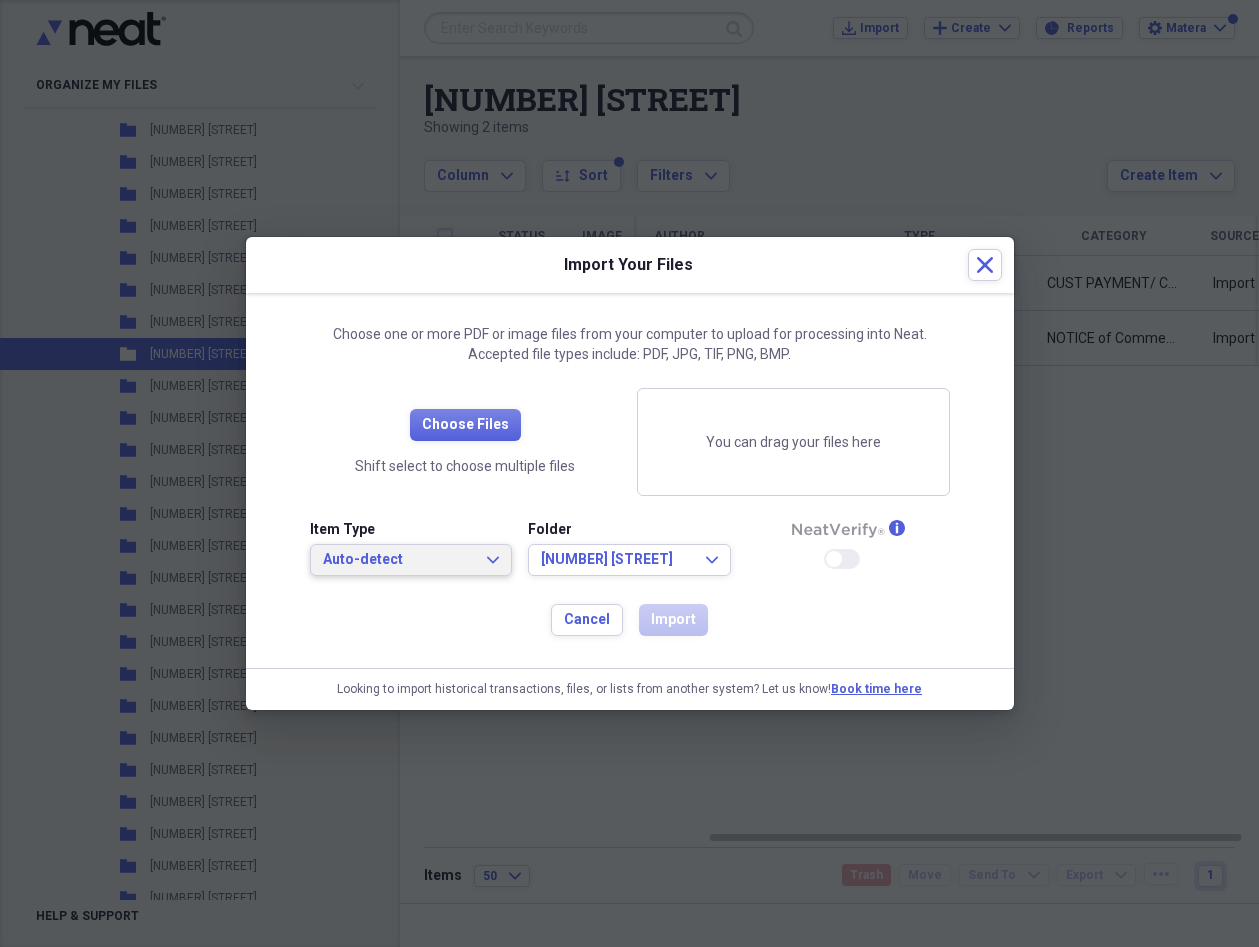 click on "Auto-detect Expand" at bounding box center [411, 560] 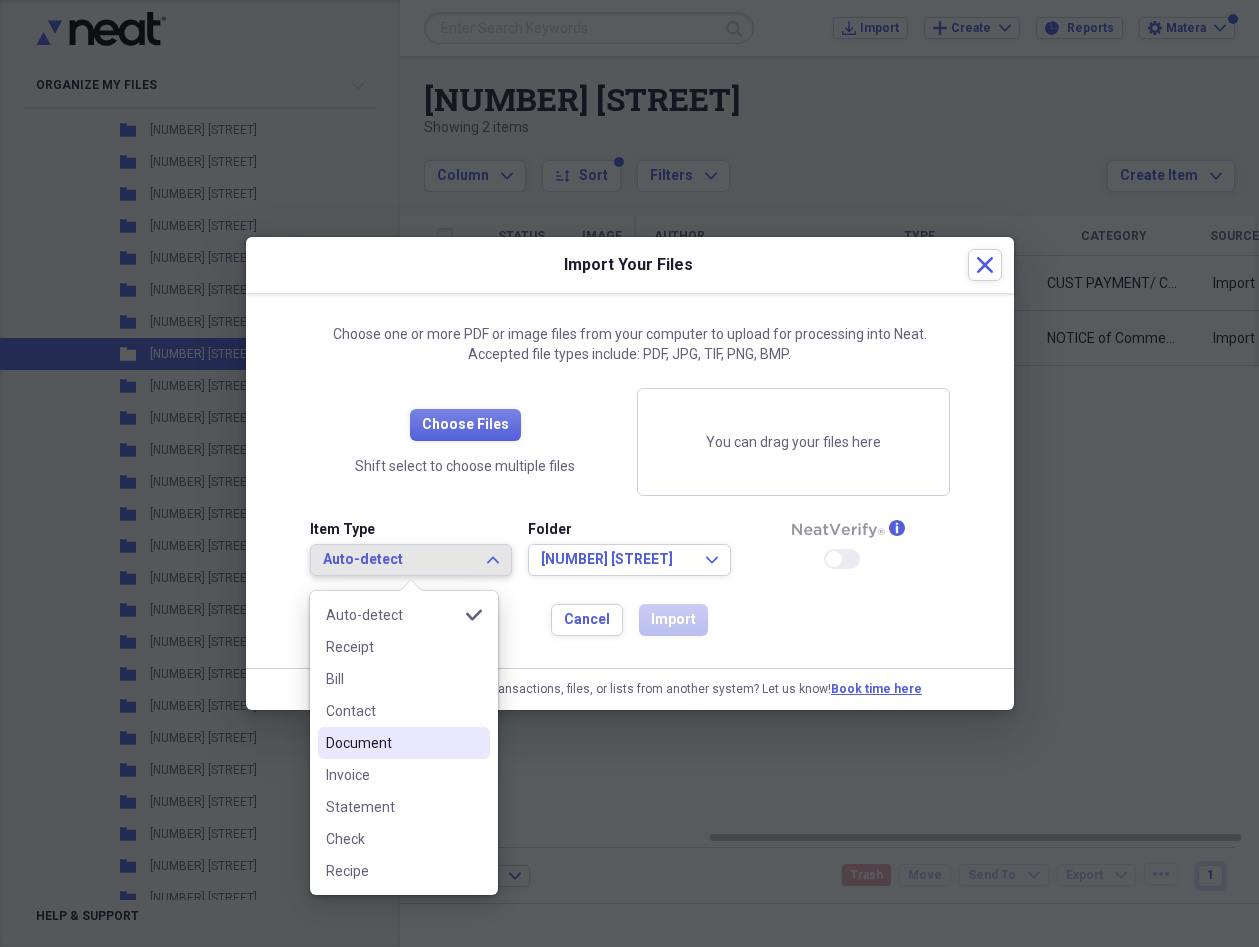 click on "Document" at bounding box center [392, 743] 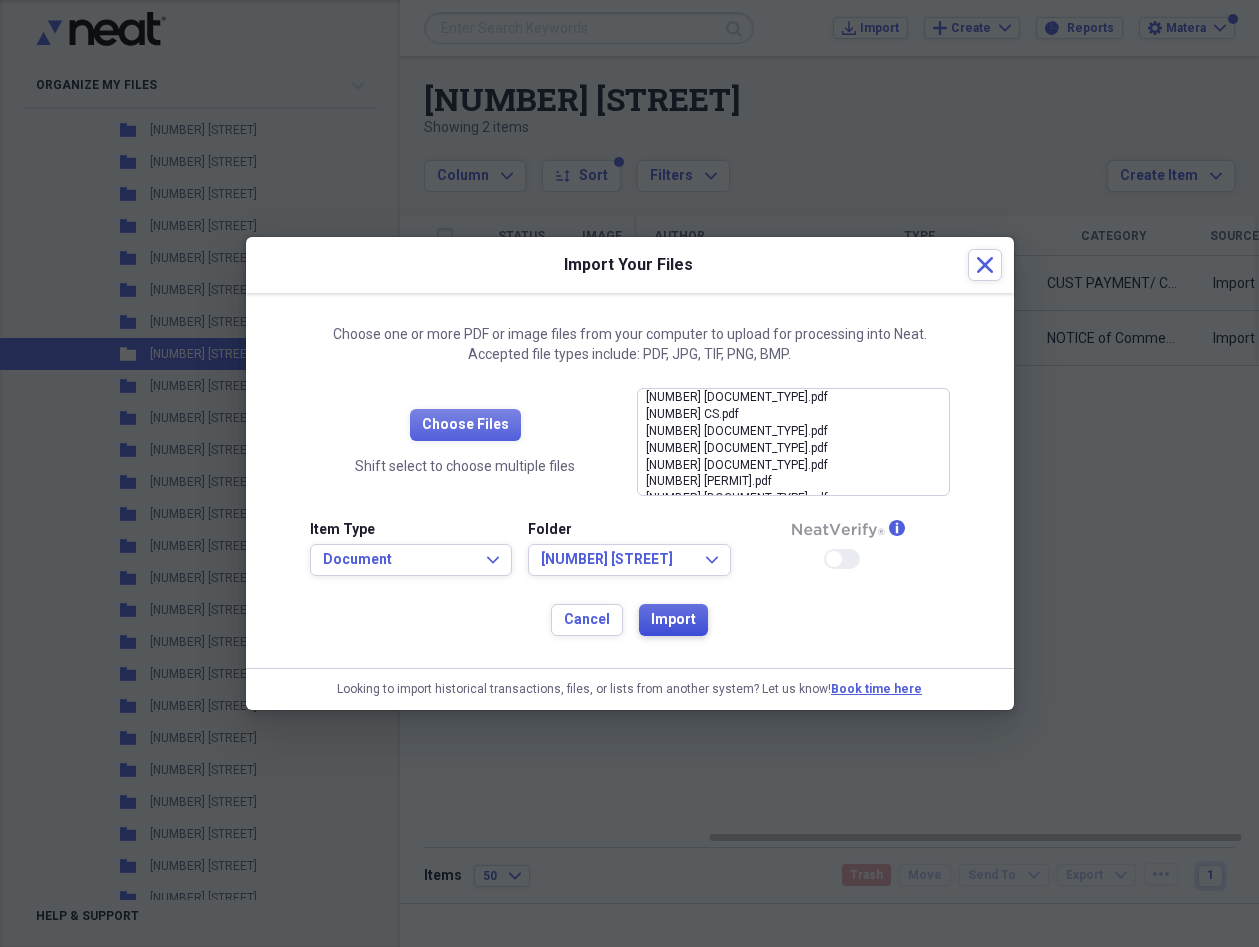 click on "Import" at bounding box center (673, 620) 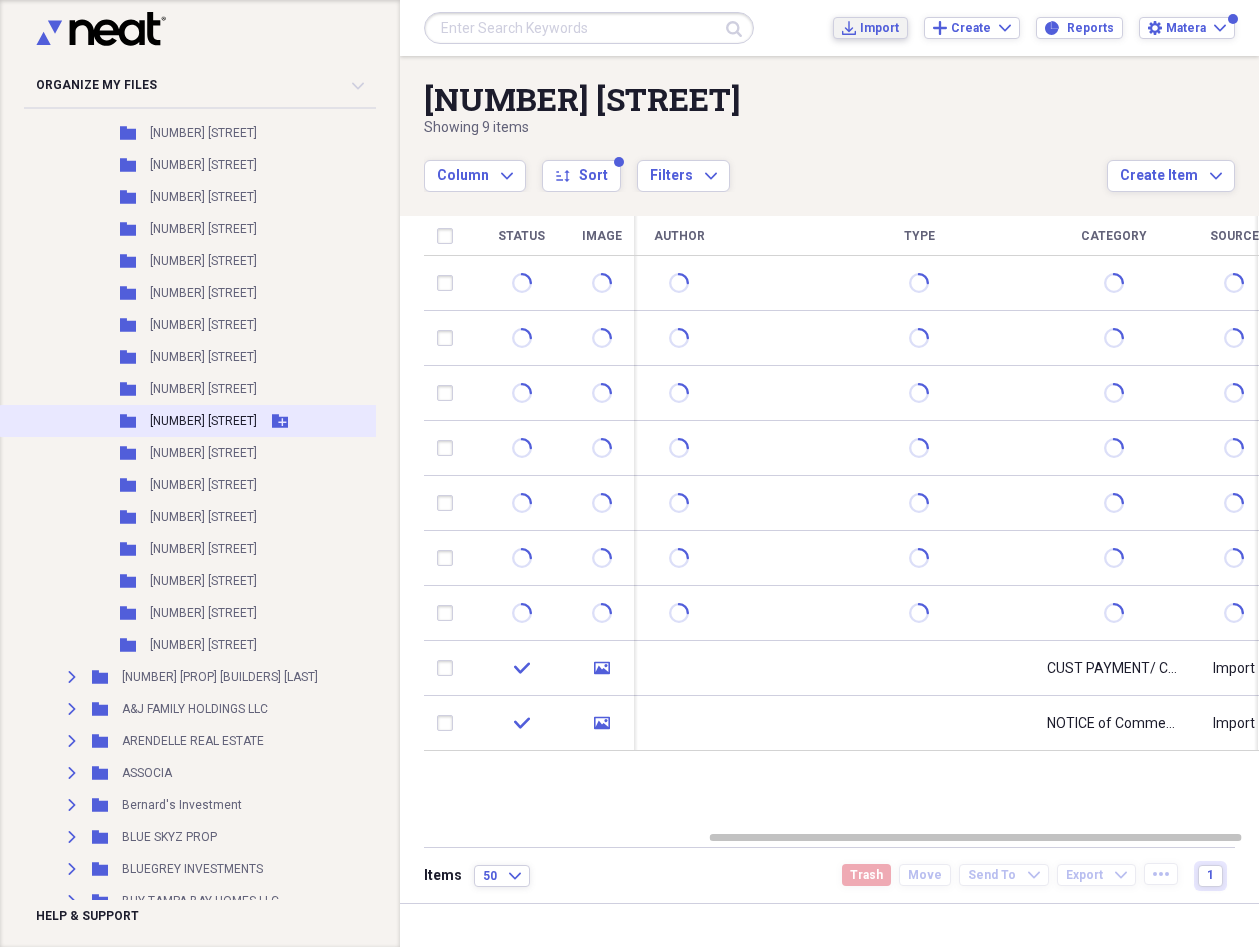 scroll, scrollTop: 6721, scrollLeft: 0, axis: vertical 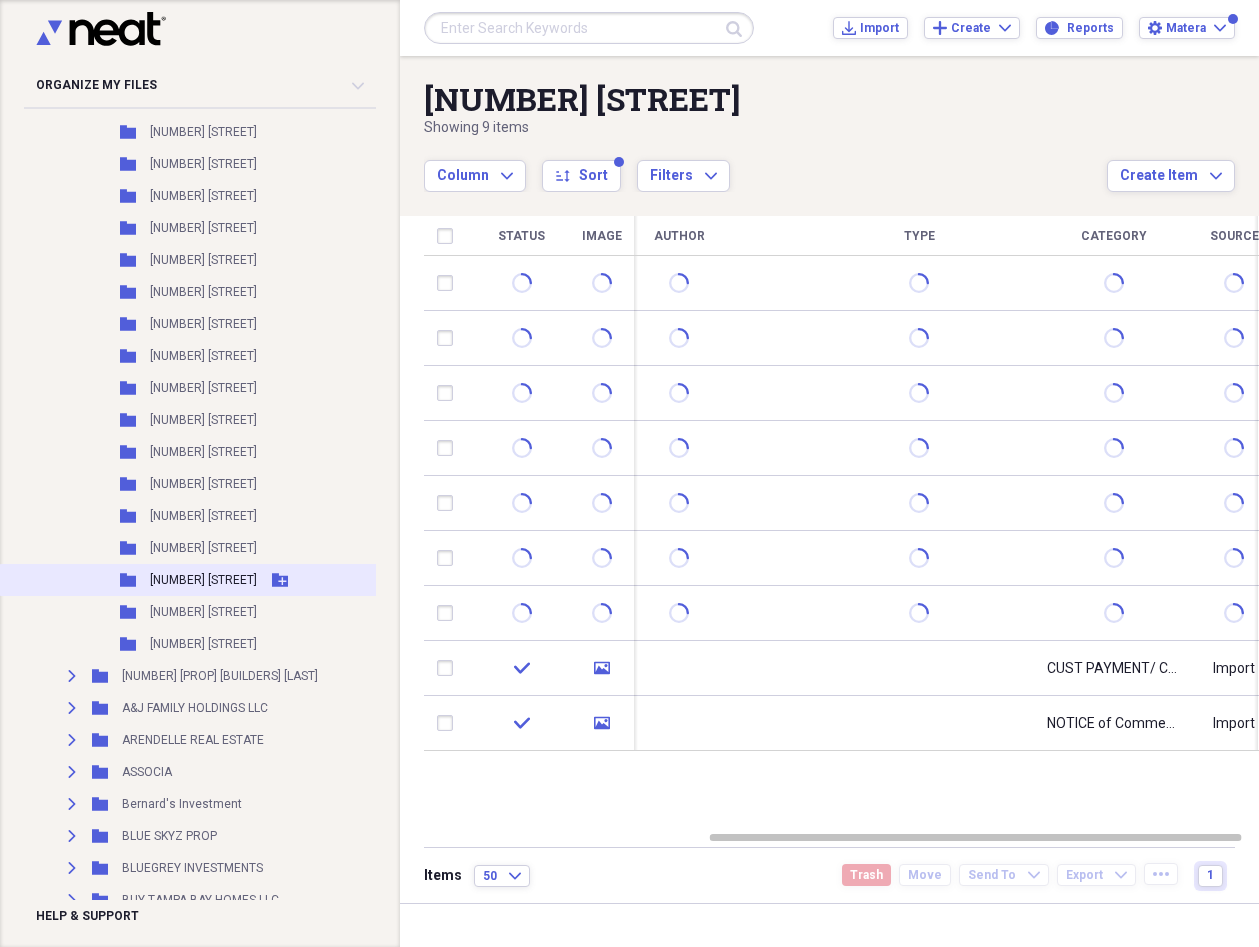click on "[NUMBER] [STREET]" at bounding box center [203, 580] 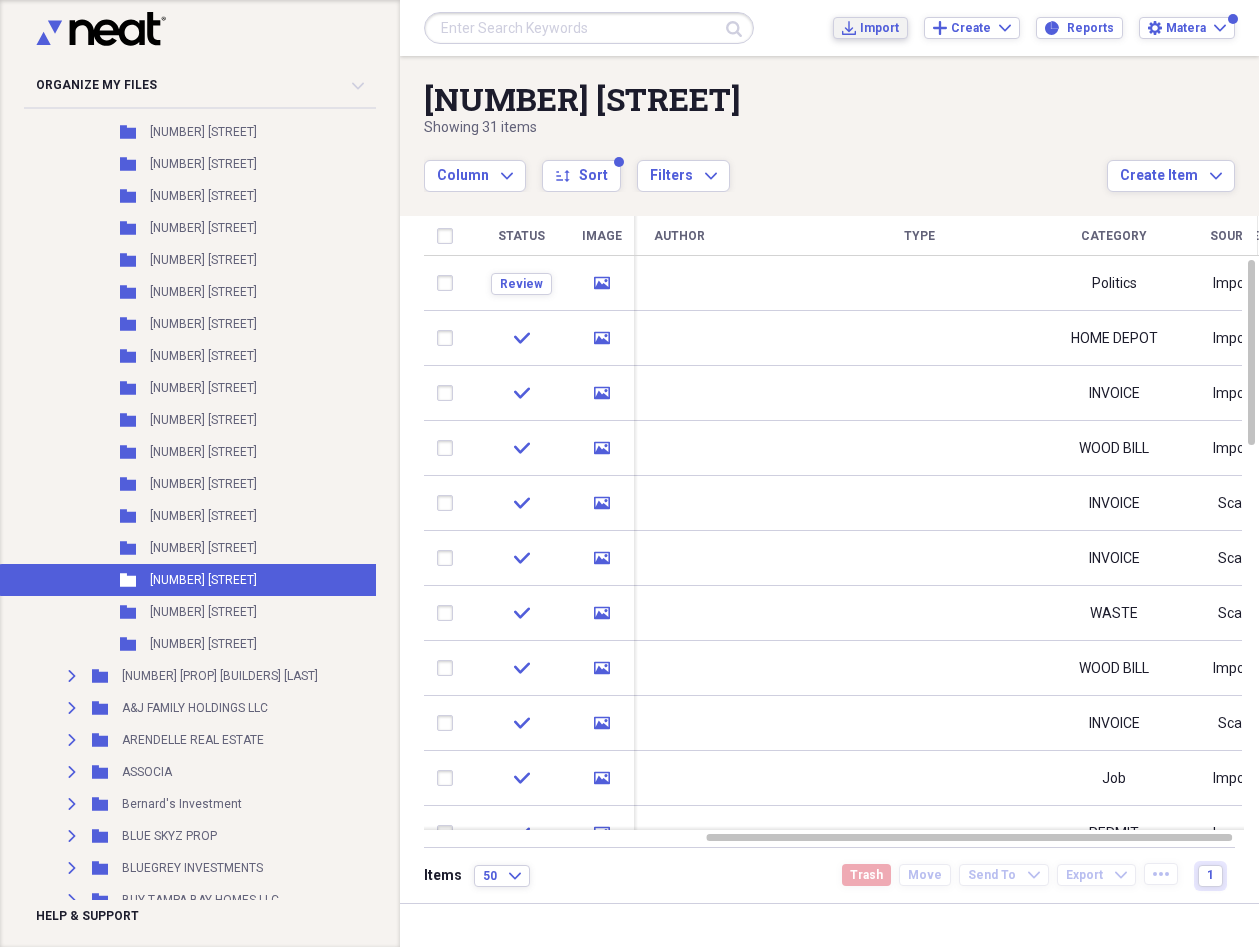 click 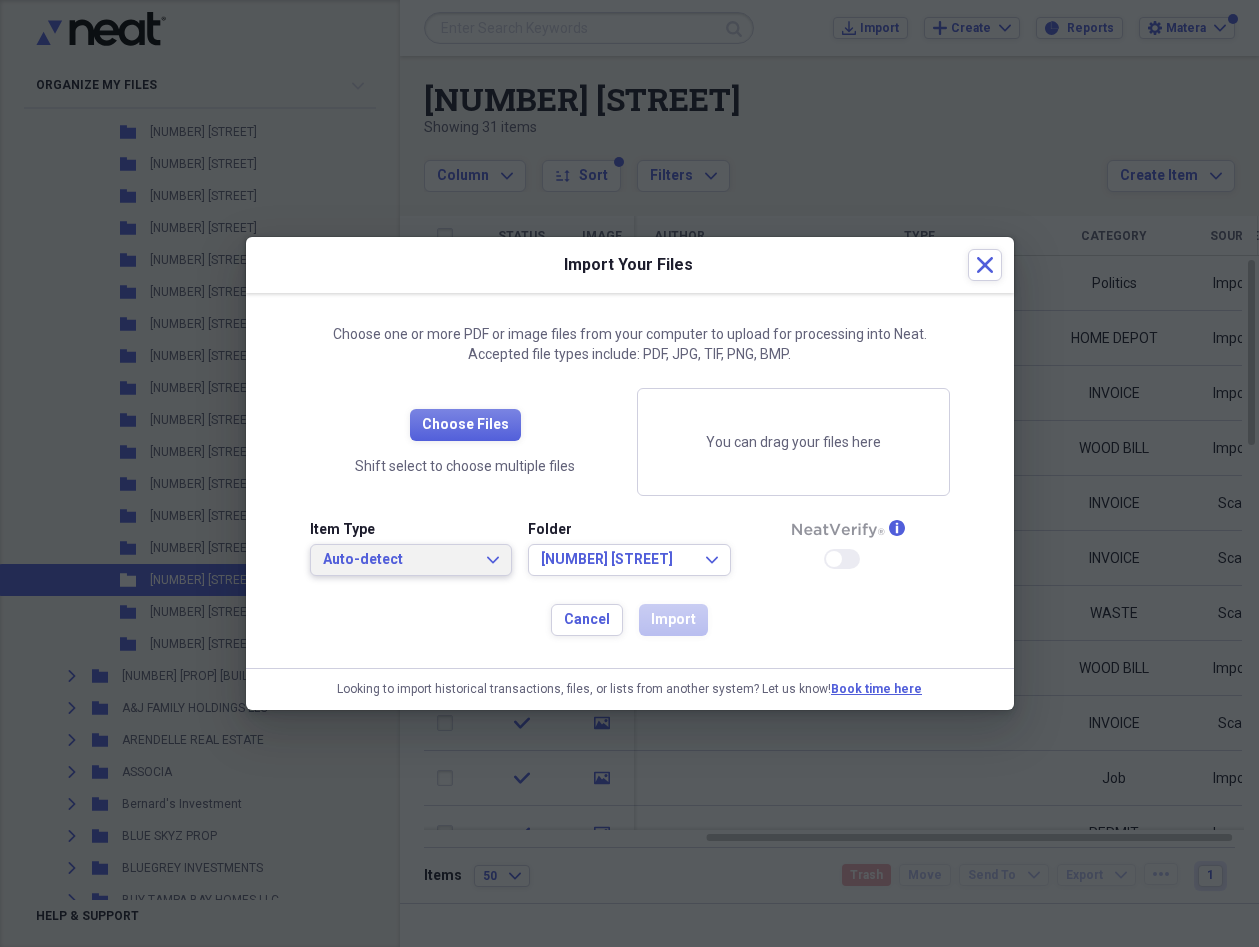click on "Auto-detect" at bounding box center [399, 560] 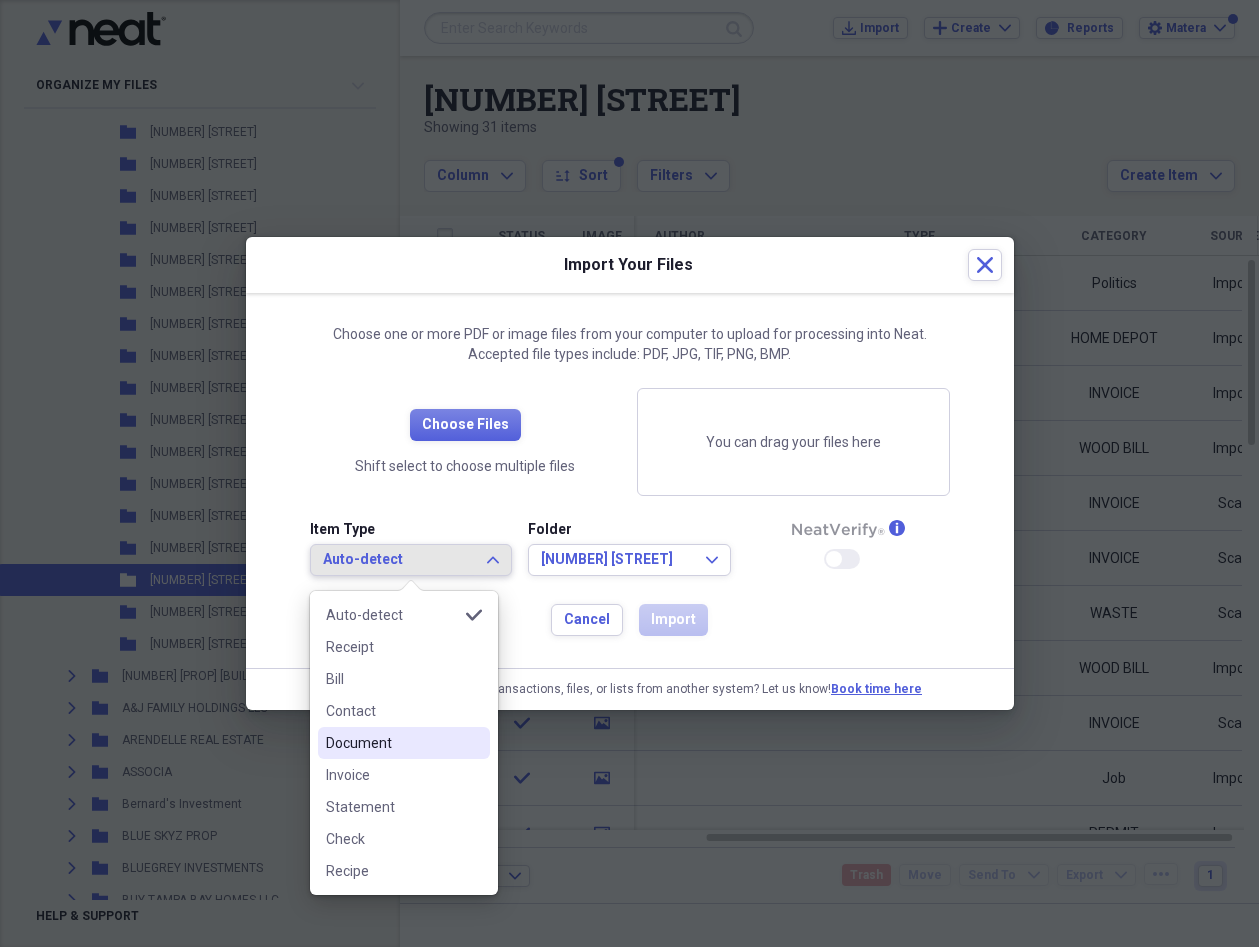 click on "Document" at bounding box center [404, 743] 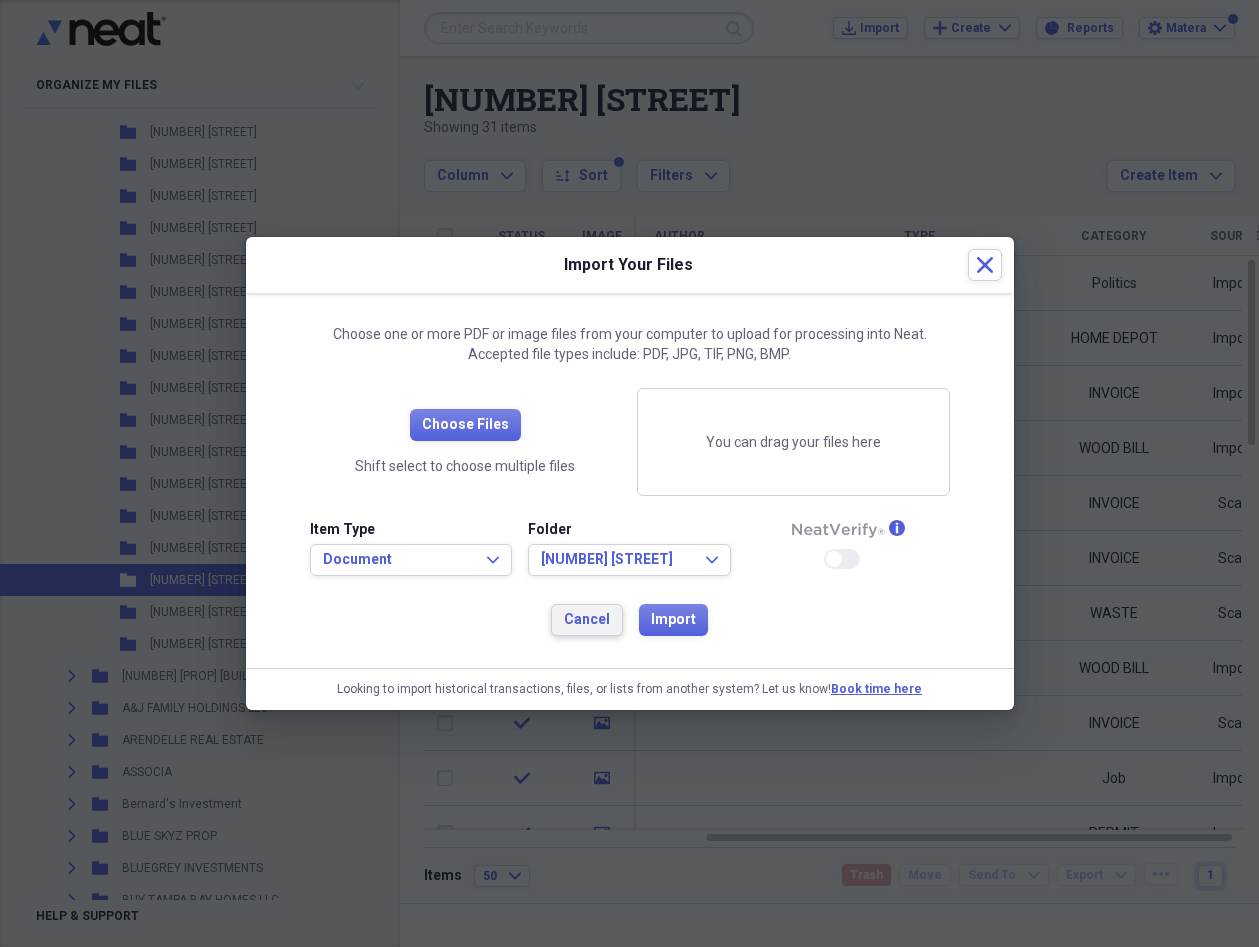 click on "Cancel" at bounding box center [587, 620] 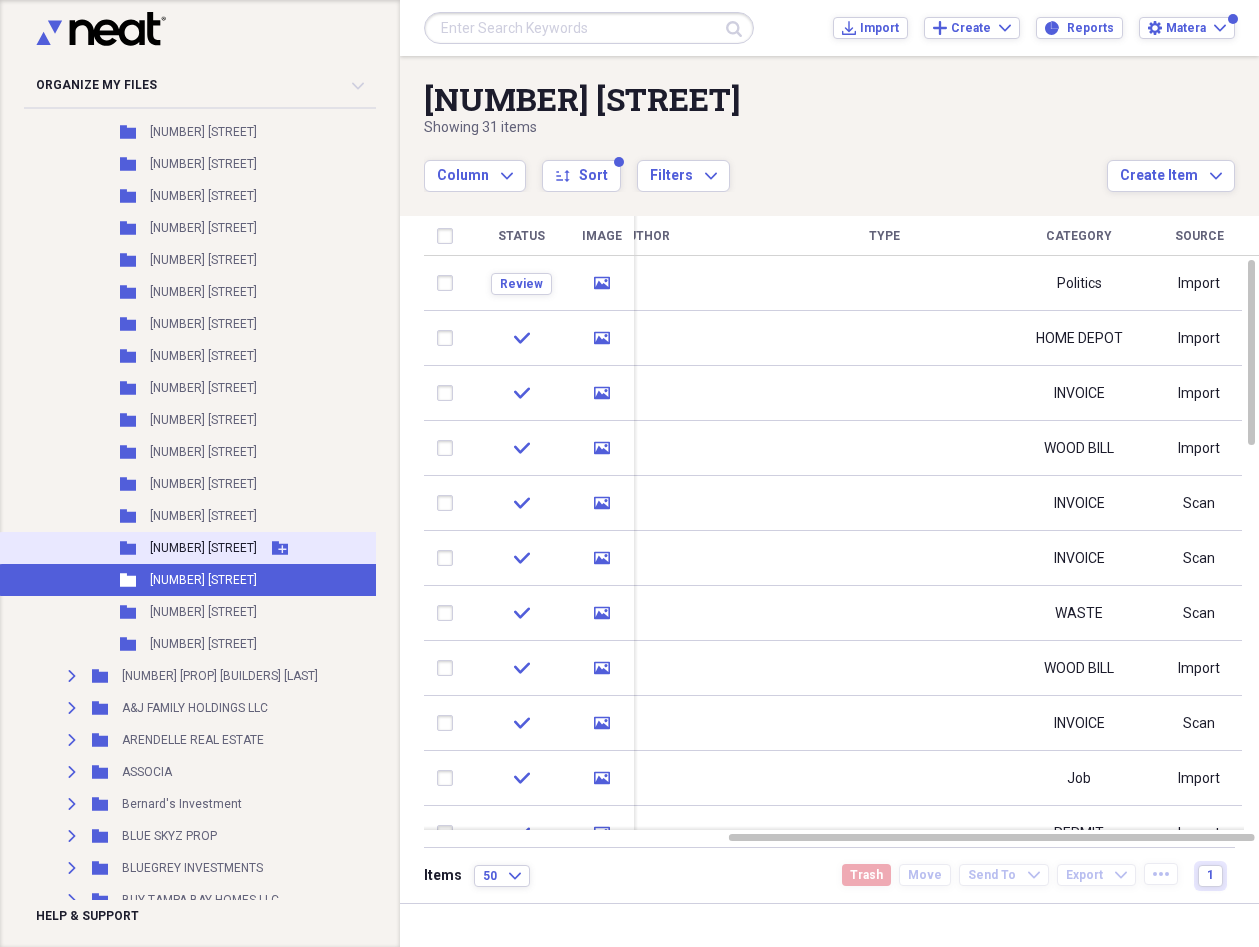 click on "[NUMBER] [STREET]" at bounding box center (203, 548) 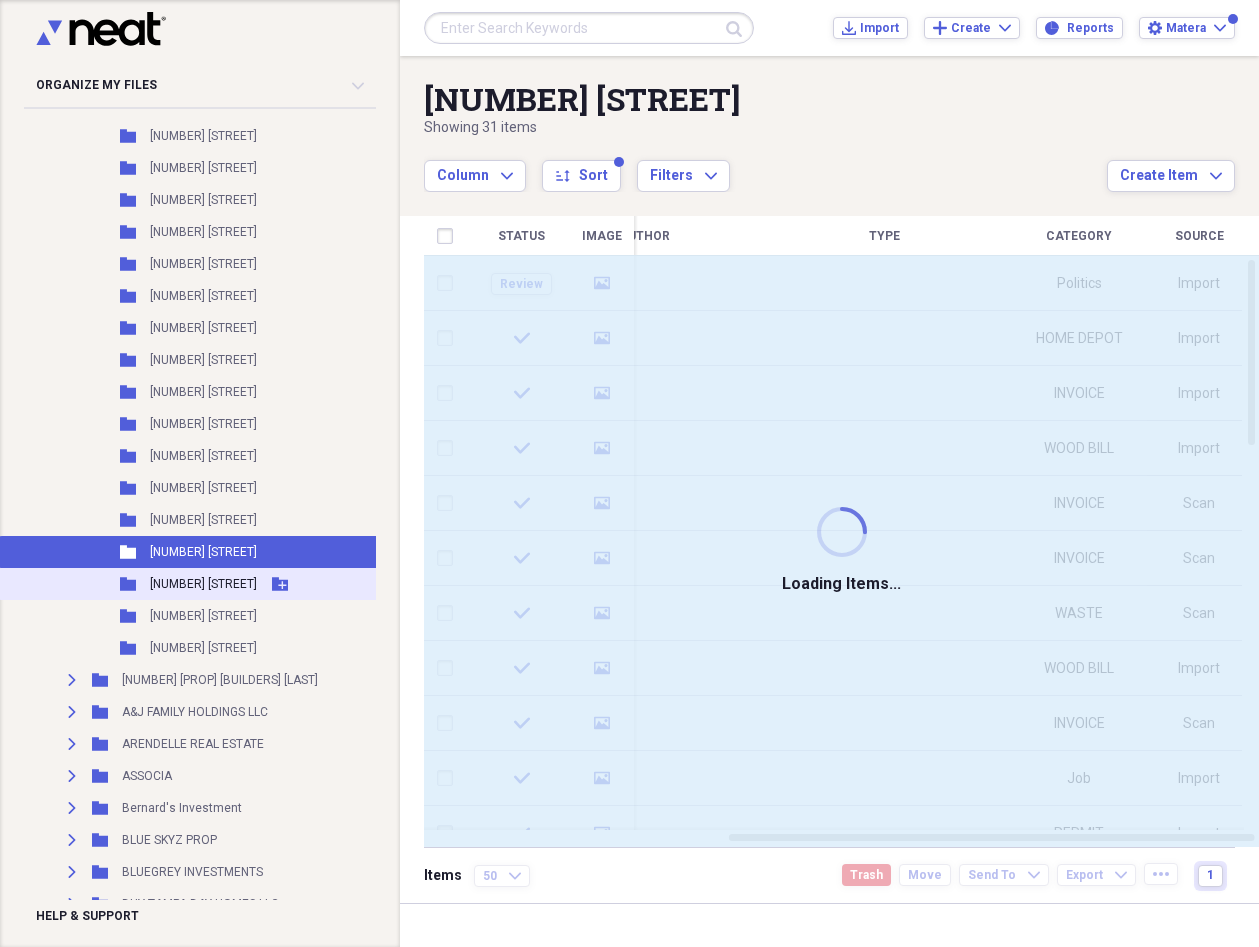 scroll, scrollTop: 6719, scrollLeft: 0, axis: vertical 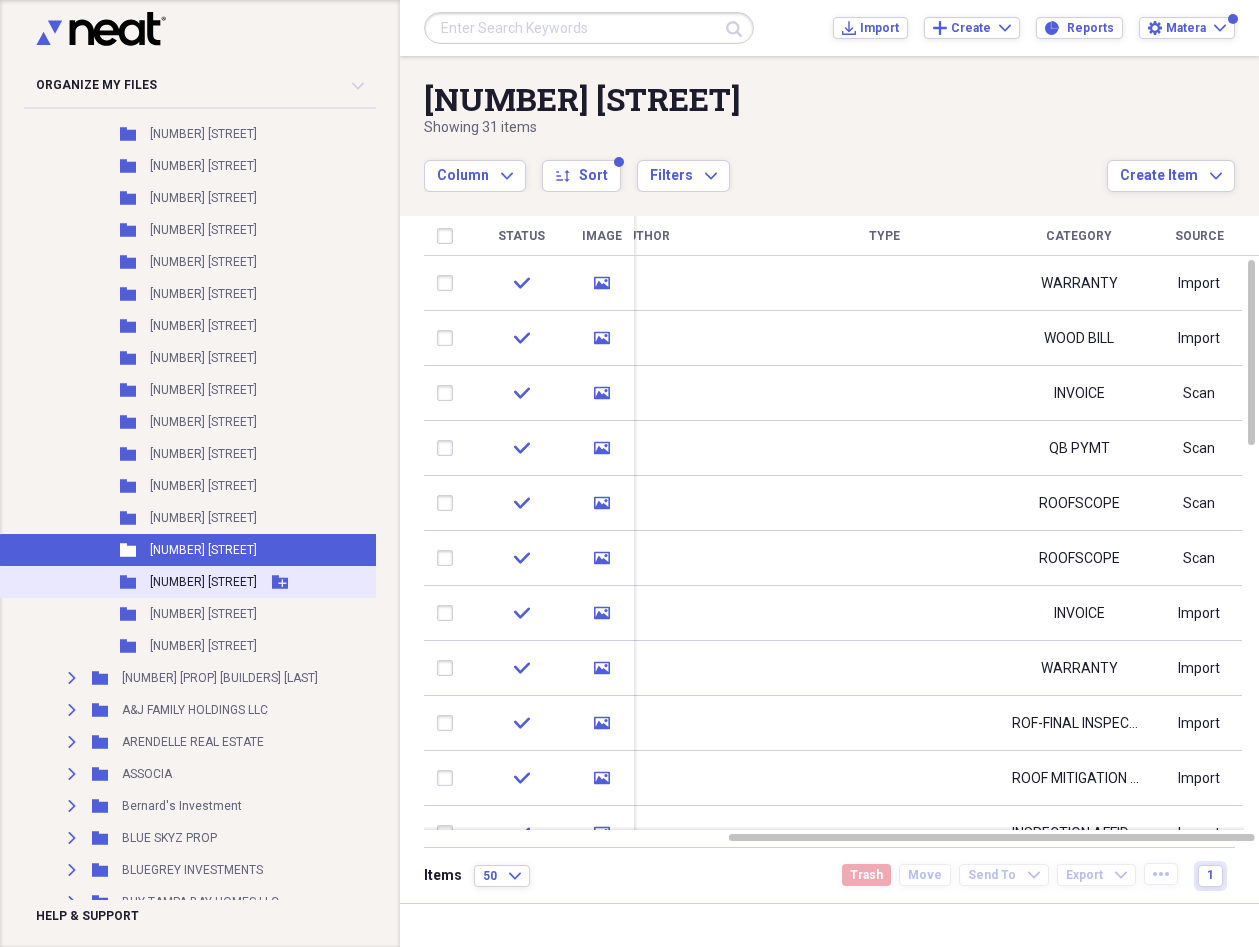 click on "[NUMBER] [STREET]" at bounding box center (203, 582) 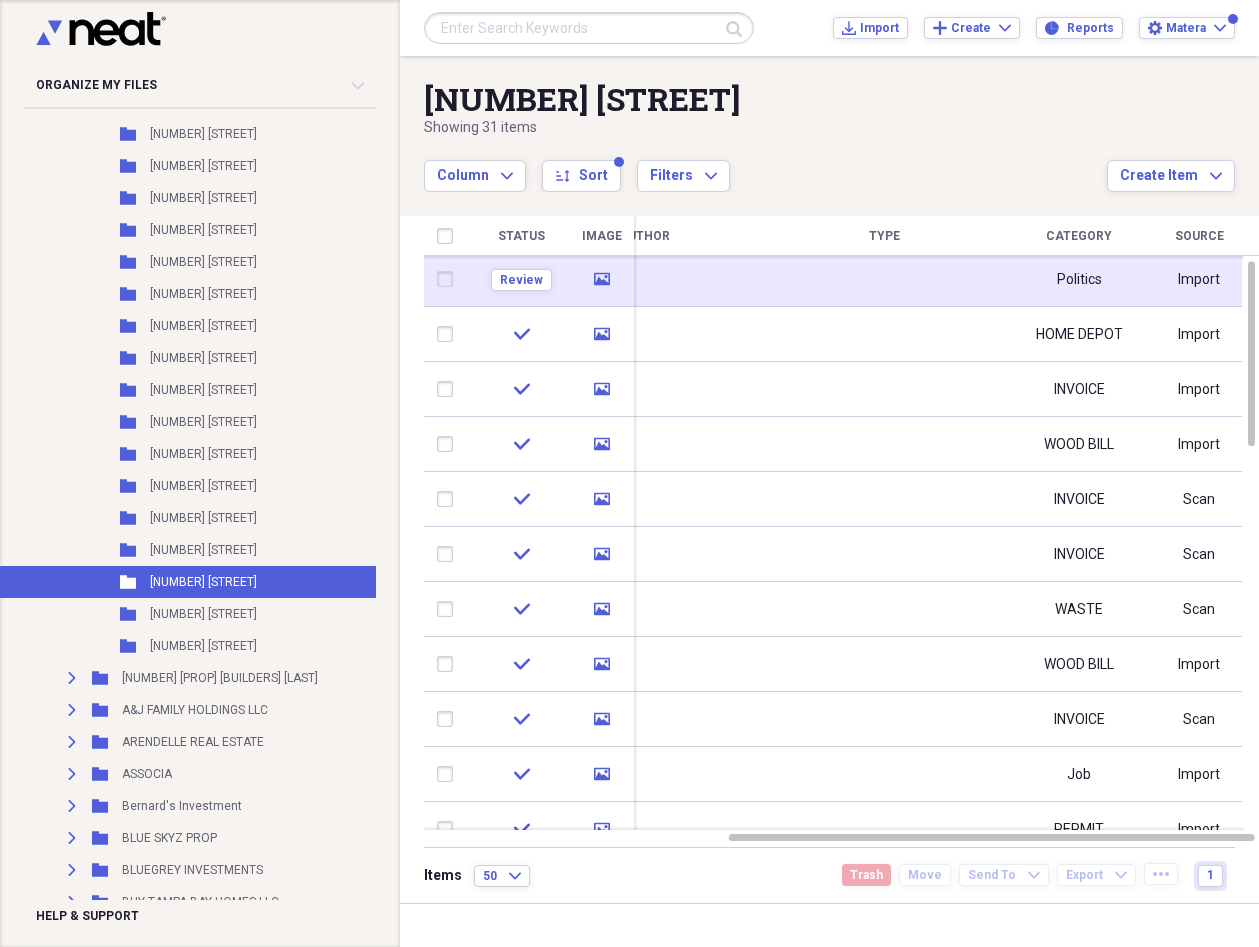 click on "Politics" at bounding box center (1079, 279) 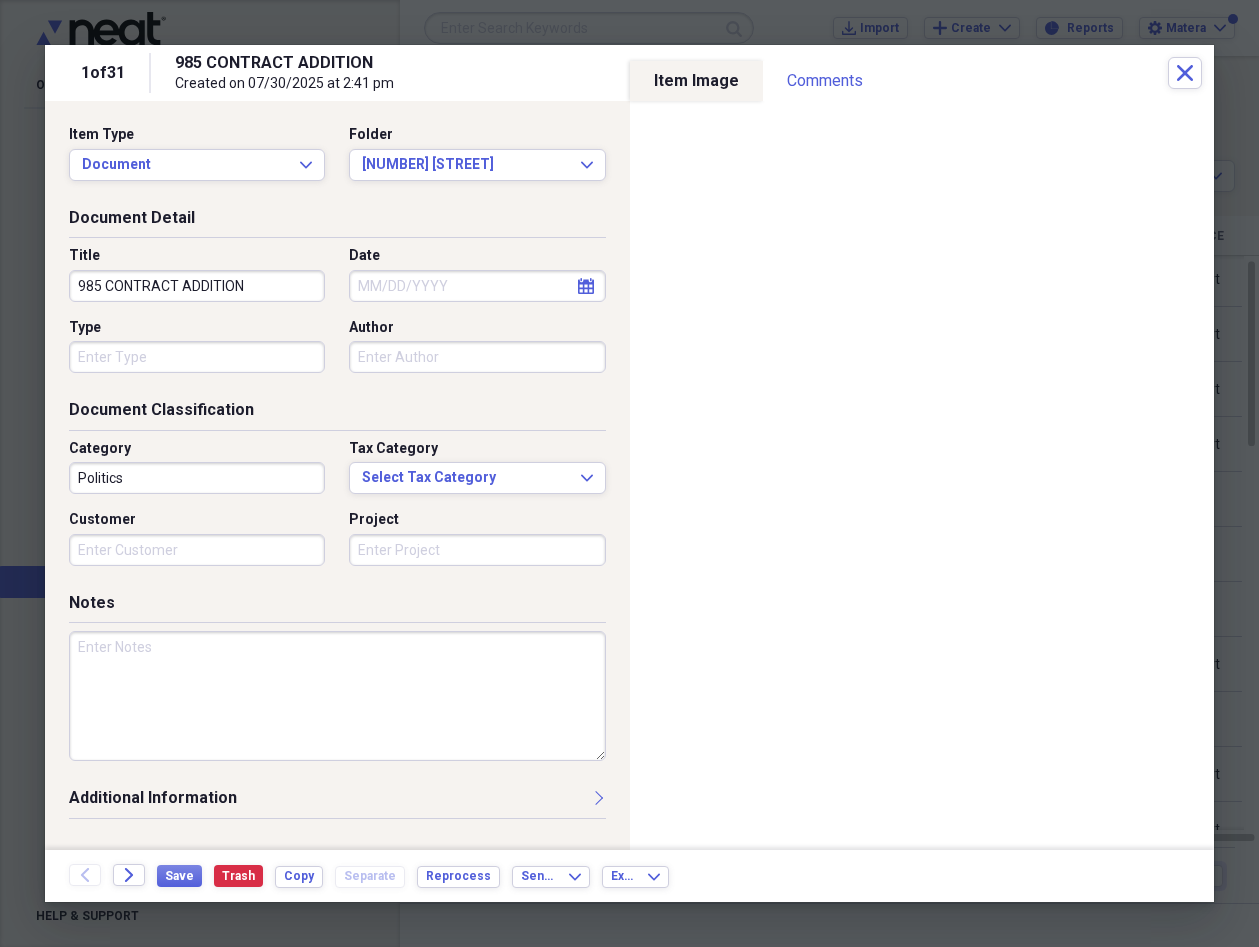 drag, startPoint x: 106, startPoint y: 286, endPoint x: 62, endPoint y: 285, distance: 44.011364 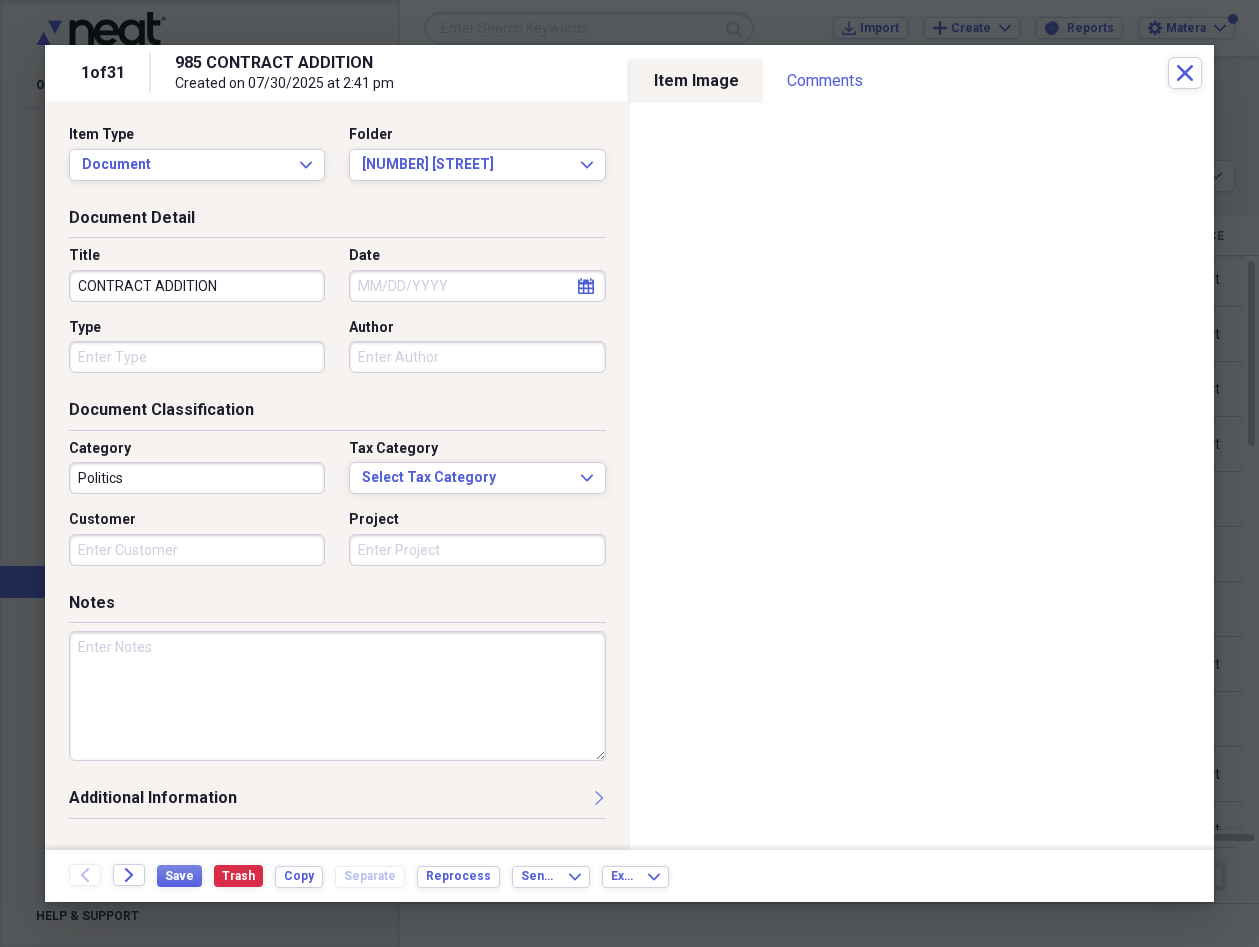 type on "CONTRACT ADDITION" 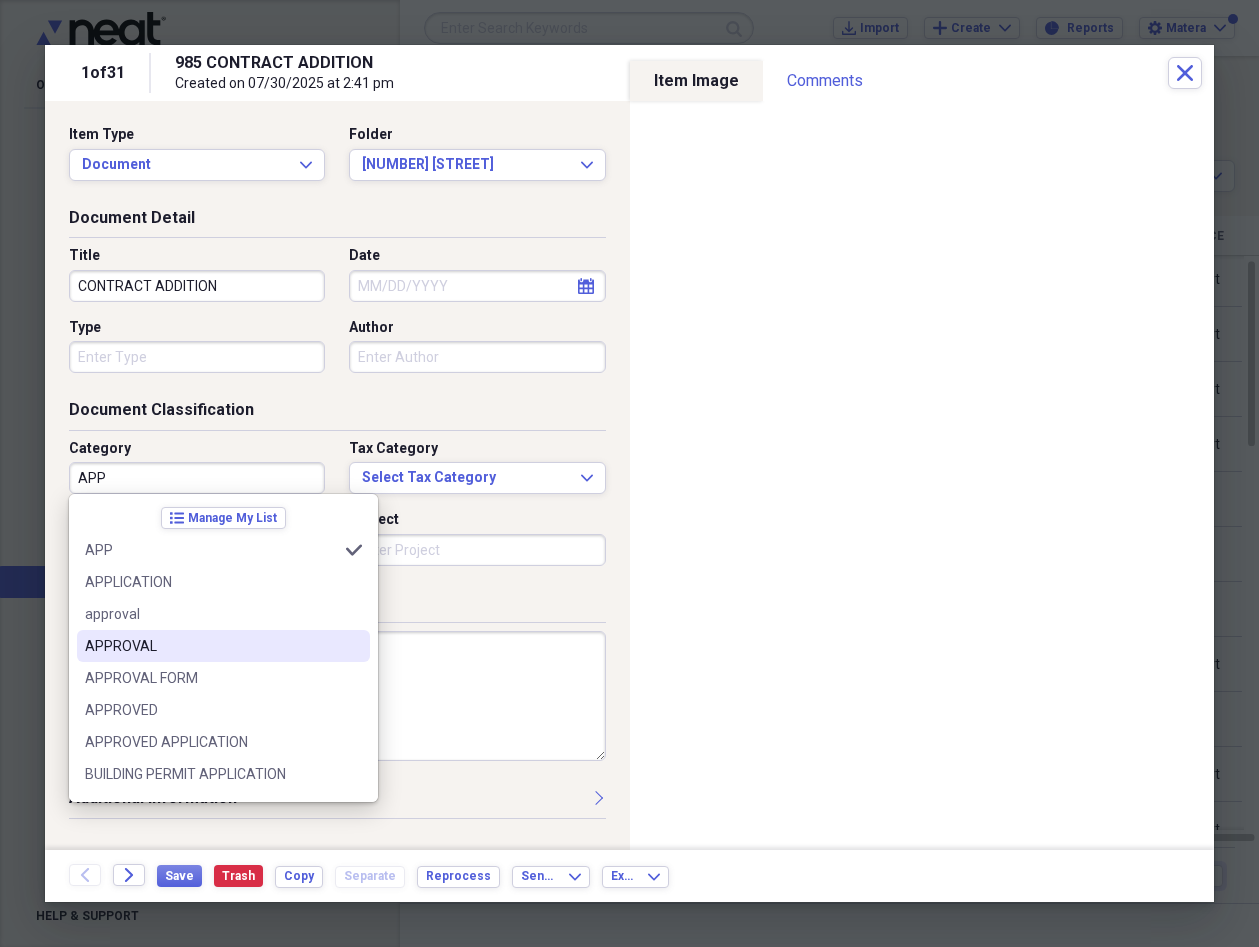 click on "APPROVAL" at bounding box center [211, 646] 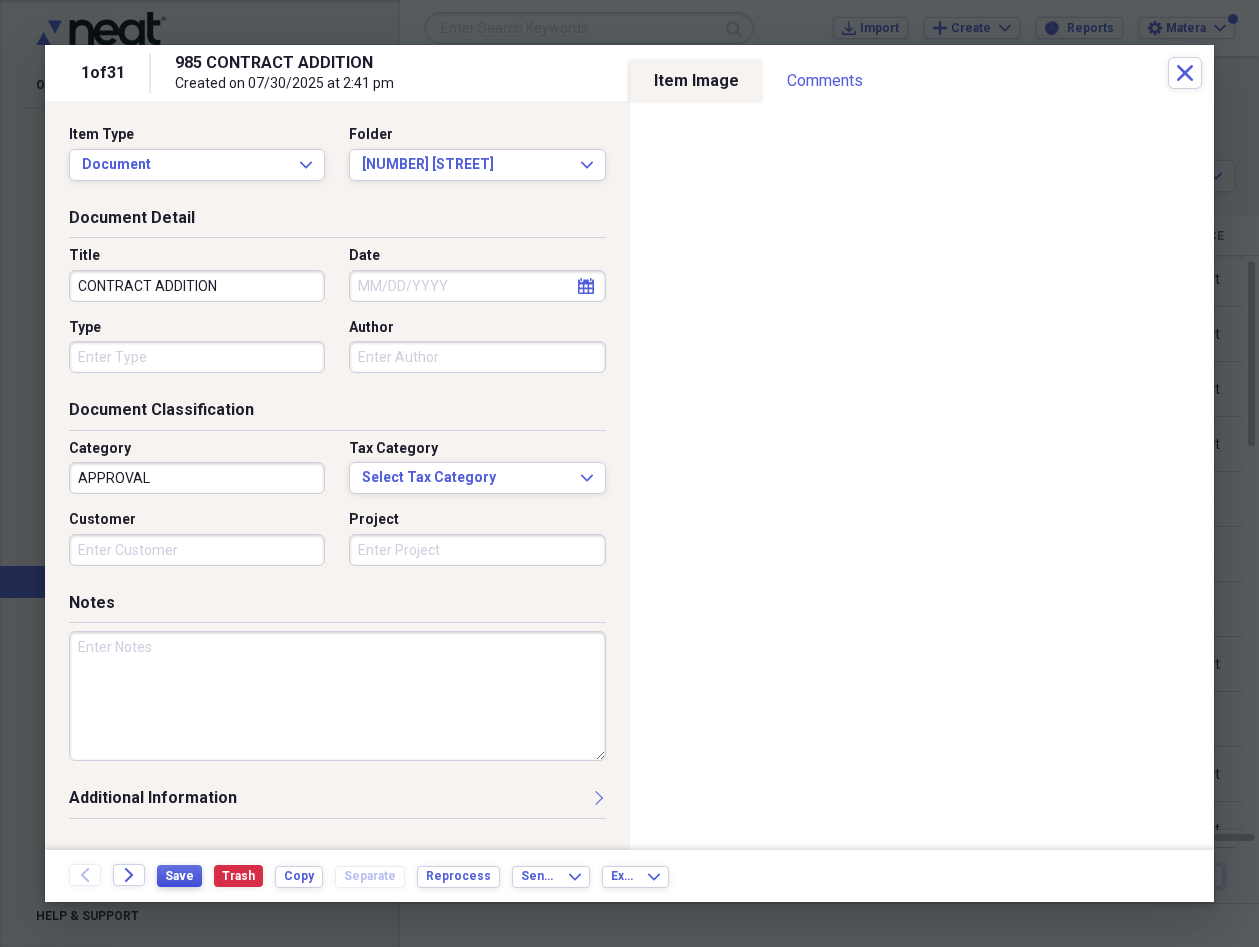 click on "Save" at bounding box center [179, 876] 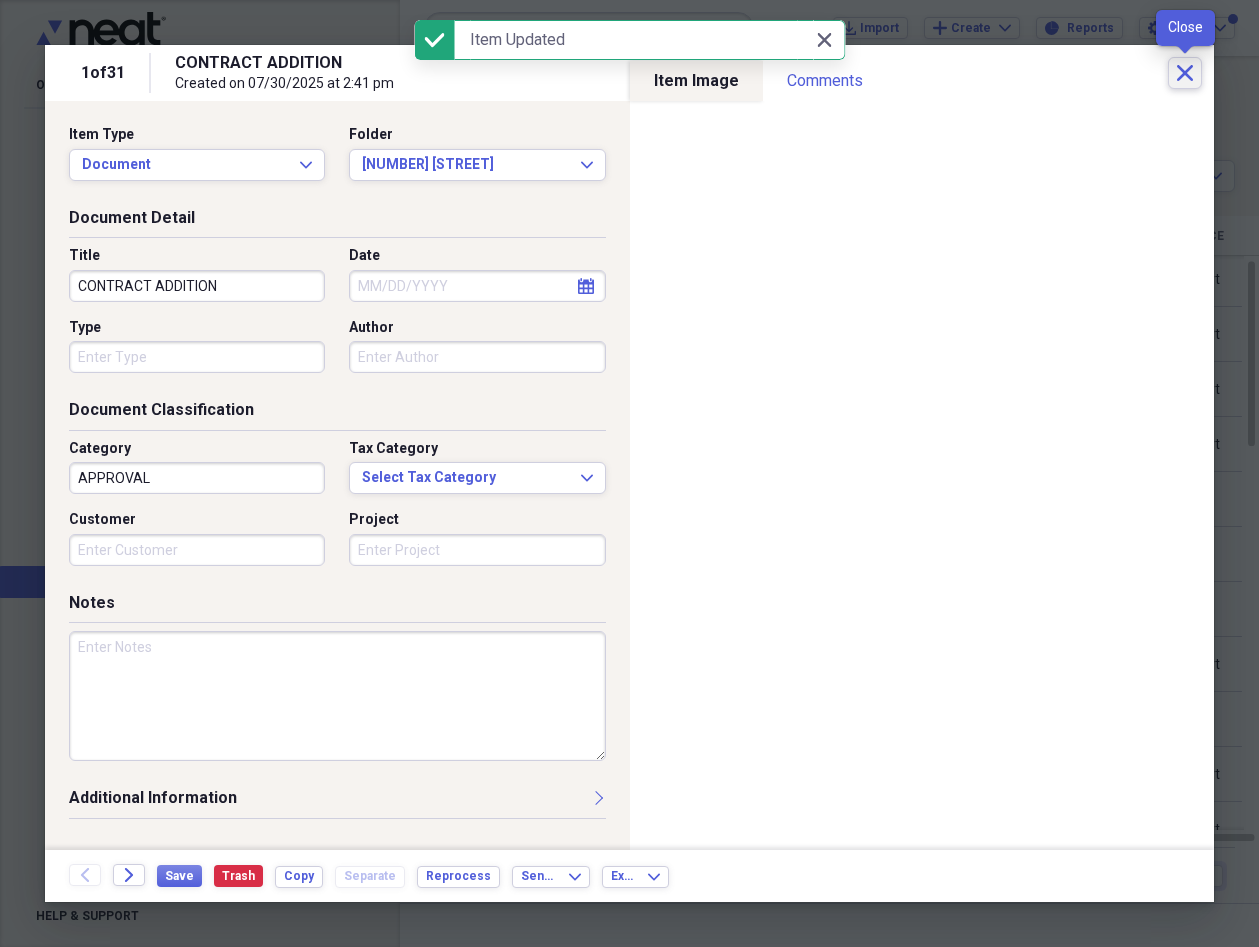 click on "Close" at bounding box center [1185, 73] 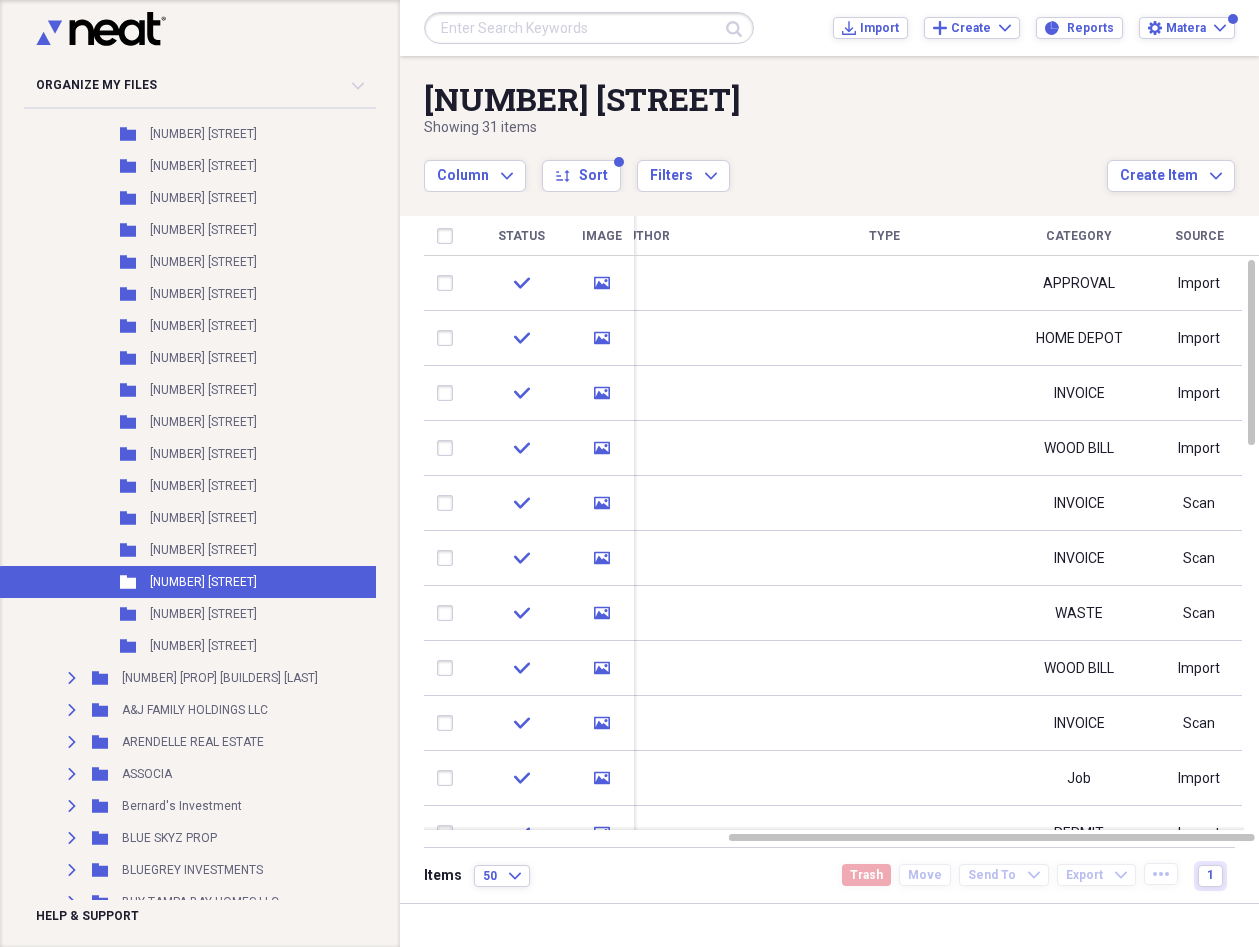 drag, startPoint x: 891, startPoint y: 186, endPoint x: 837, endPoint y: 178, distance: 54.589375 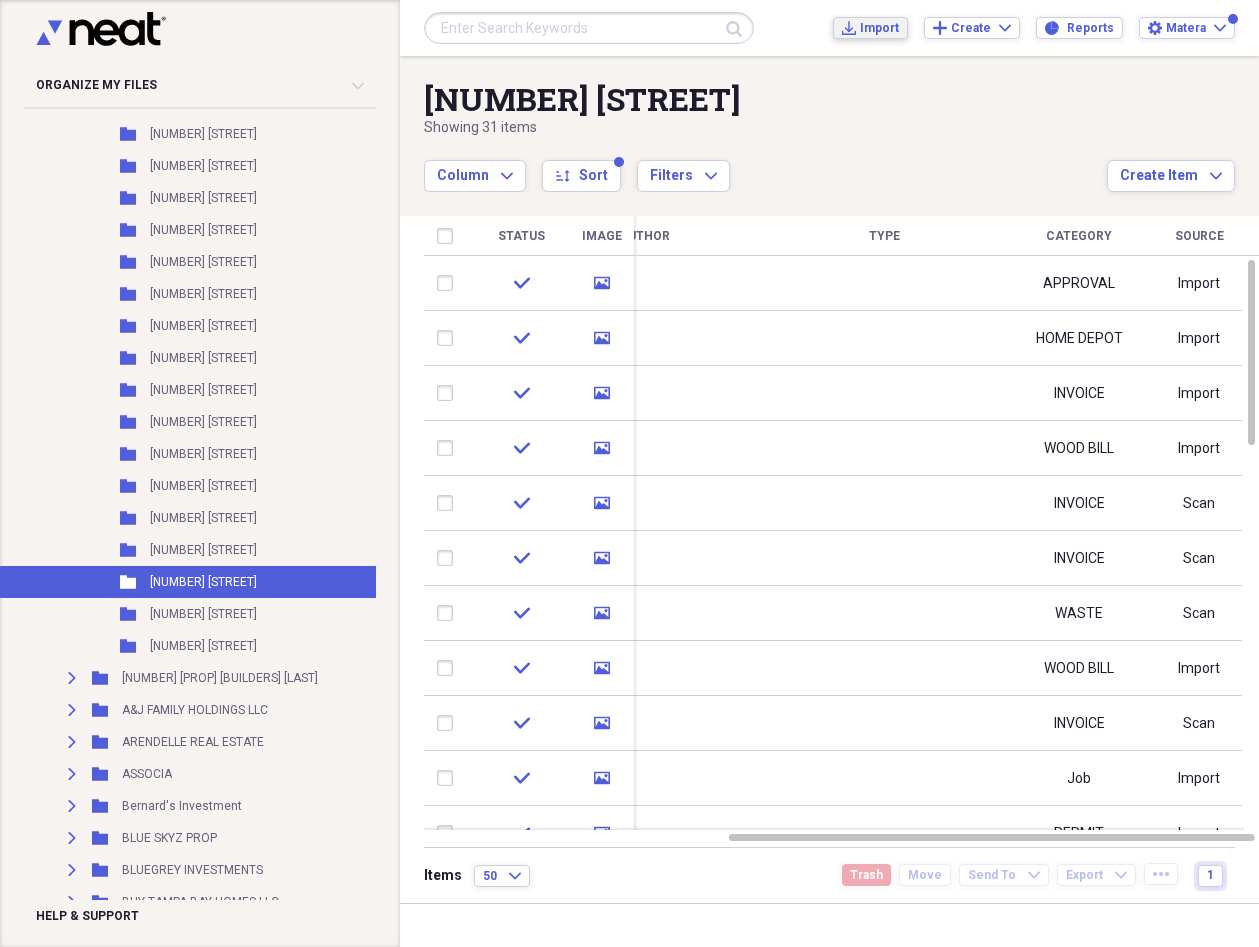 click on "Import" at bounding box center (879, 28) 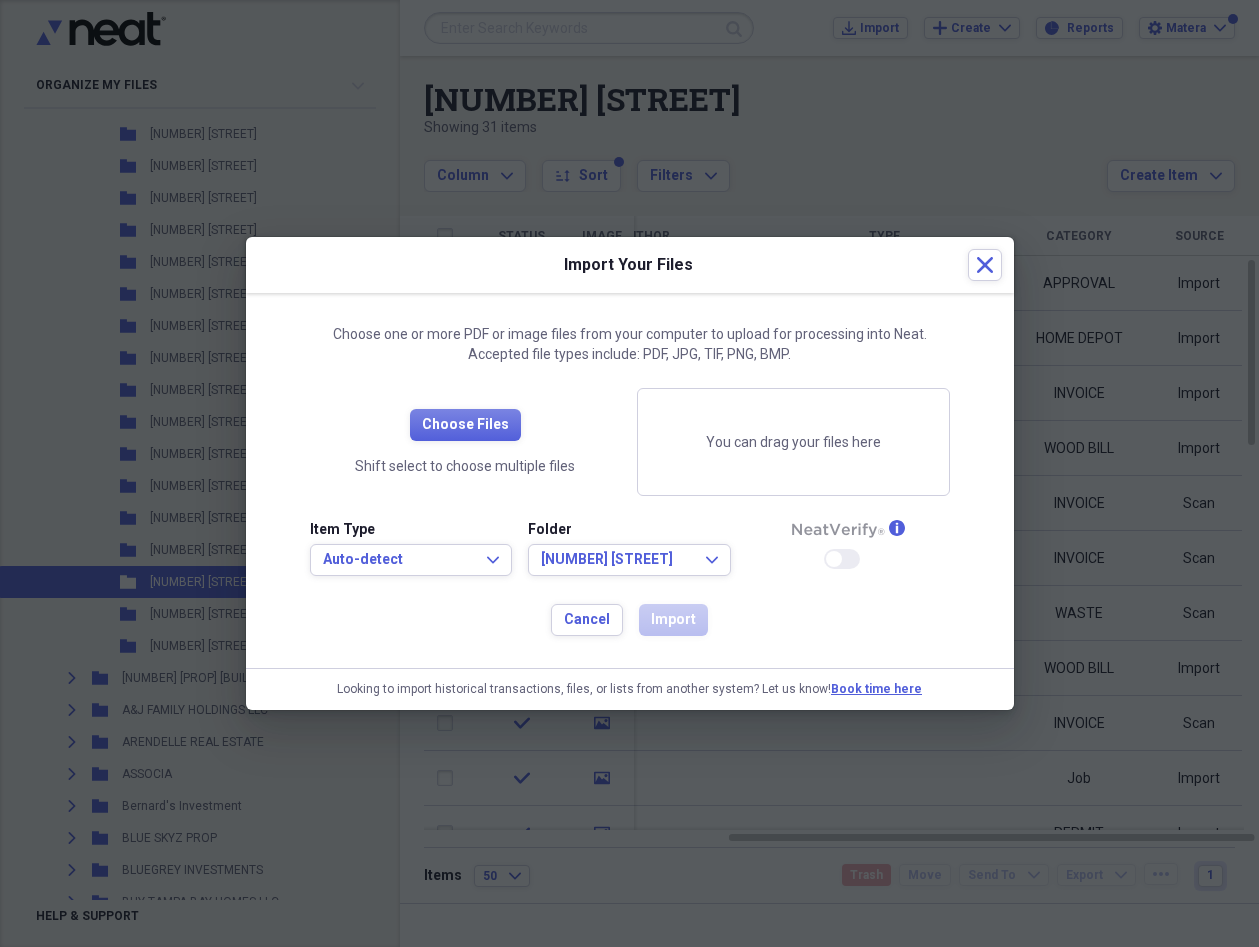 click on "Item Type Auto-detect Expand" at bounding box center (411, 548) 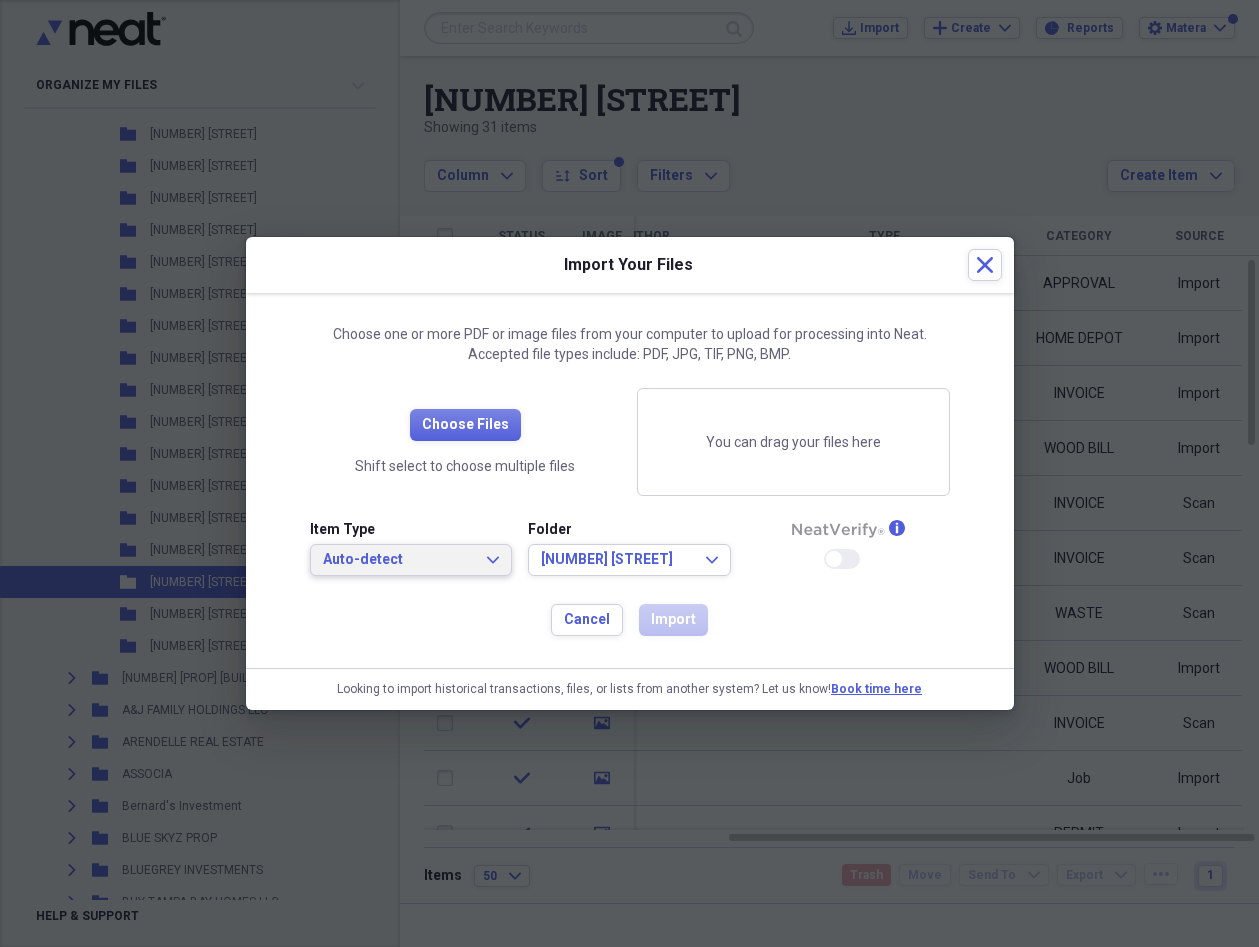 click on "Auto-detect" at bounding box center [399, 560] 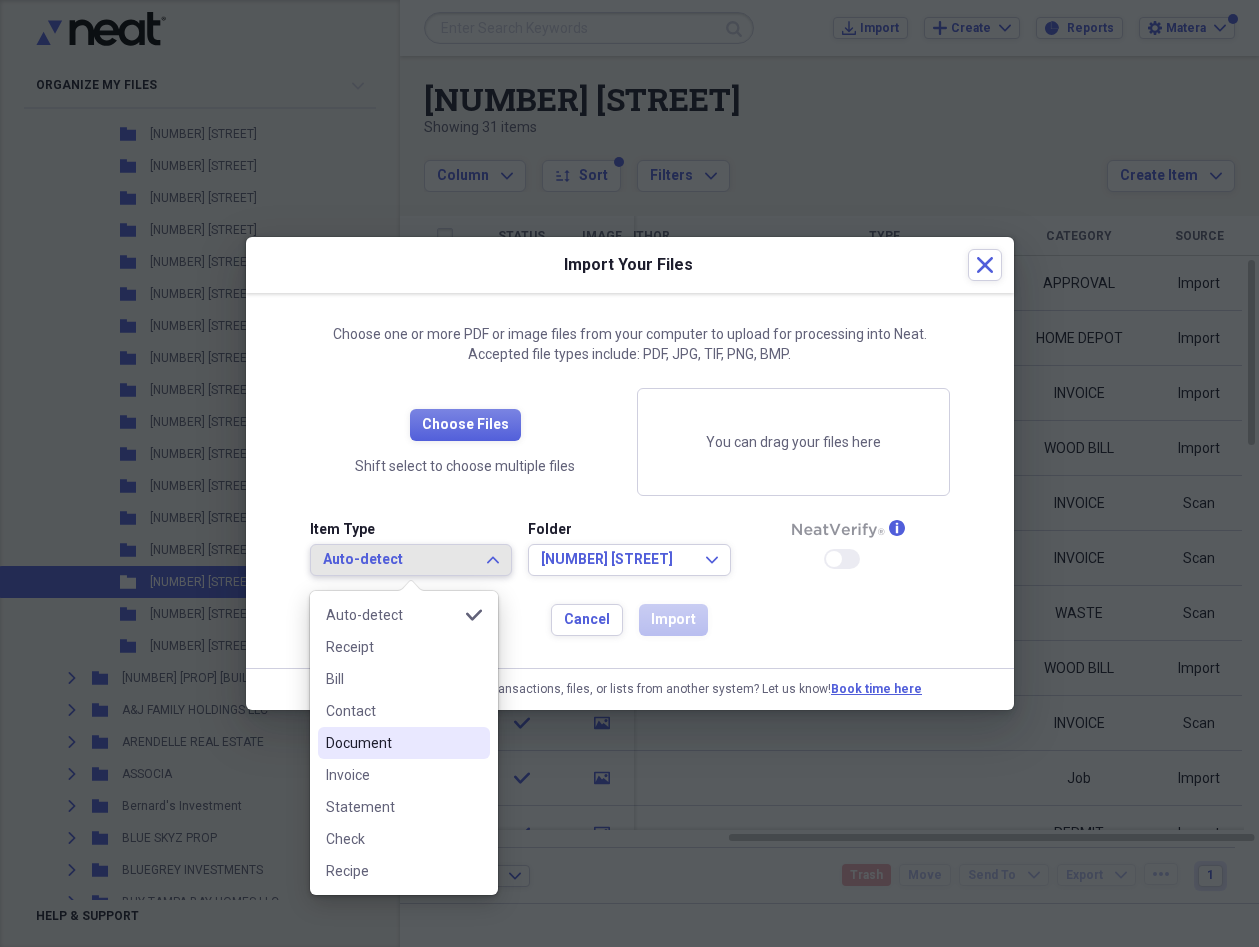 click on "Document" at bounding box center [392, 743] 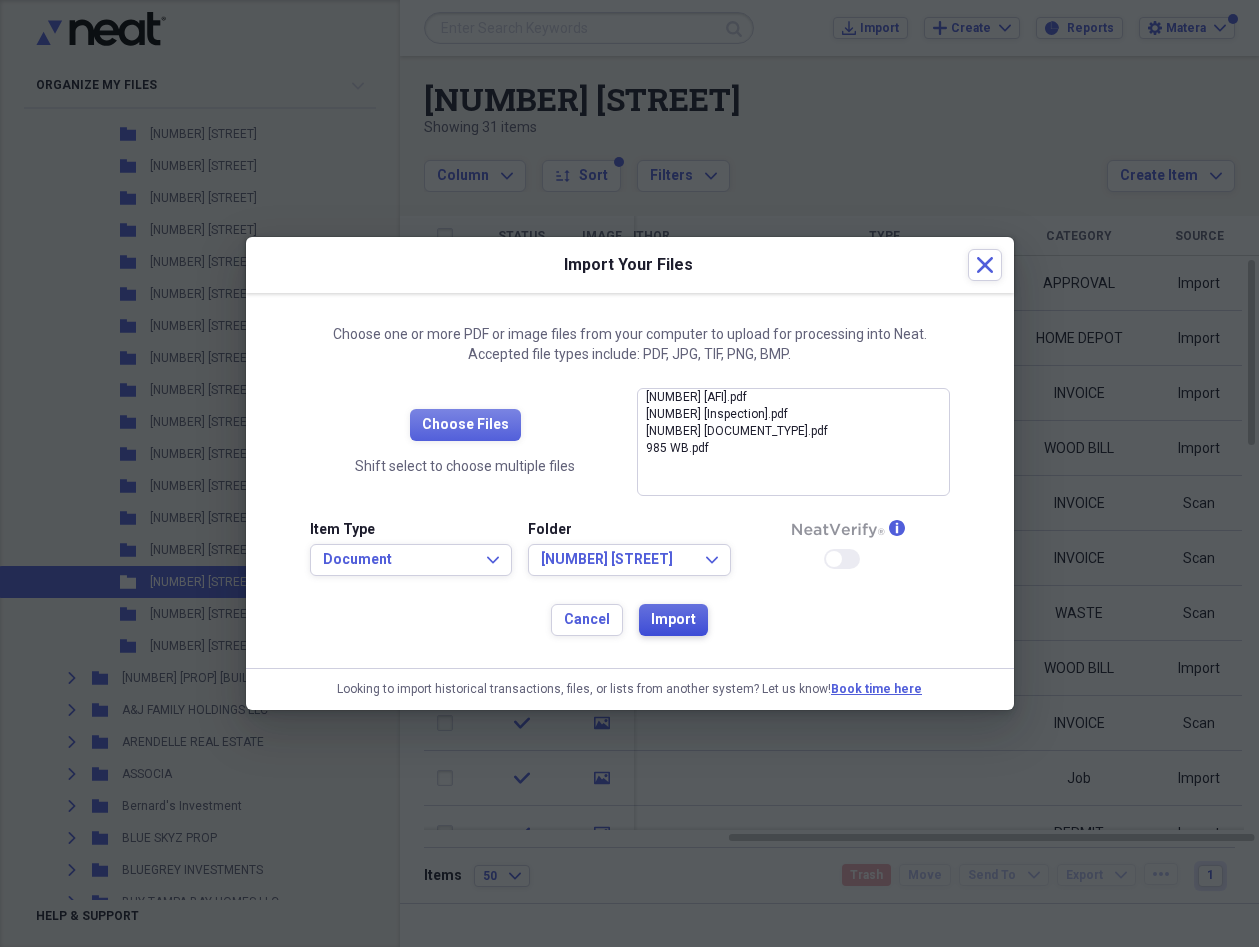click on "Import" at bounding box center [673, 620] 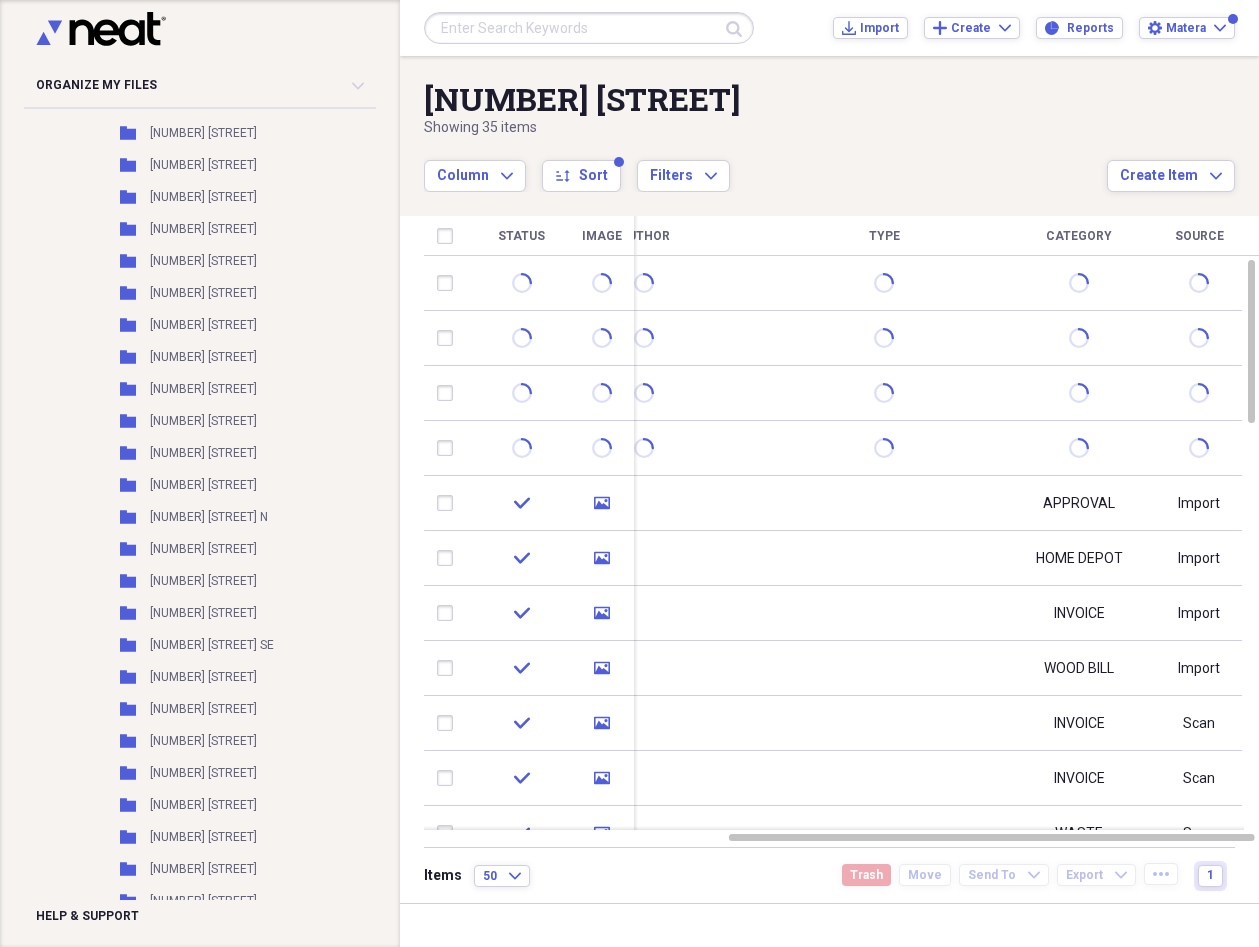 scroll, scrollTop: 2044, scrollLeft: 0, axis: vertical 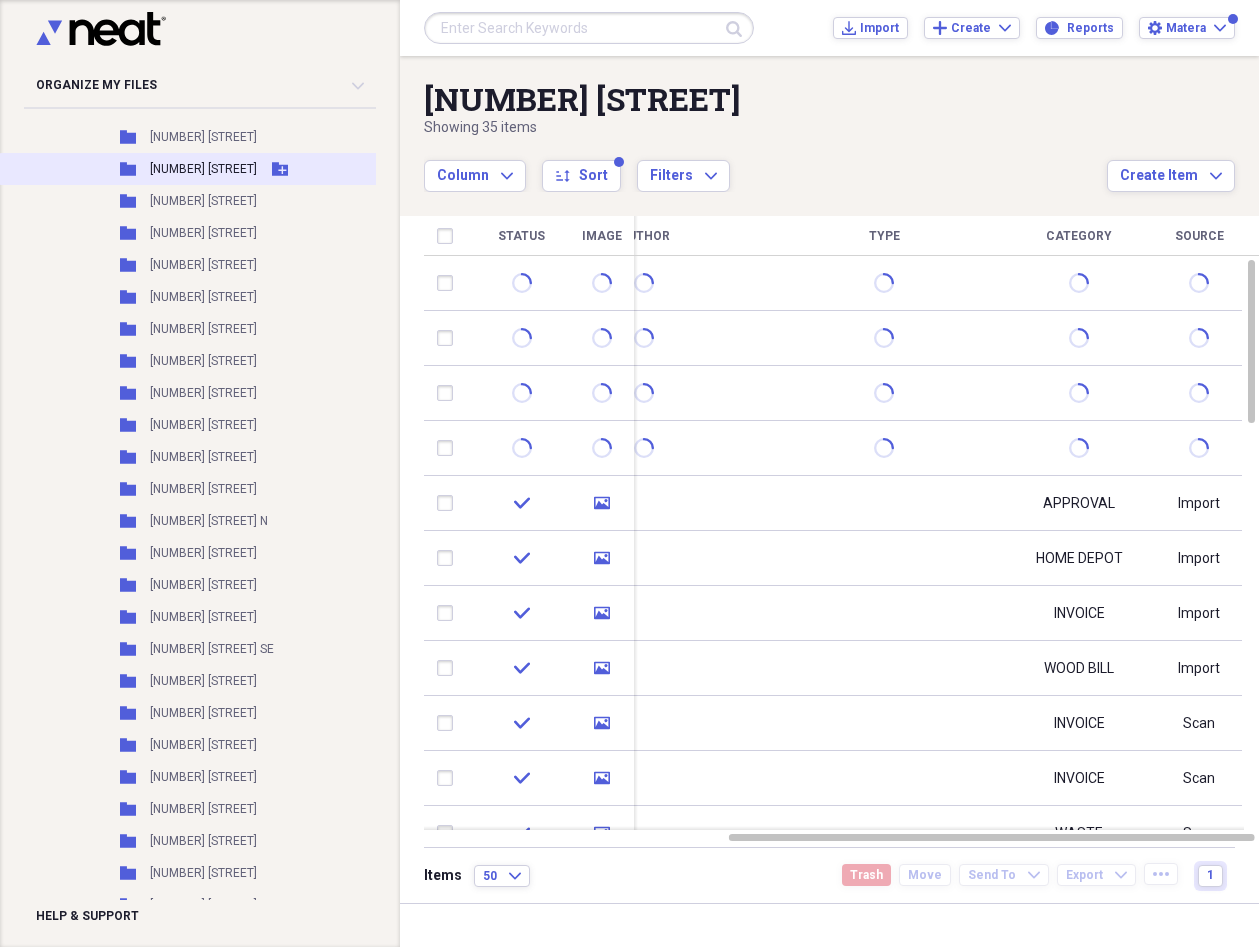 click on "[NUMBER] [STREET]" at bounding box center [203, 169] 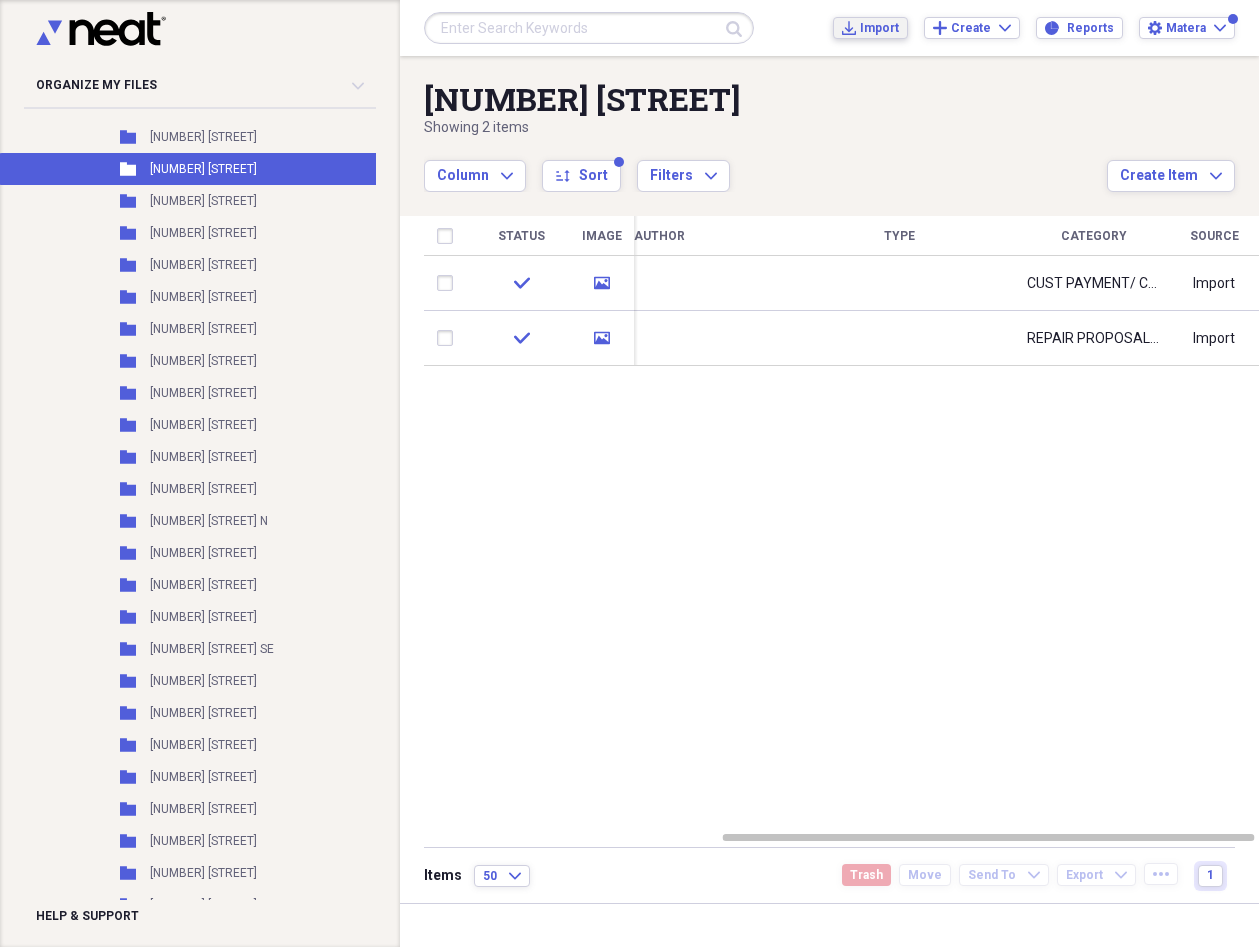 click on "Import" at bounding box center (879, 28) 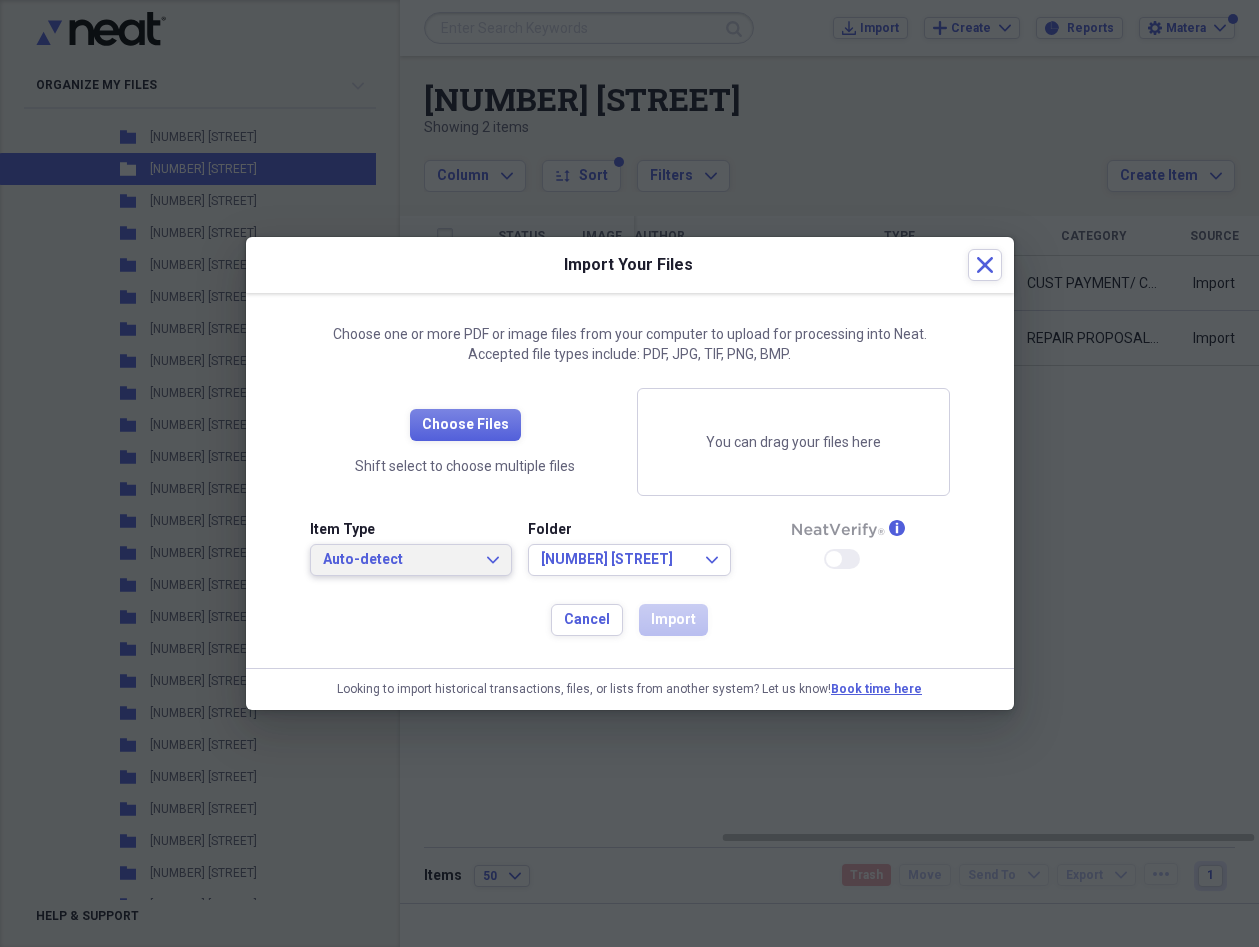 click on "Auto-detect" at bounding box center (399, 560) 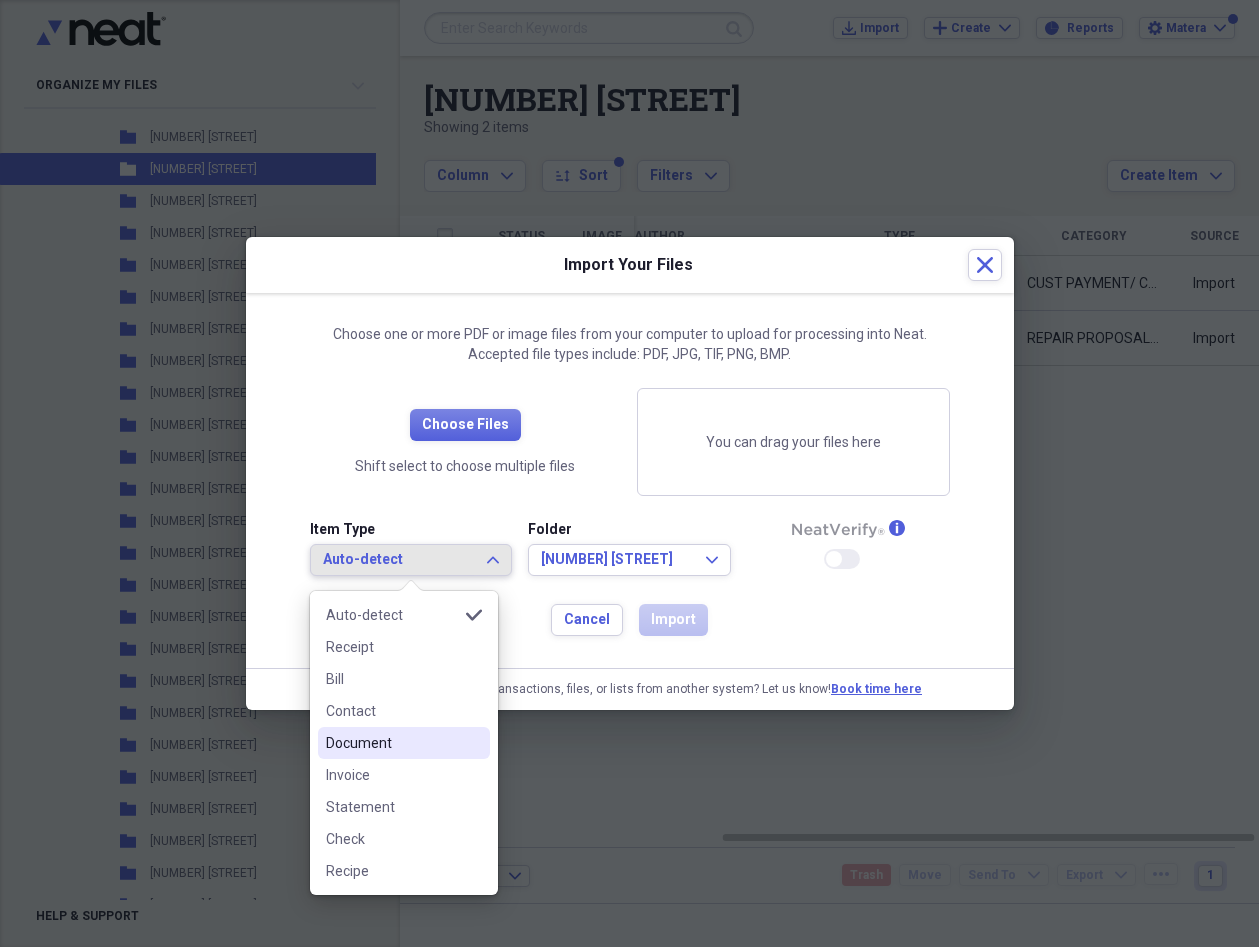 click on "Document" at bounding box center [404, 743] 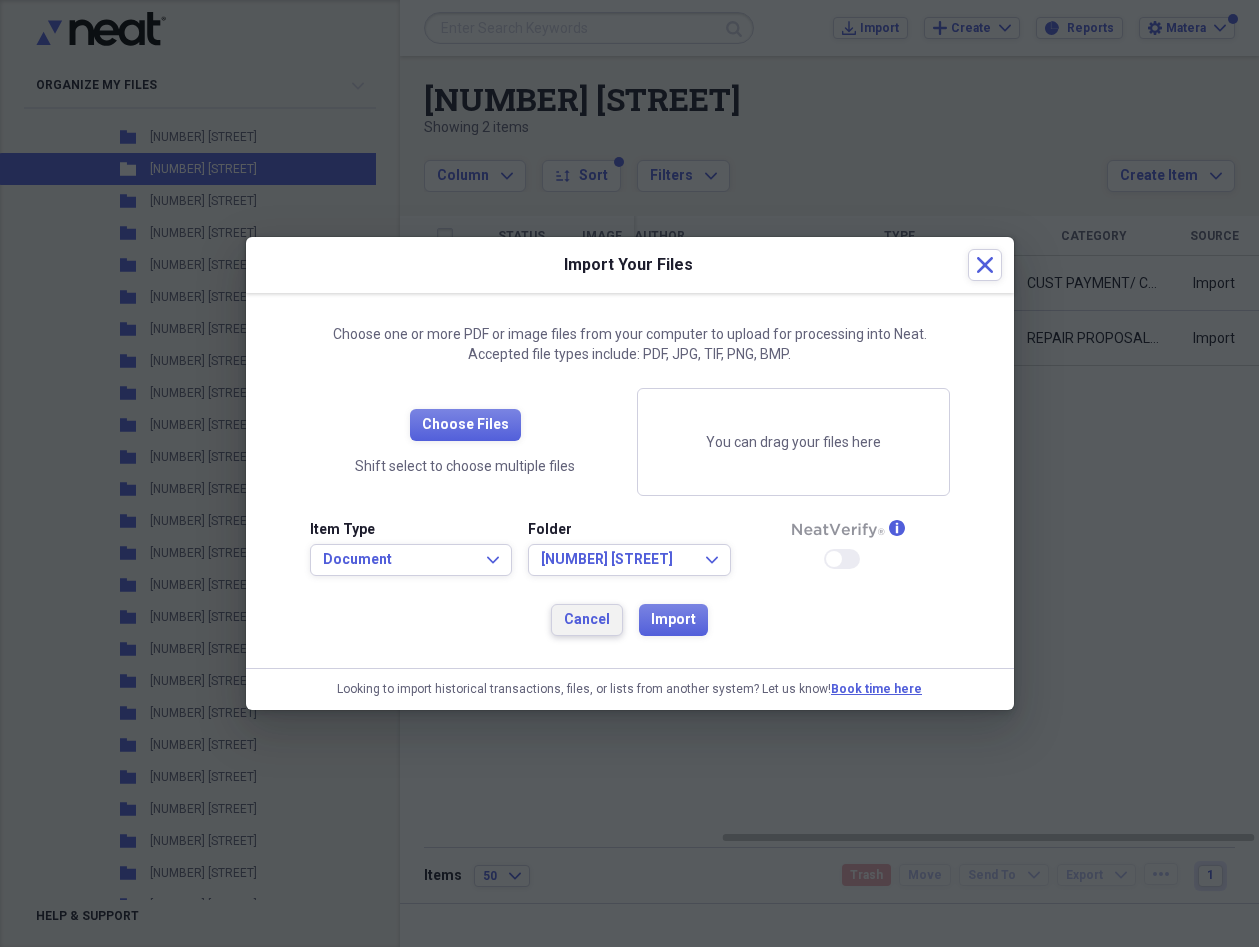 click on "Cancel" at bounding box center [587, 620] 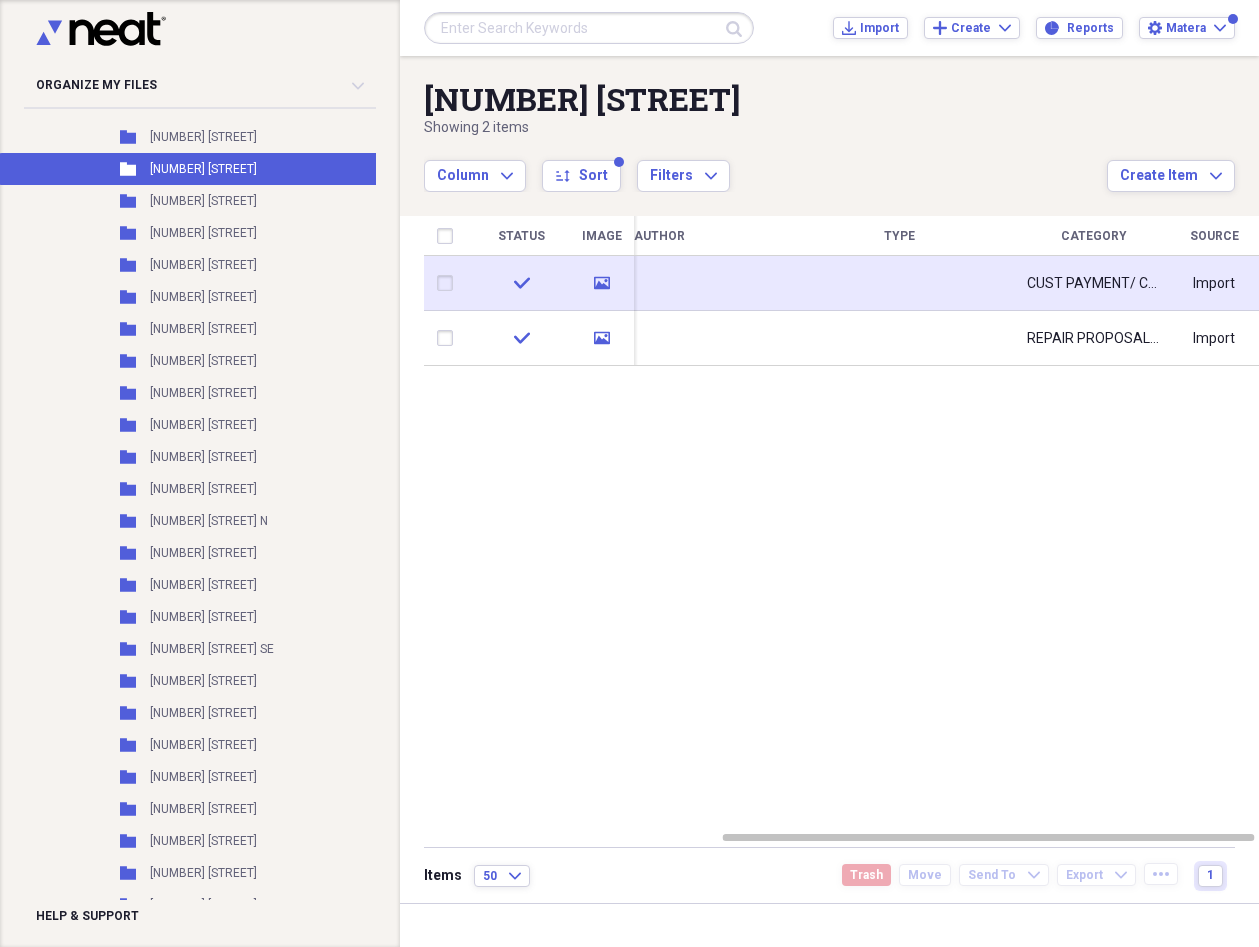 click on "Import" at bounding box center [1214, 283] 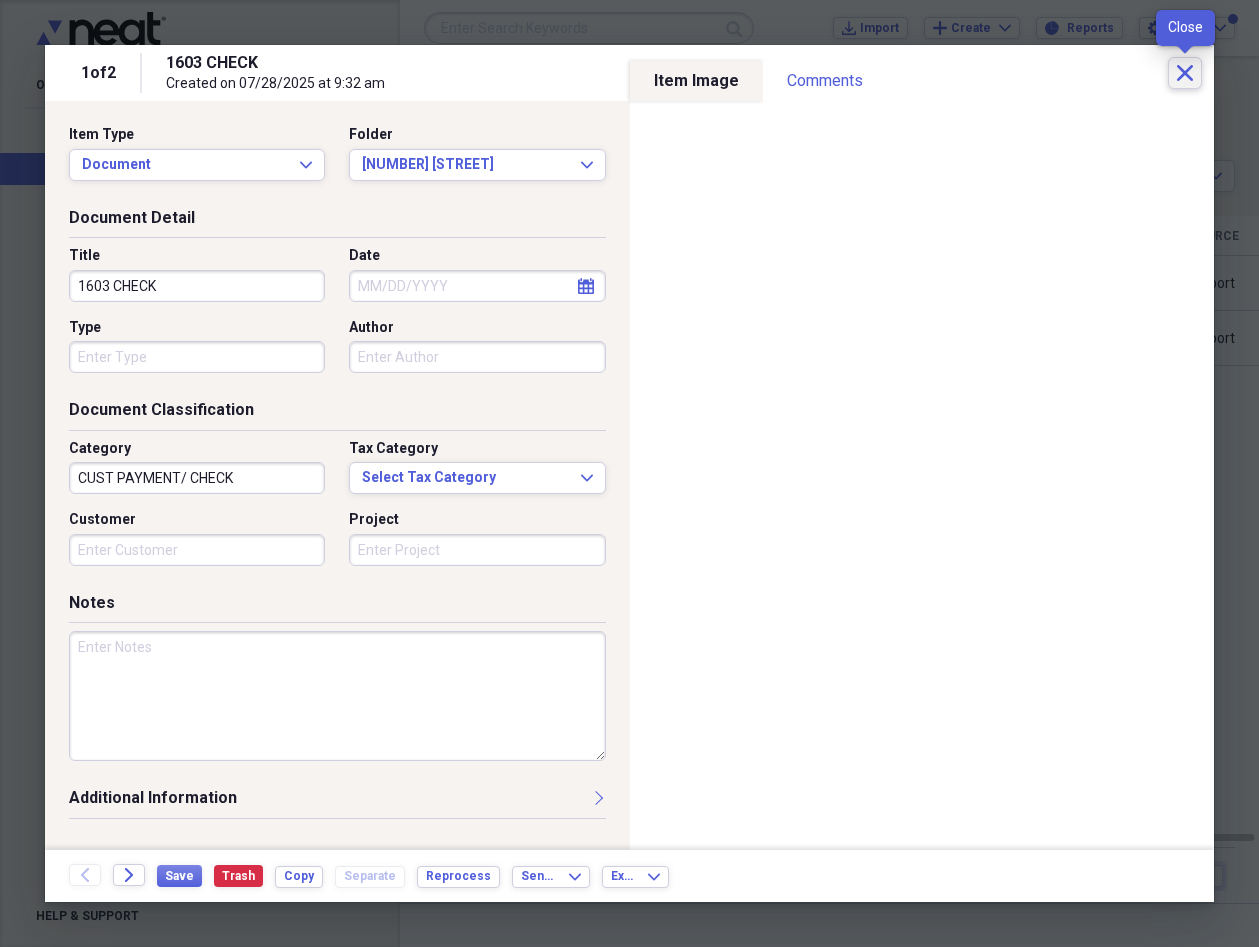 drag, startPoint x: 1194, startPoint y: 75, endPoint x: 1226, endPoint y: 83, distance: 32.984844 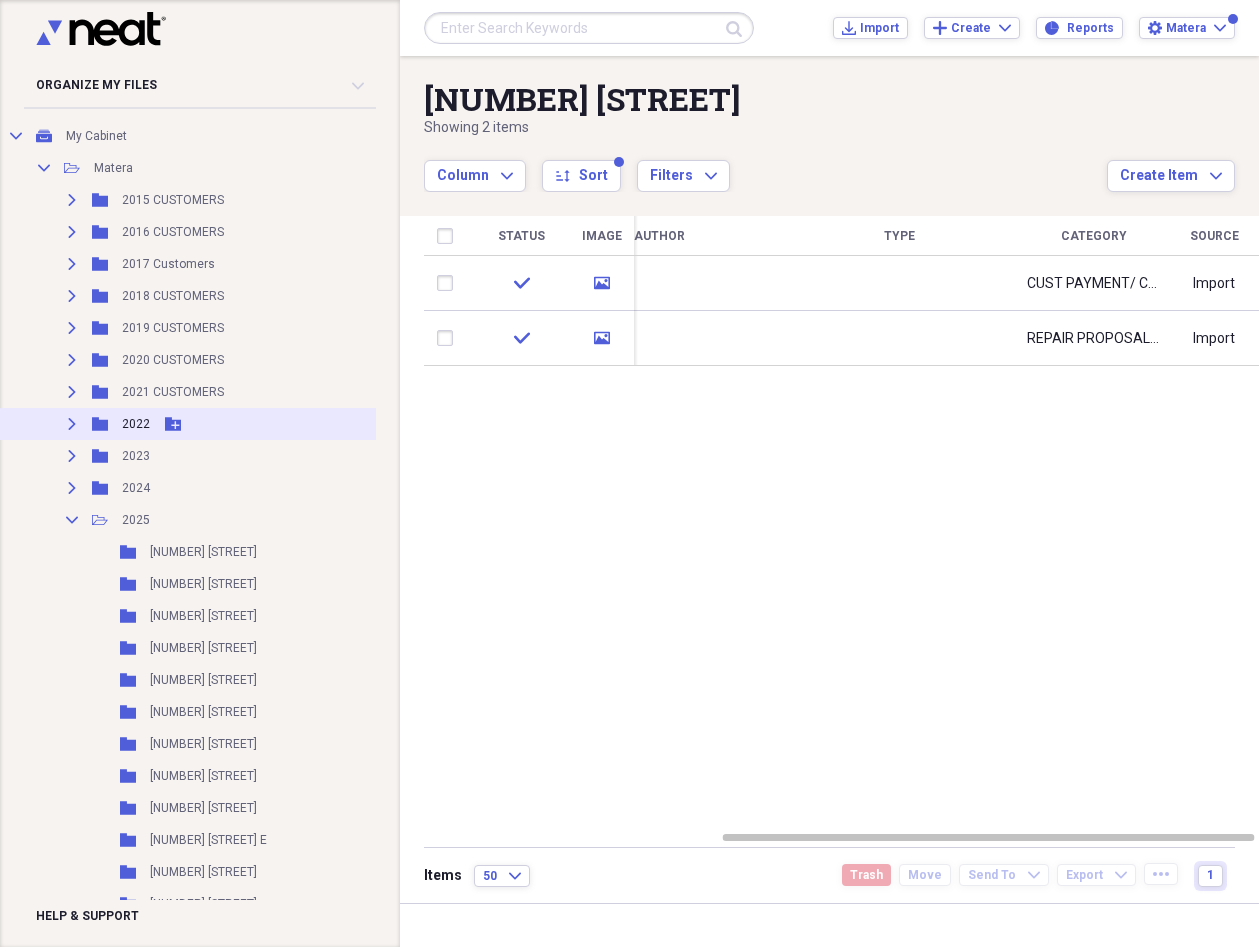 scroll, scrollTop: 129, scrollLeft: 0, axis: vertical 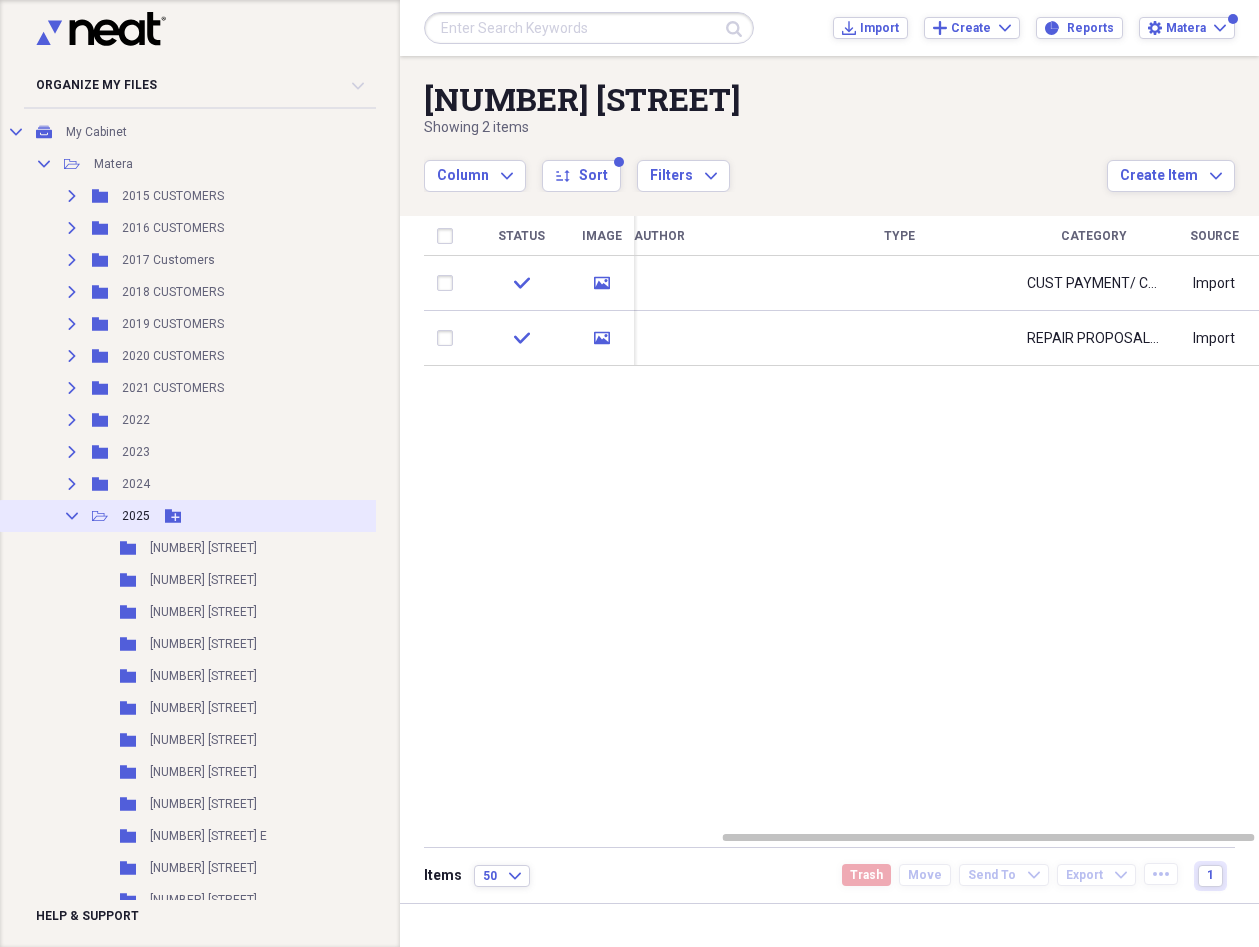 click on "Add Folder" 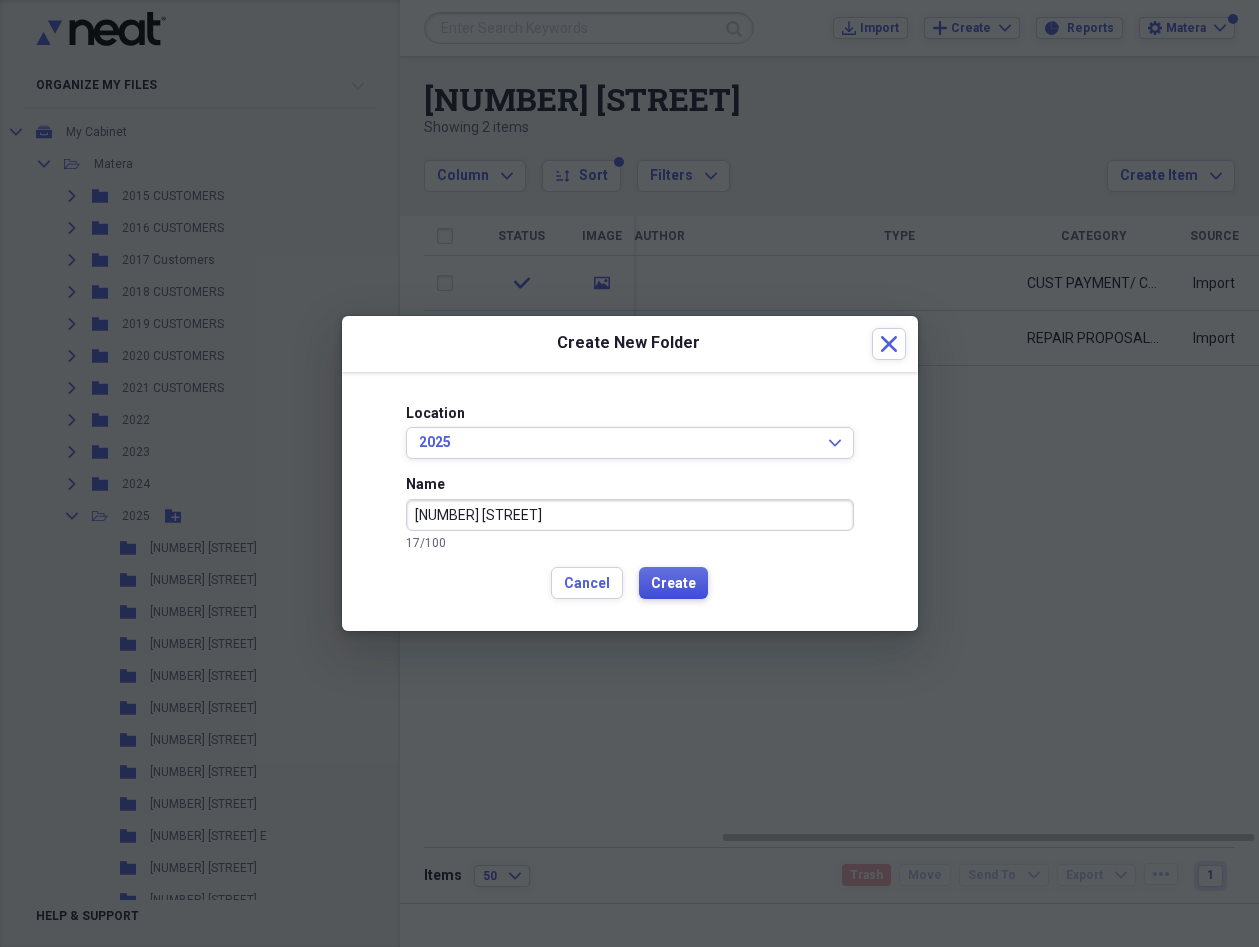 type on "[NUMBER] [STREET]" 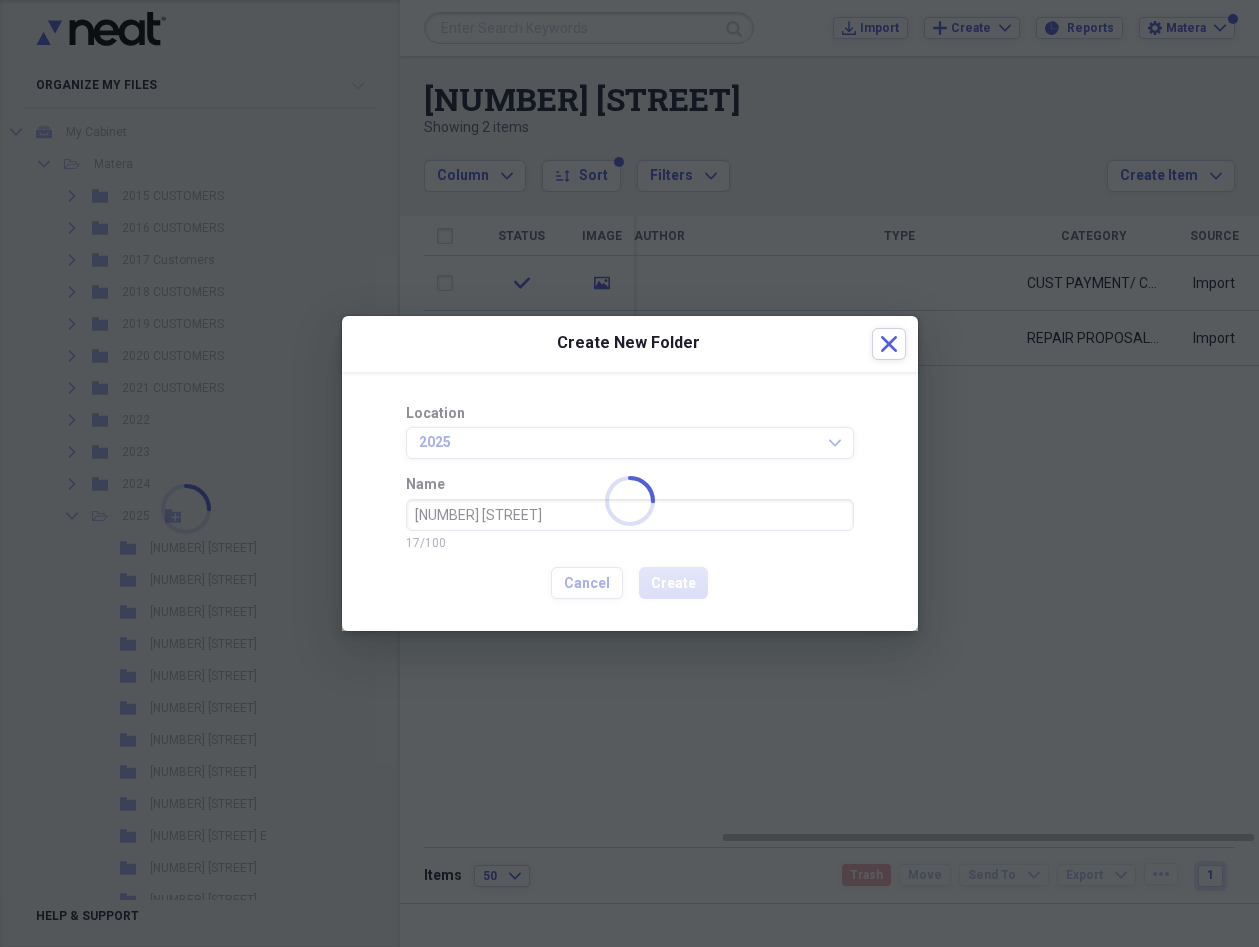 click at bounding box center (630, 502) 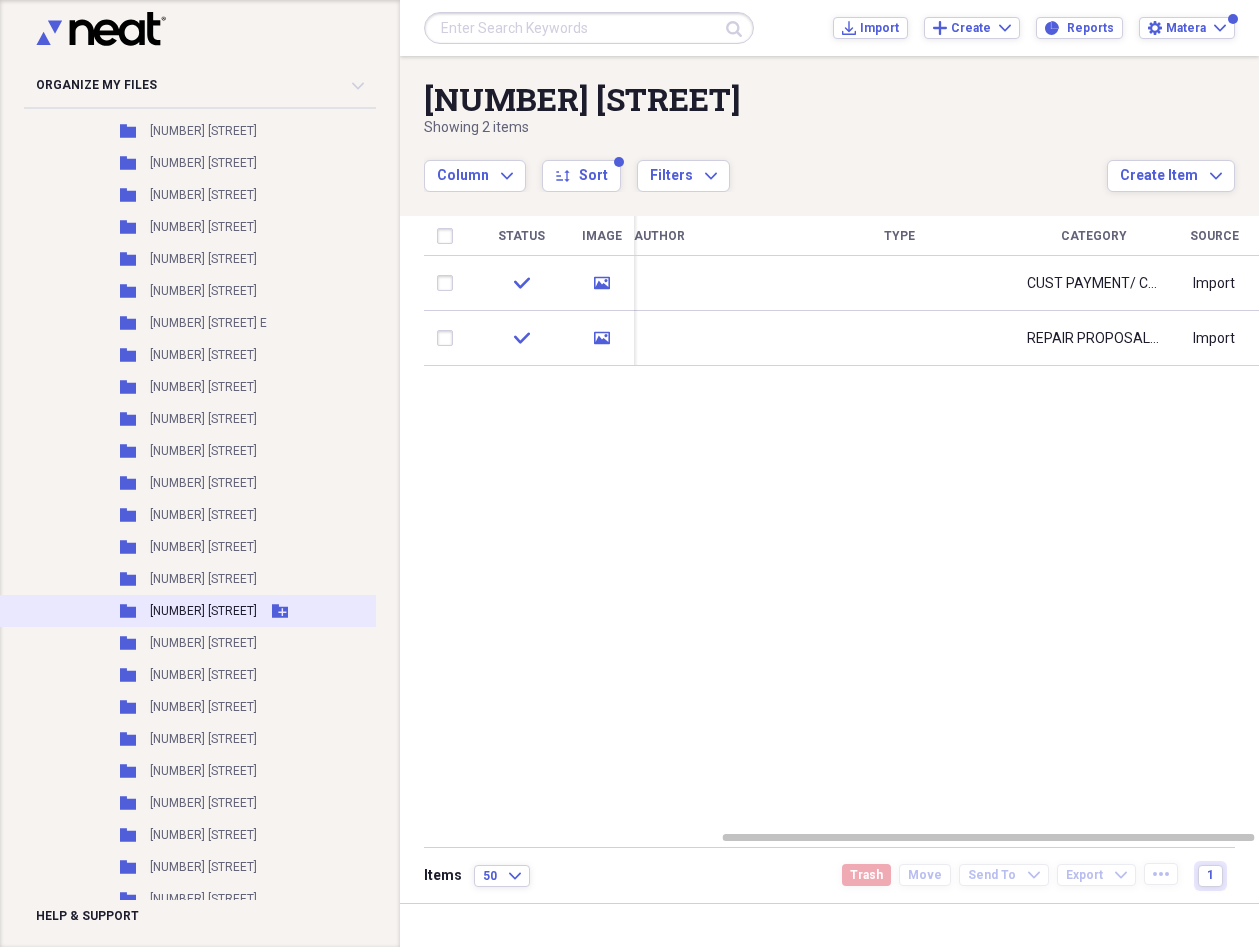 scroll, scrollTop: 596, scrollLeft: 0, axis: vertical 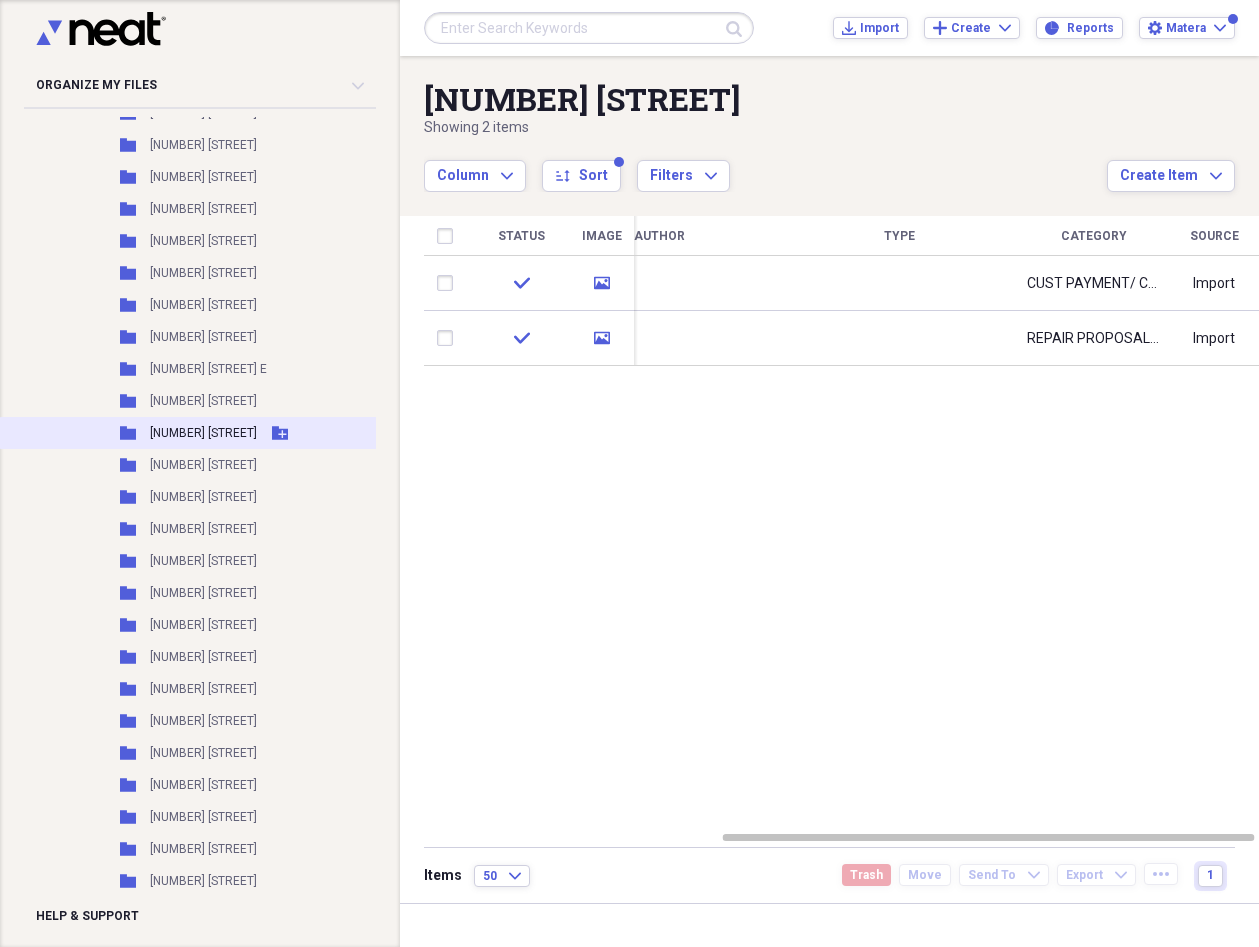 click on "Folder [NUMBER] [STREET] Add Folder" at bounding box center (202, 433) 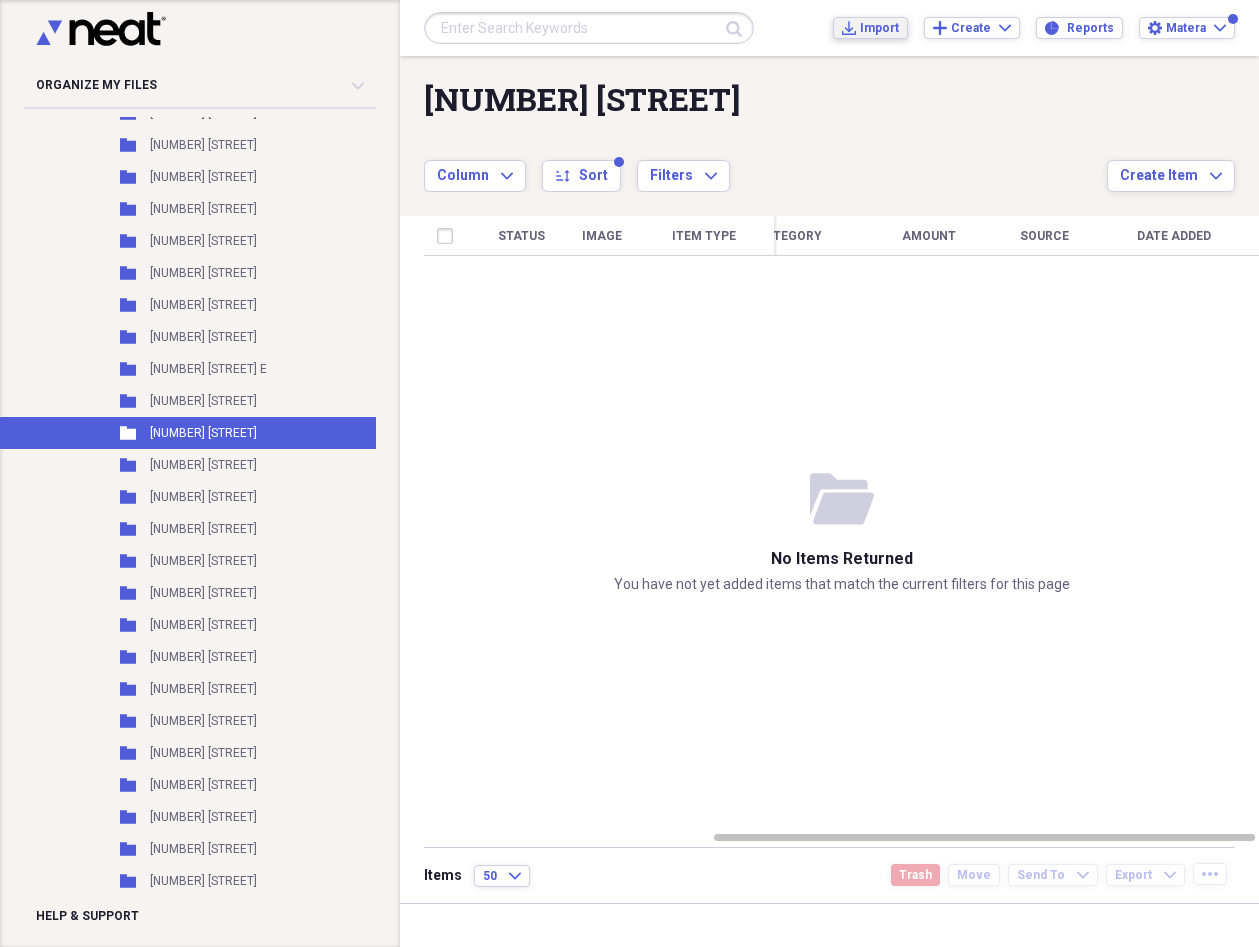 click on "Import Import" at bounding box center [870, 28] 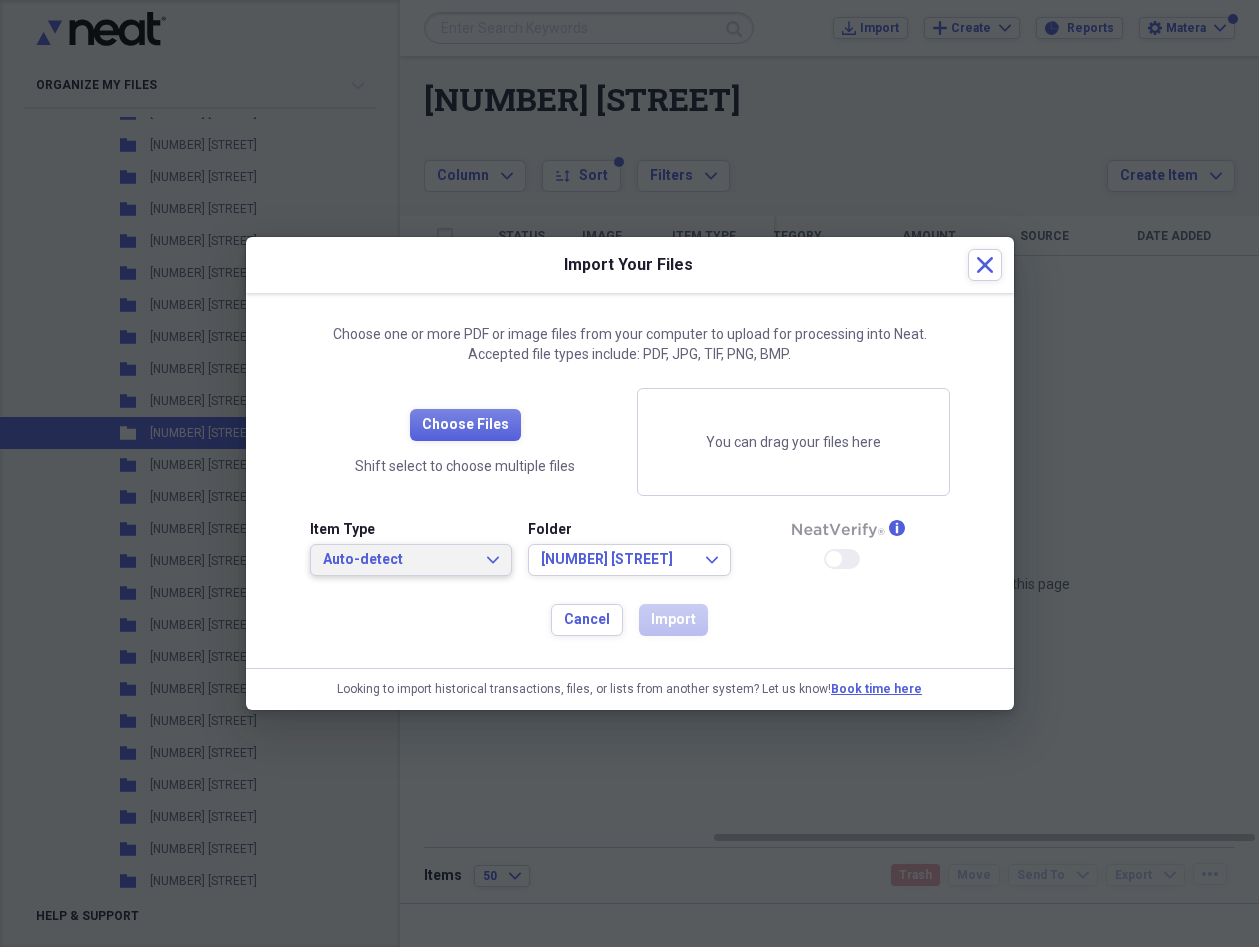 click on "Auto-detect" at bounding box center (399, 560) 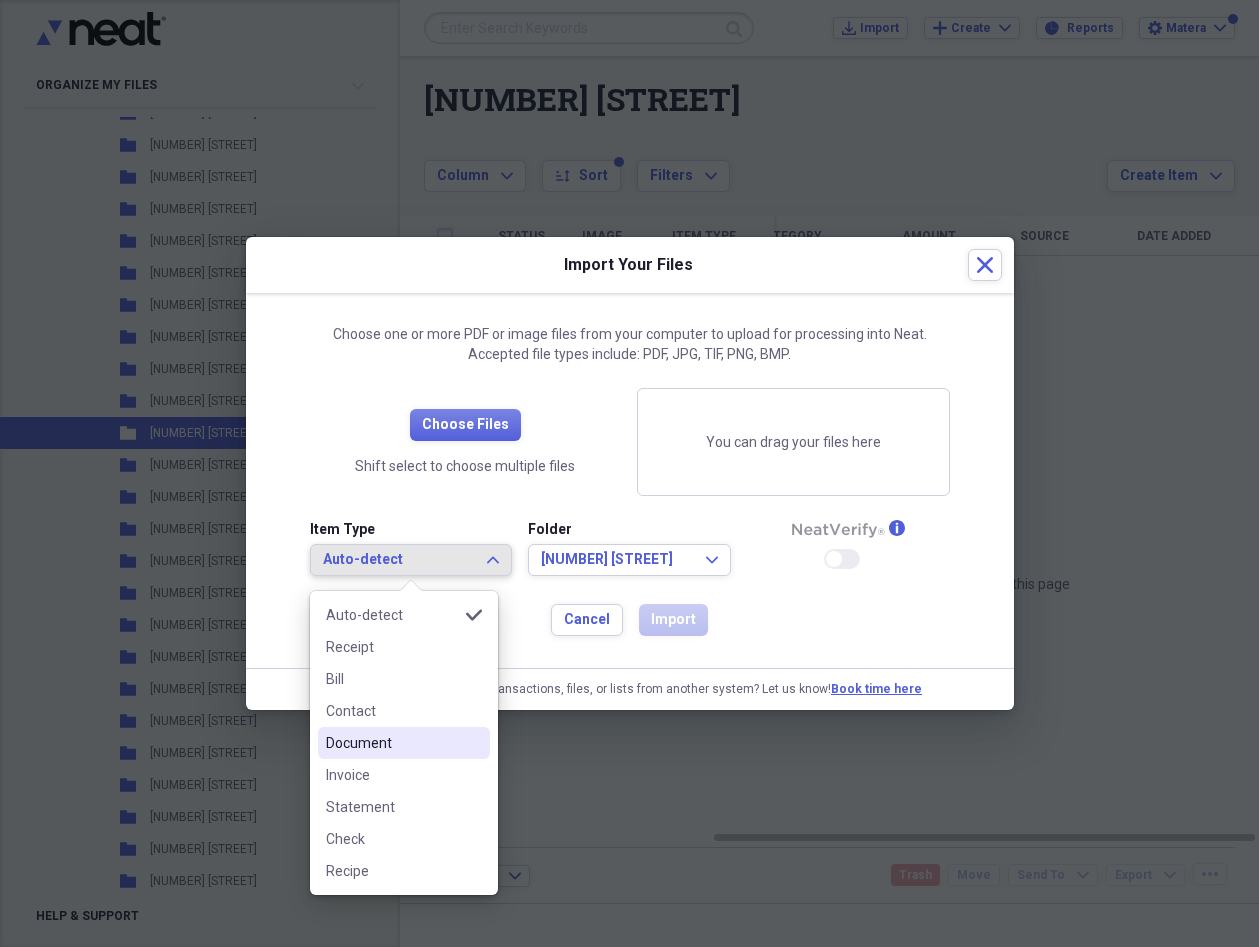 click on "Document" at bounding box center [392, 743] 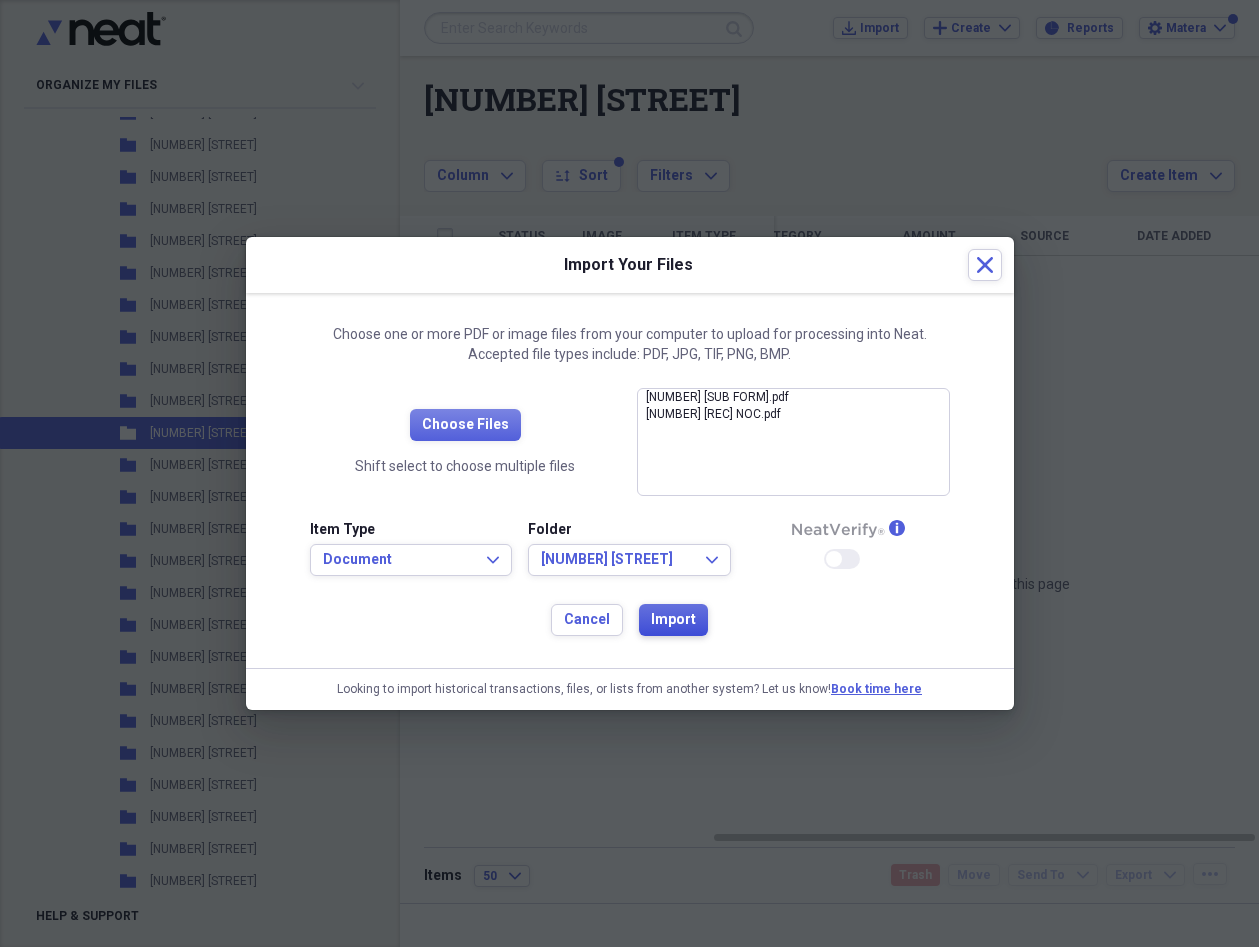 click on "Import" at bounding box center [673, 620] 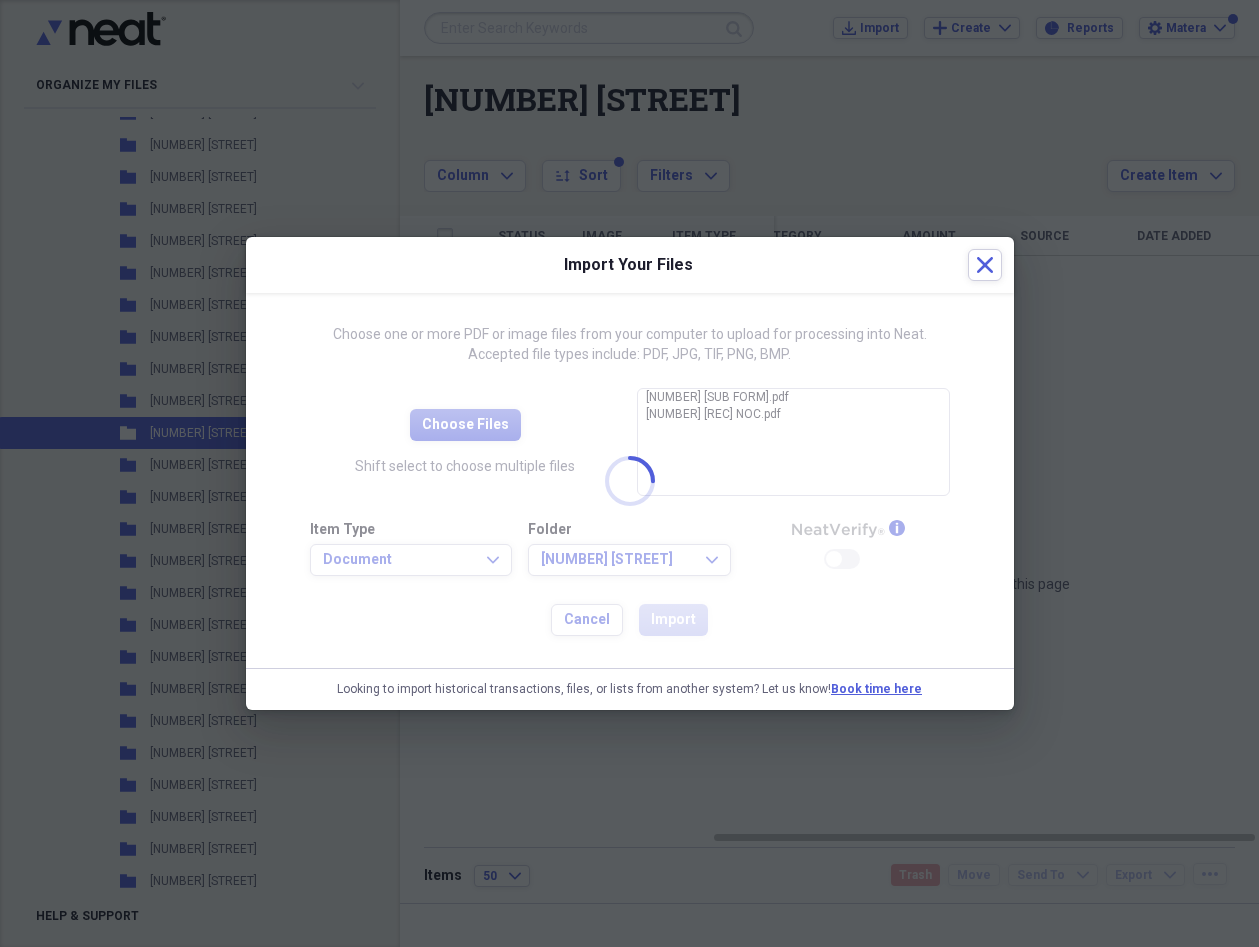 drag, startPoint x: 1257, startPoint y: 354, endPoint x: 1276, endPoint y: 350, distance: 19.416489 